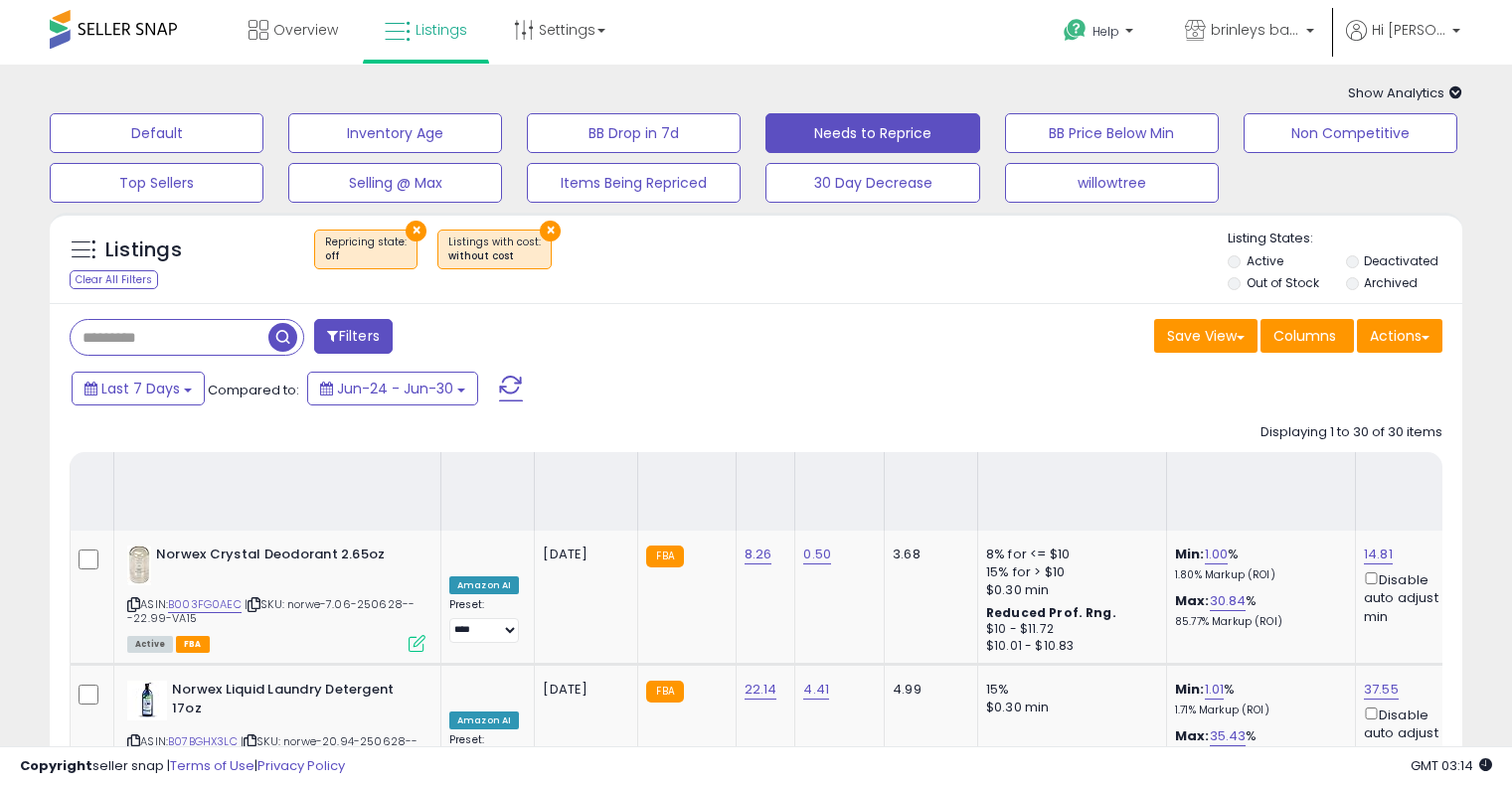 select on "**" 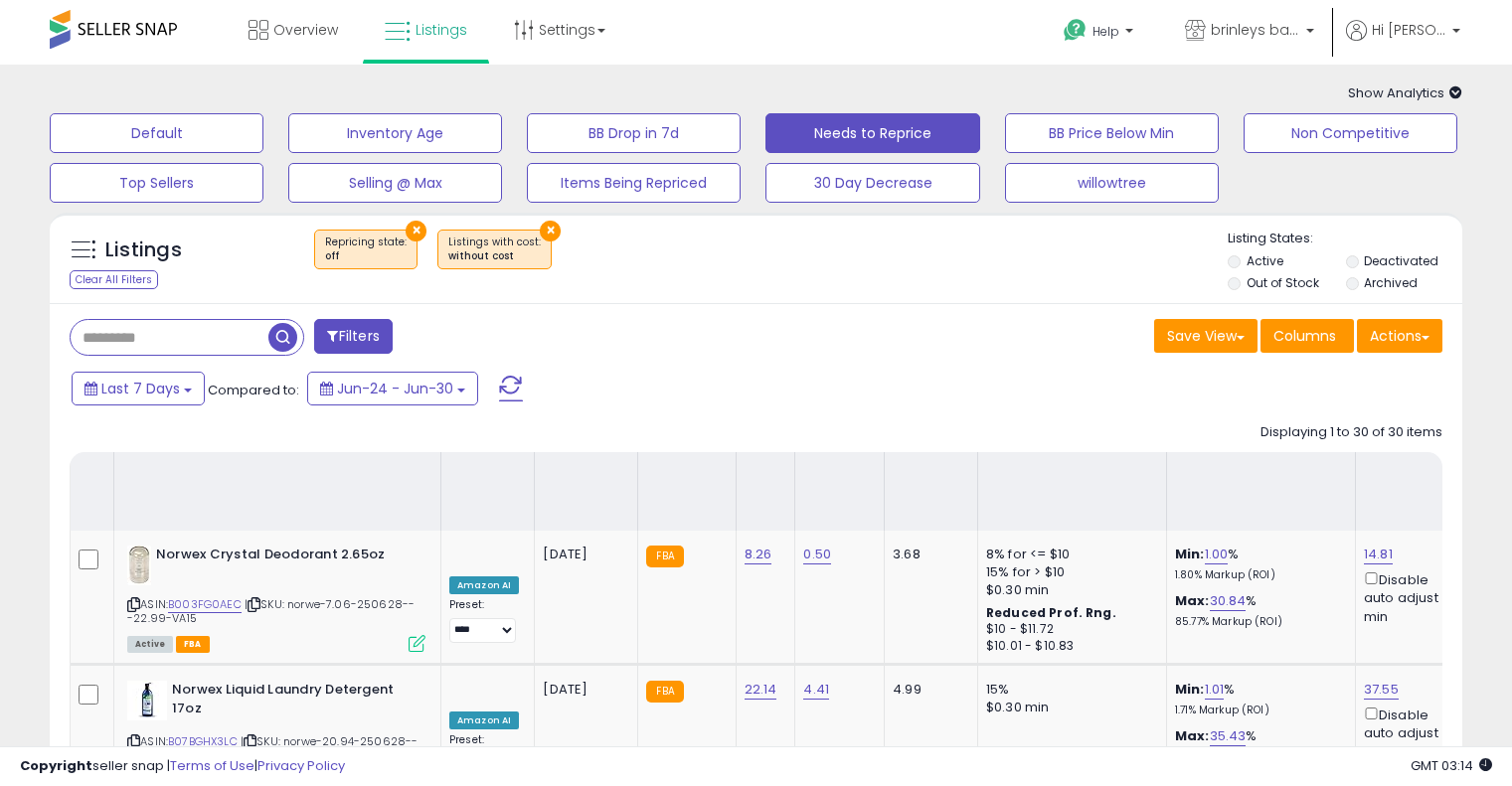 scroll, scrollTop: 1701, scrollLeft: 0, axis: vertical 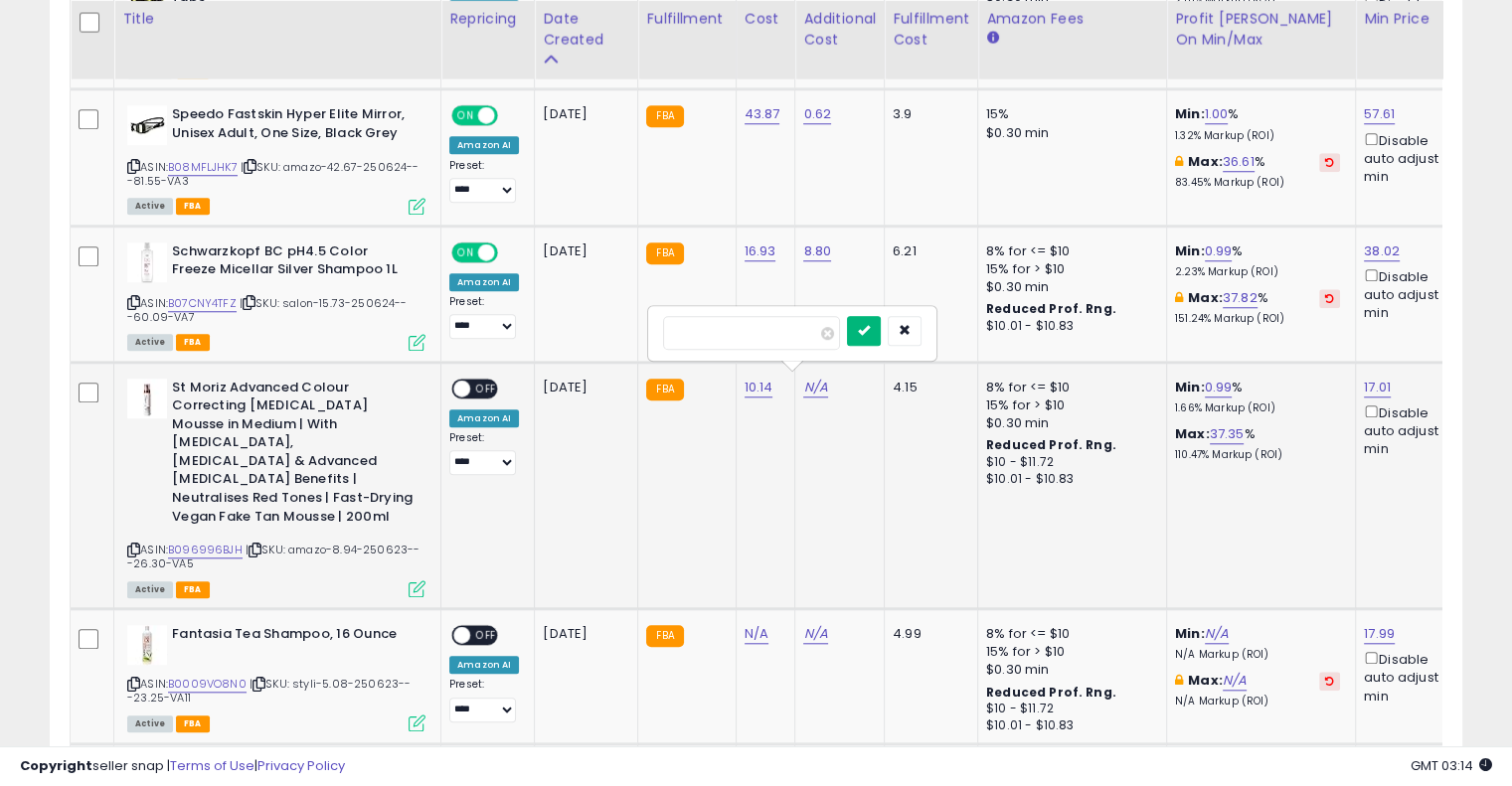 type on "****" 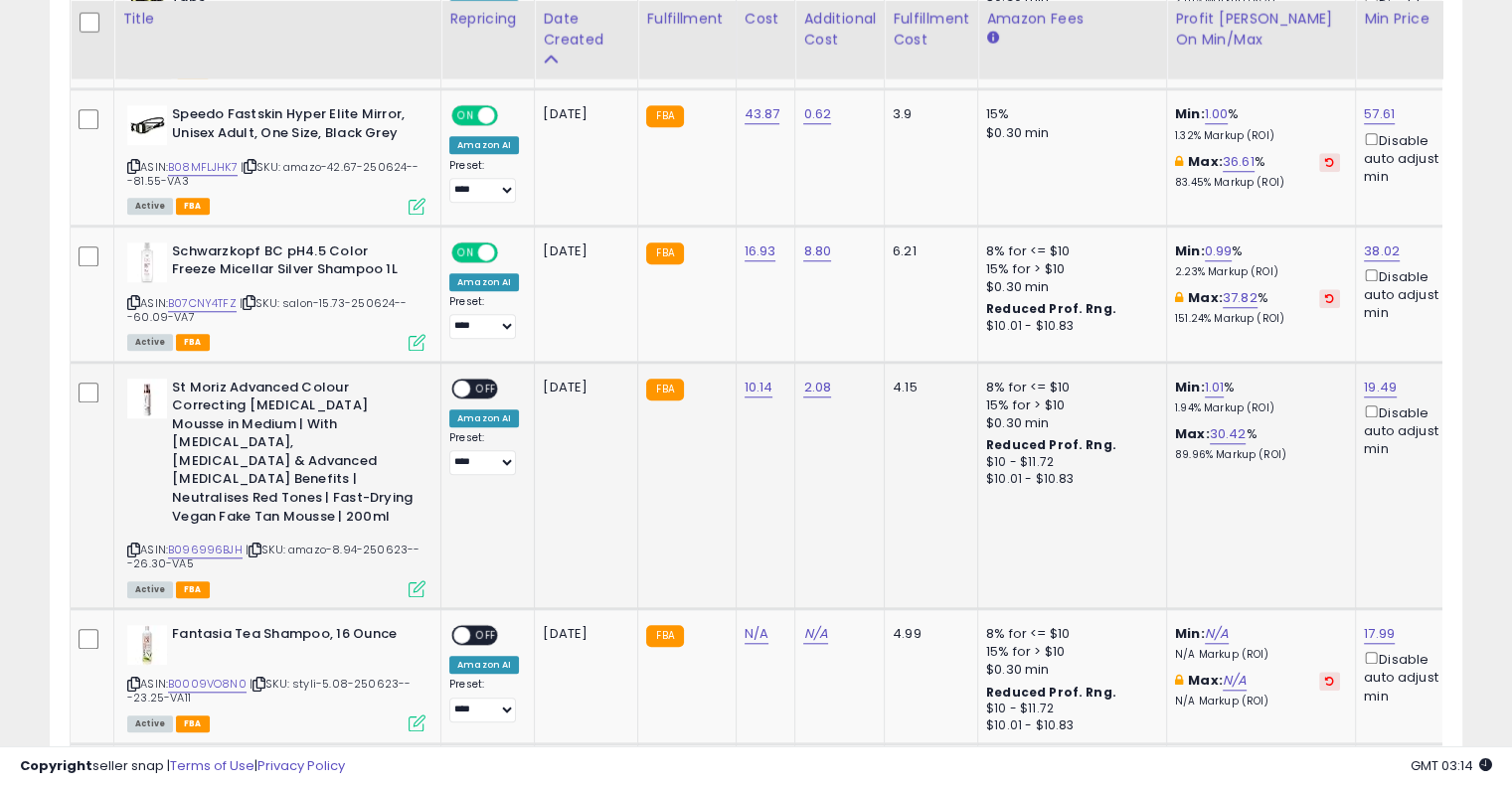 click on "OFF" at bounding box center [486, 388] 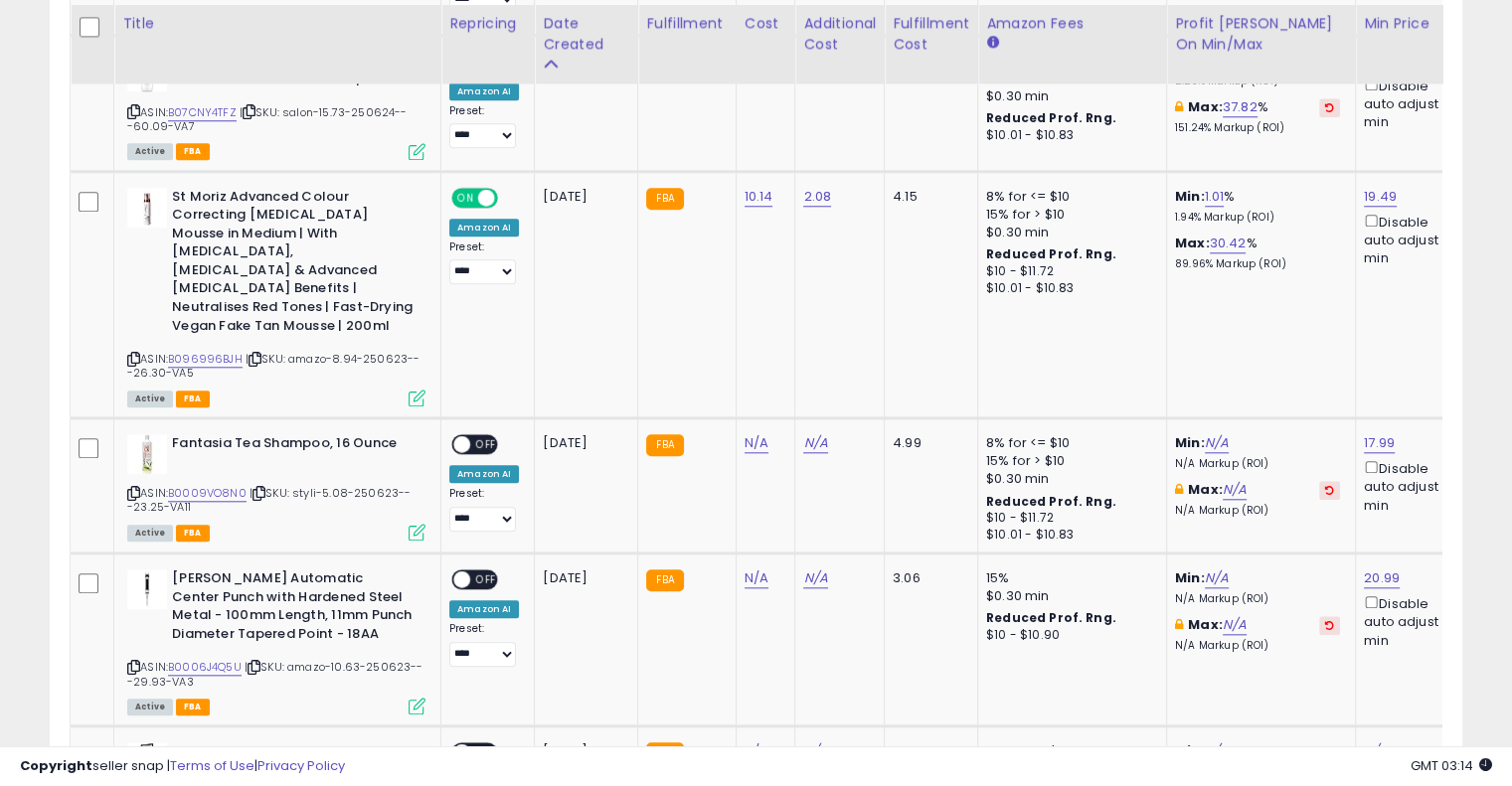 scroll, scrollTop: 1919, scrollLeft: 0, axis: vertical 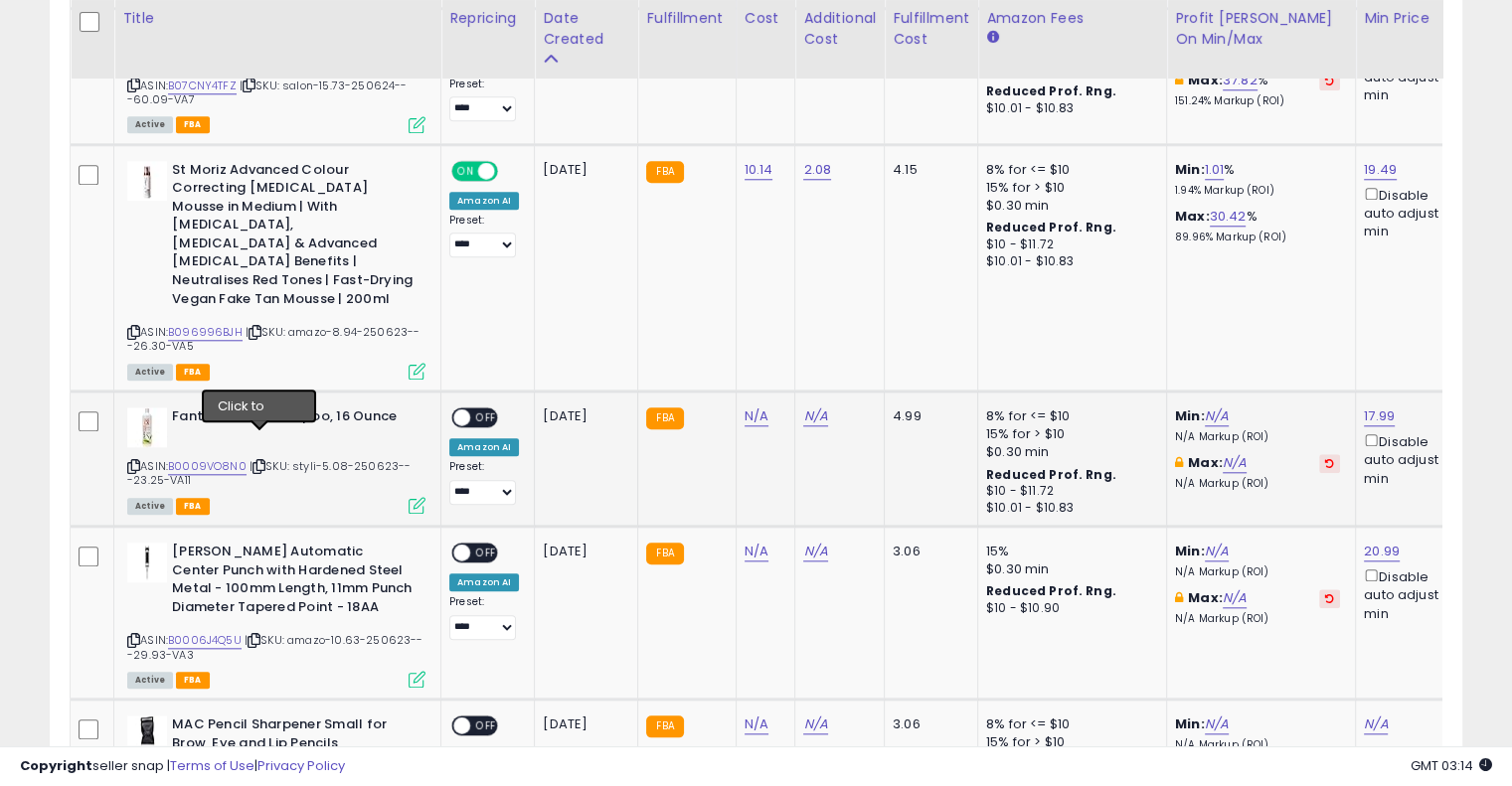 click at bounding box center (258, 466) 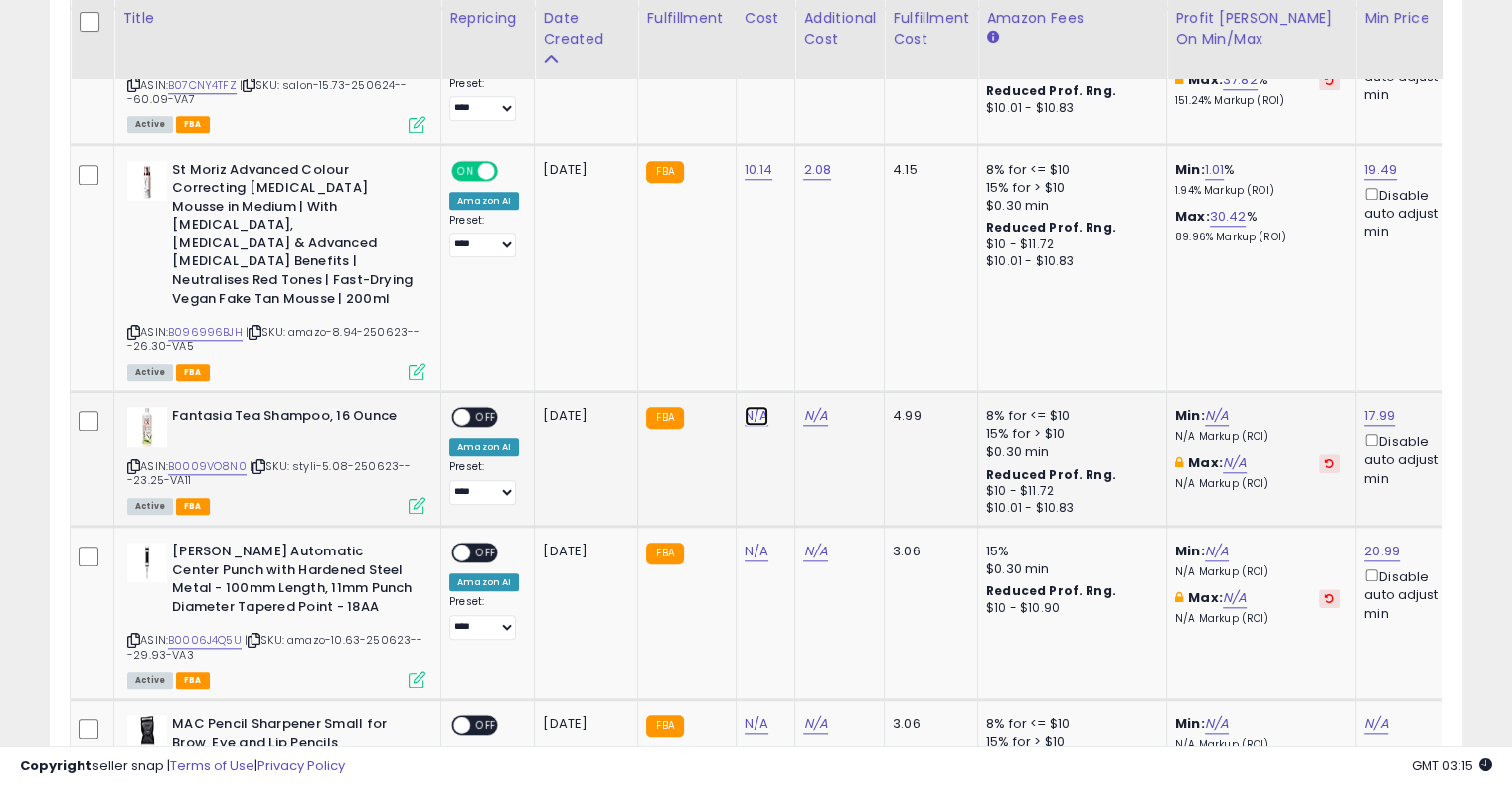 click on "N/A" at bounding box center [756, 416] 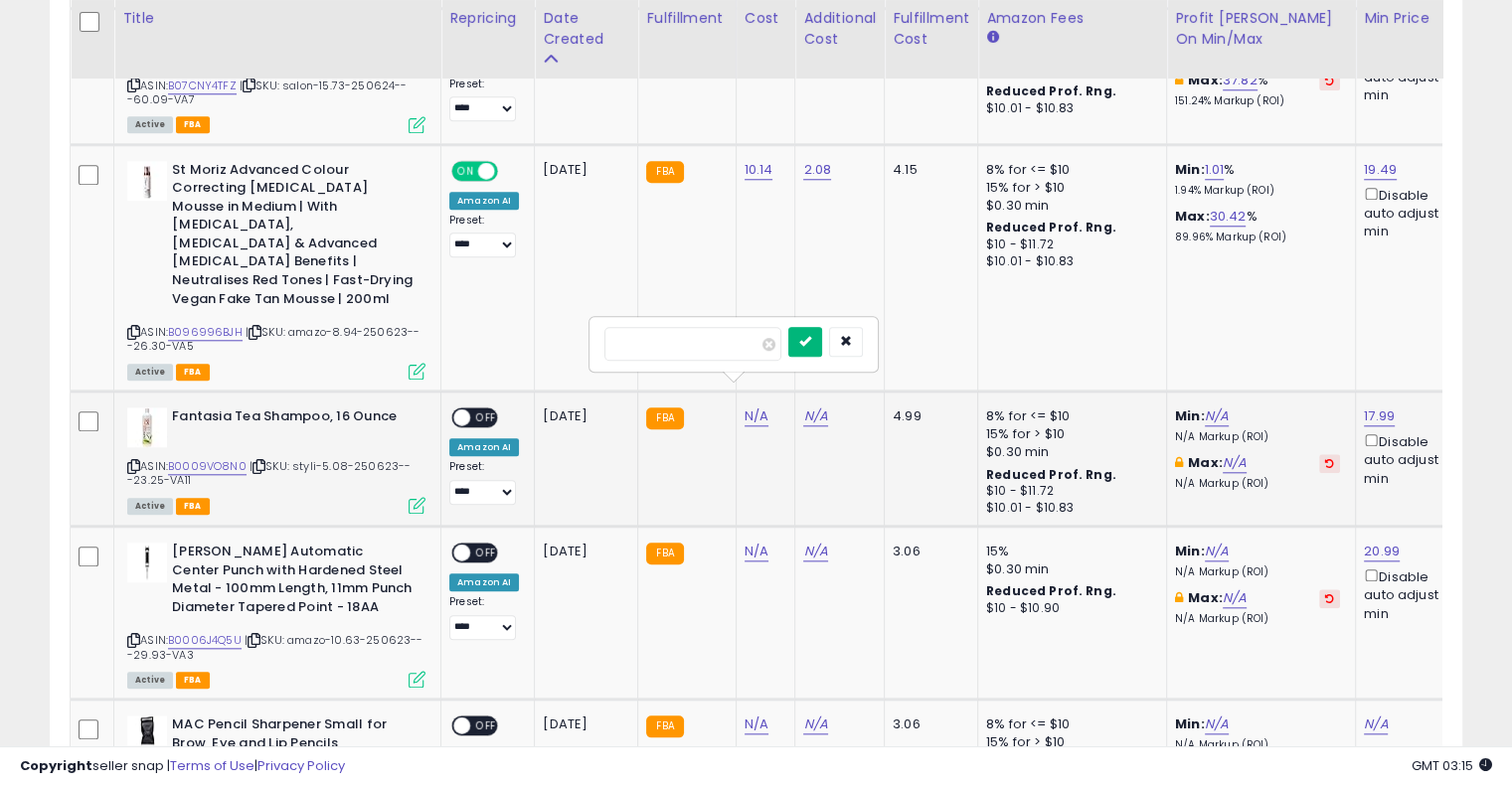 type on "****" 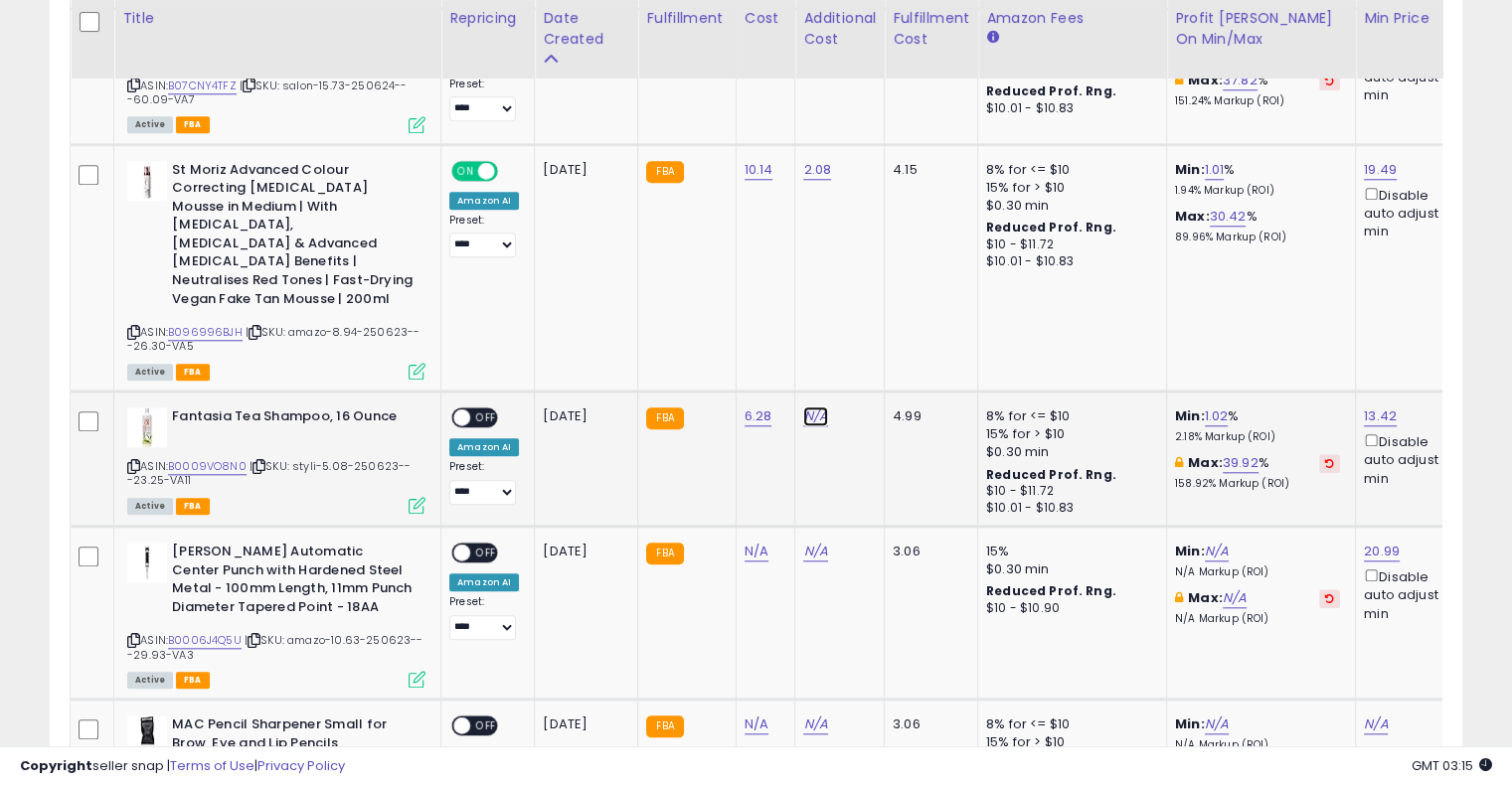 click on "N/A" at bounding box center [815, 416] 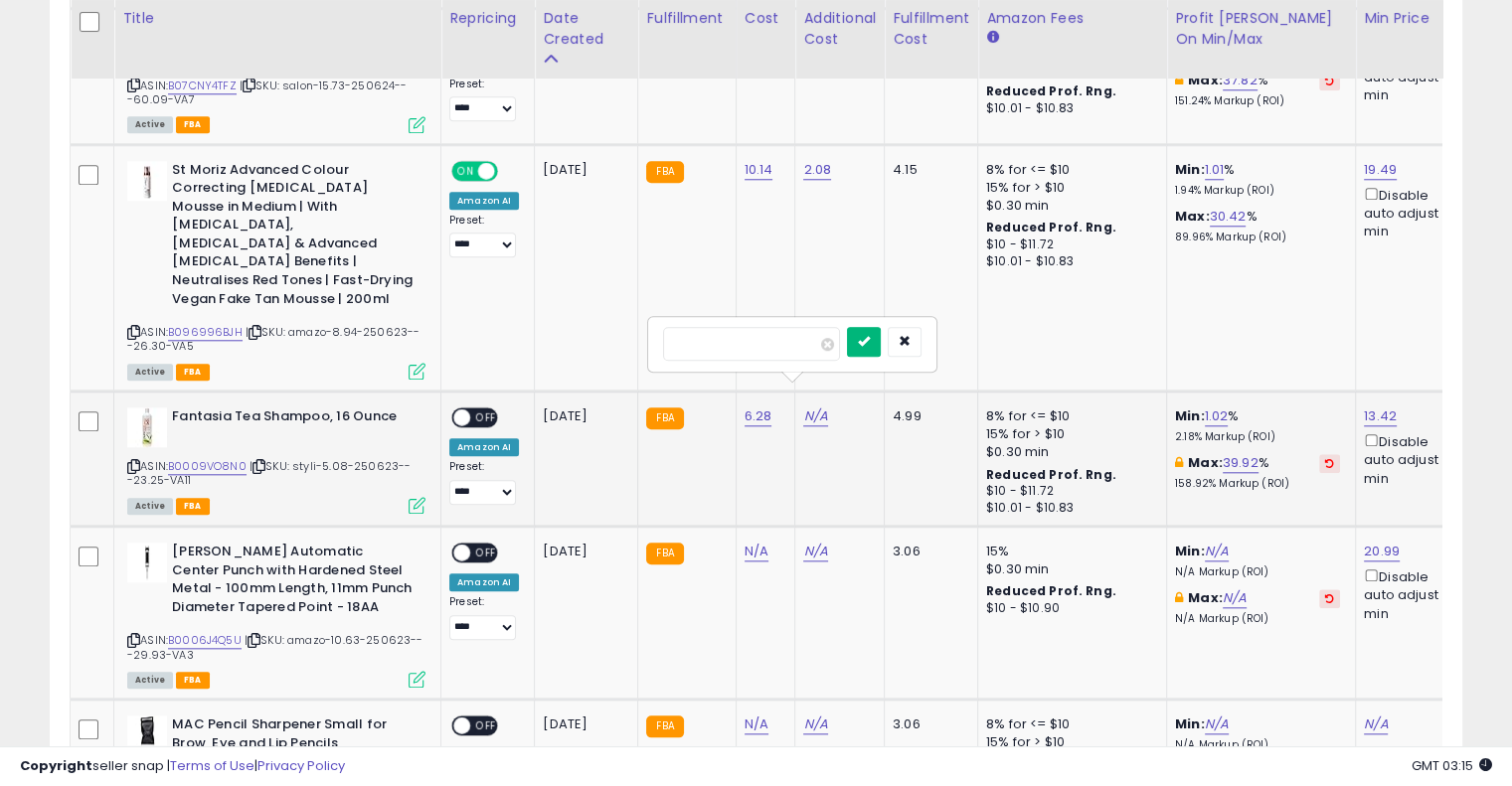 type on "****" 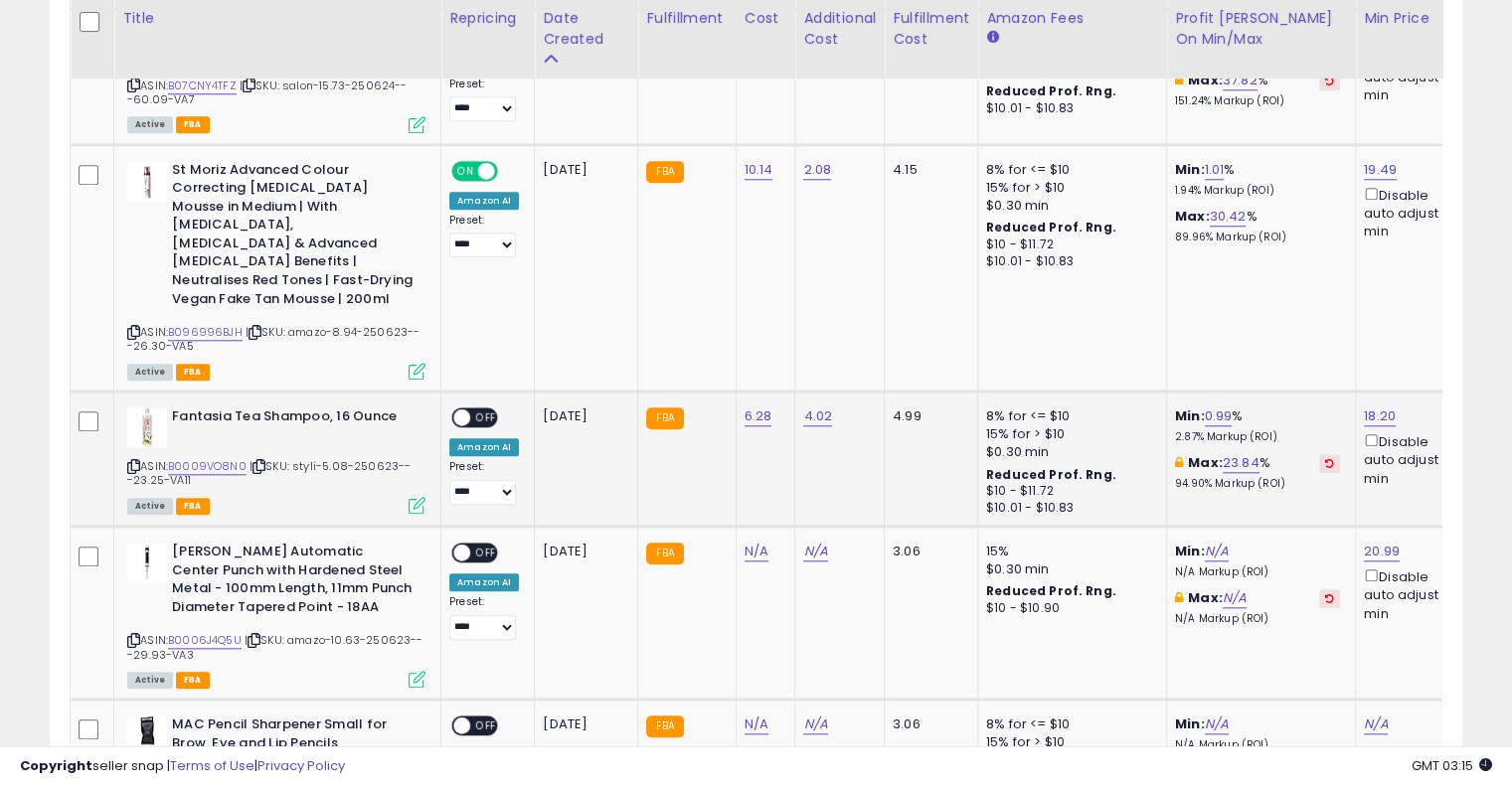 click on "OFF" at bounding box center (486, 417) 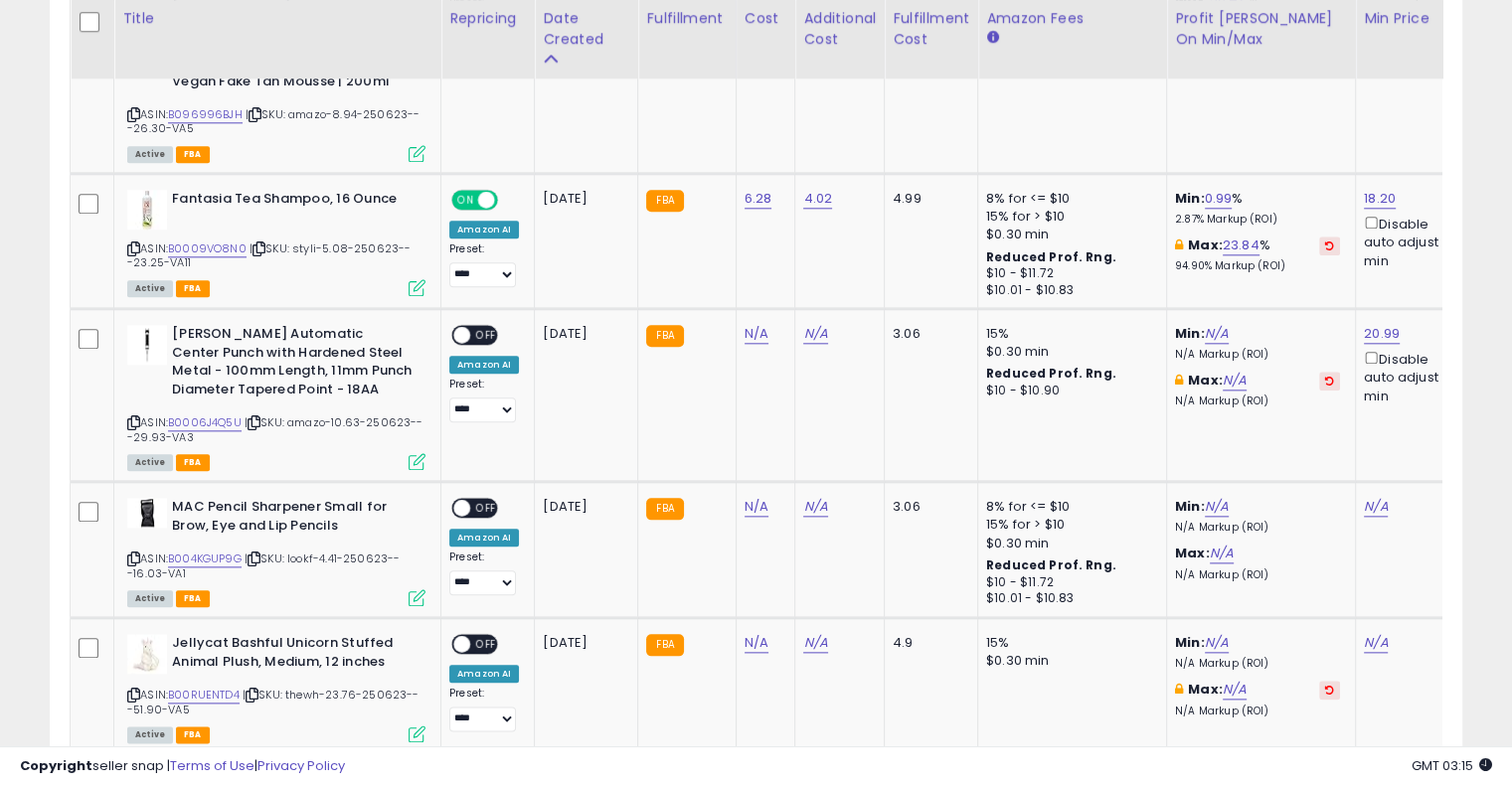 scroll, scrollTop: 2163, scrollLeft: 0, axis: vertical 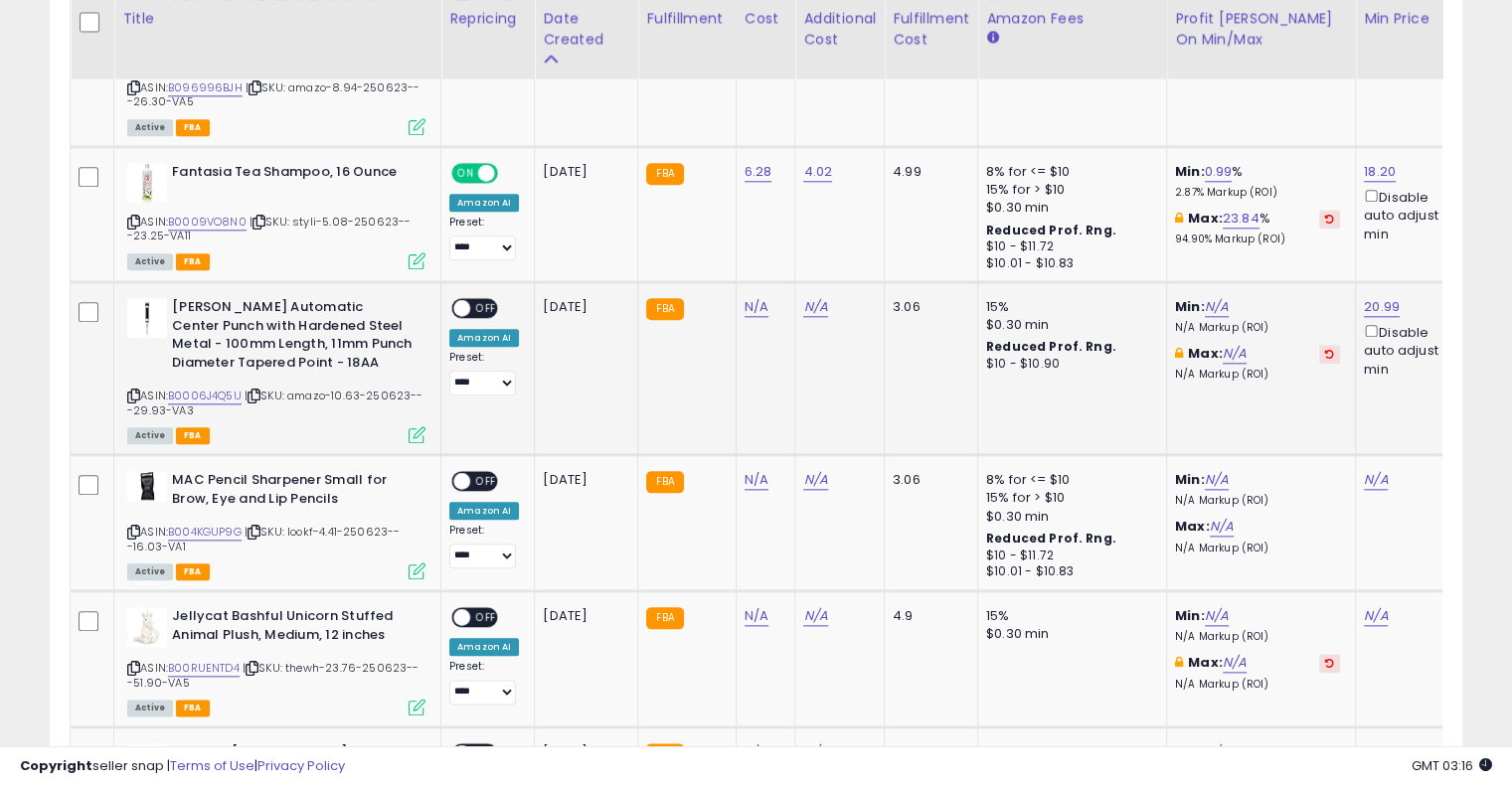 click at bounding box center (253, 395) 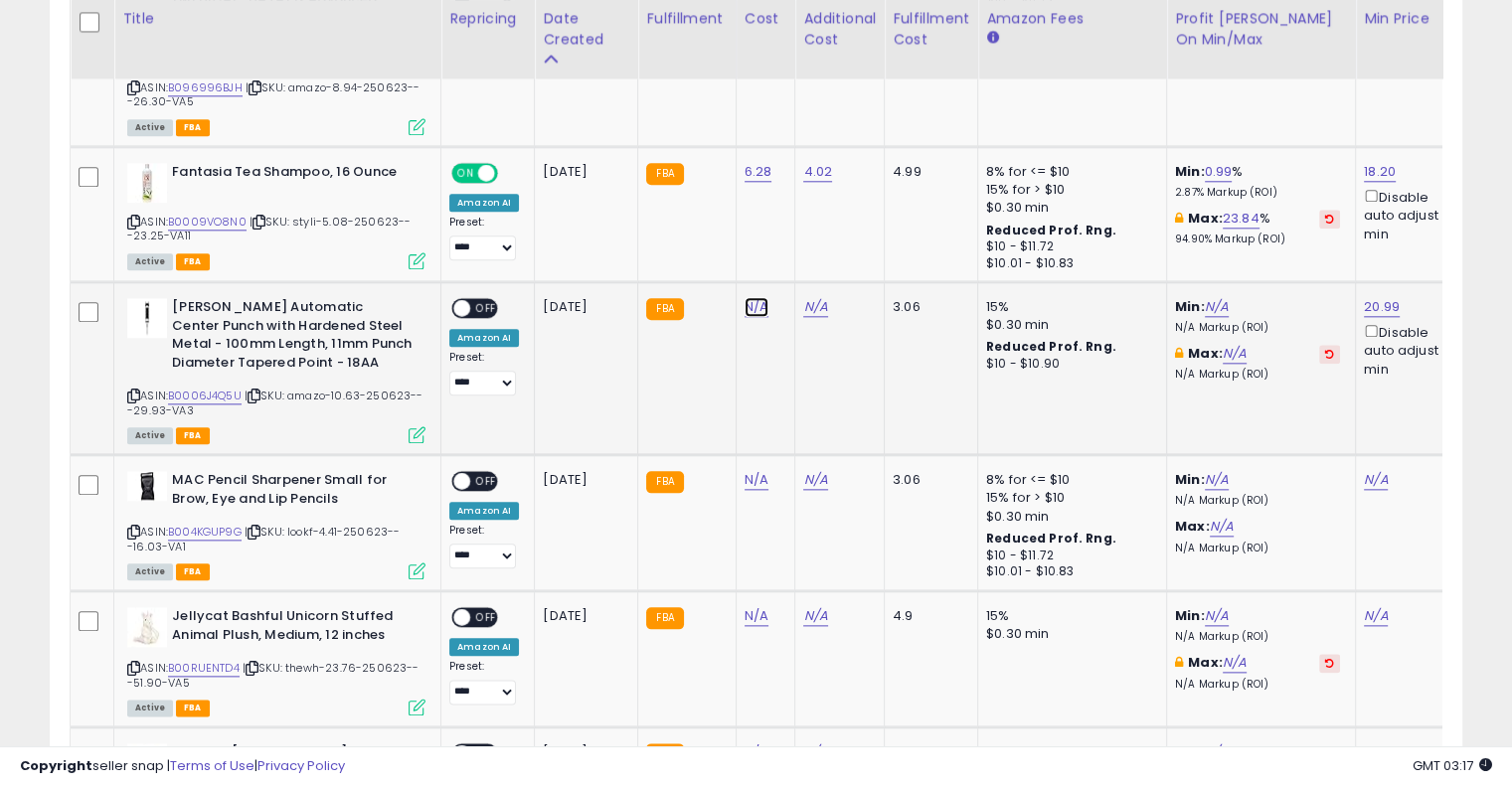 click on "N/A" at bounding box center [756, 307] 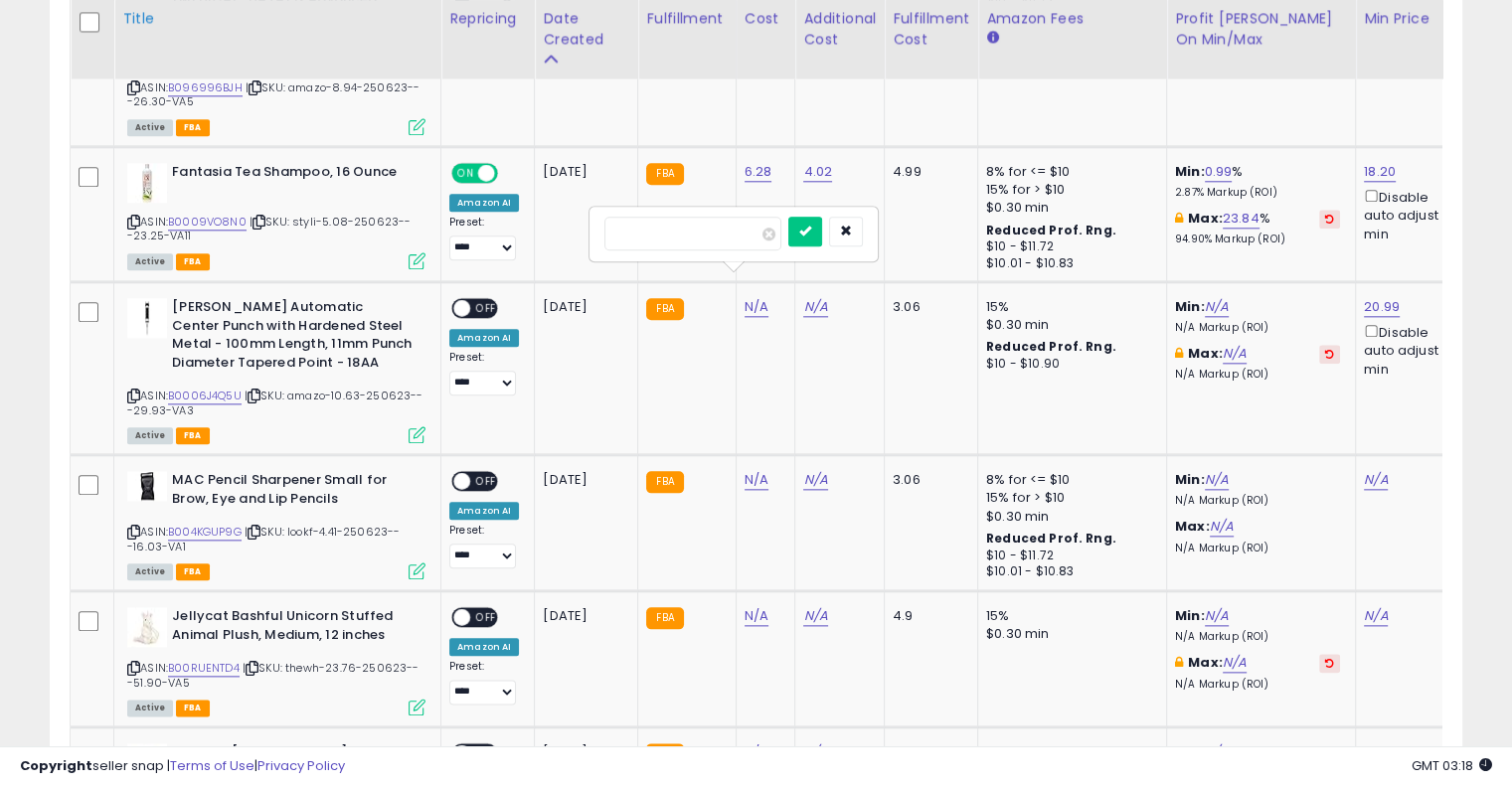 type on "*****" 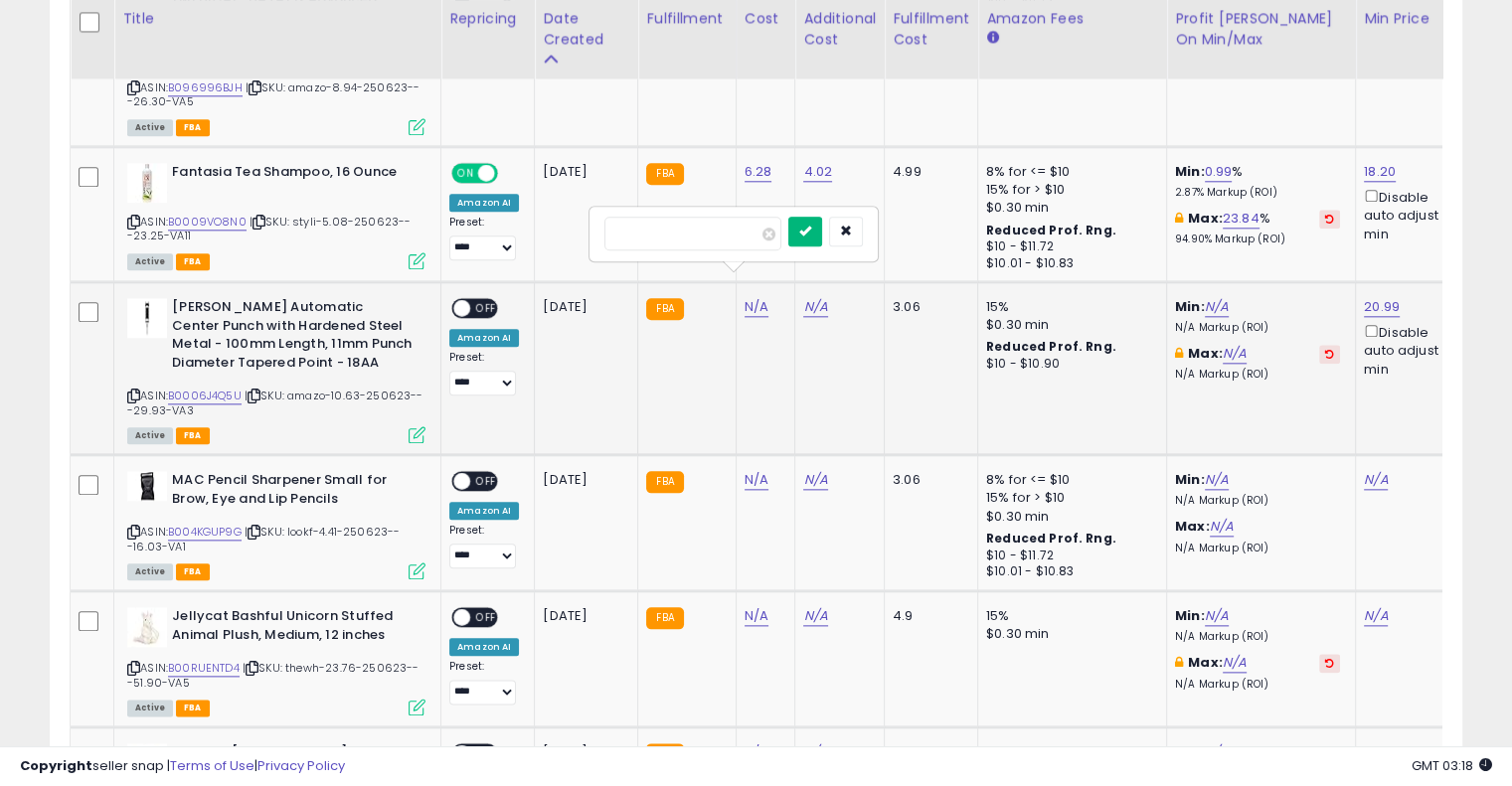 click at bounding box center (805, 232) 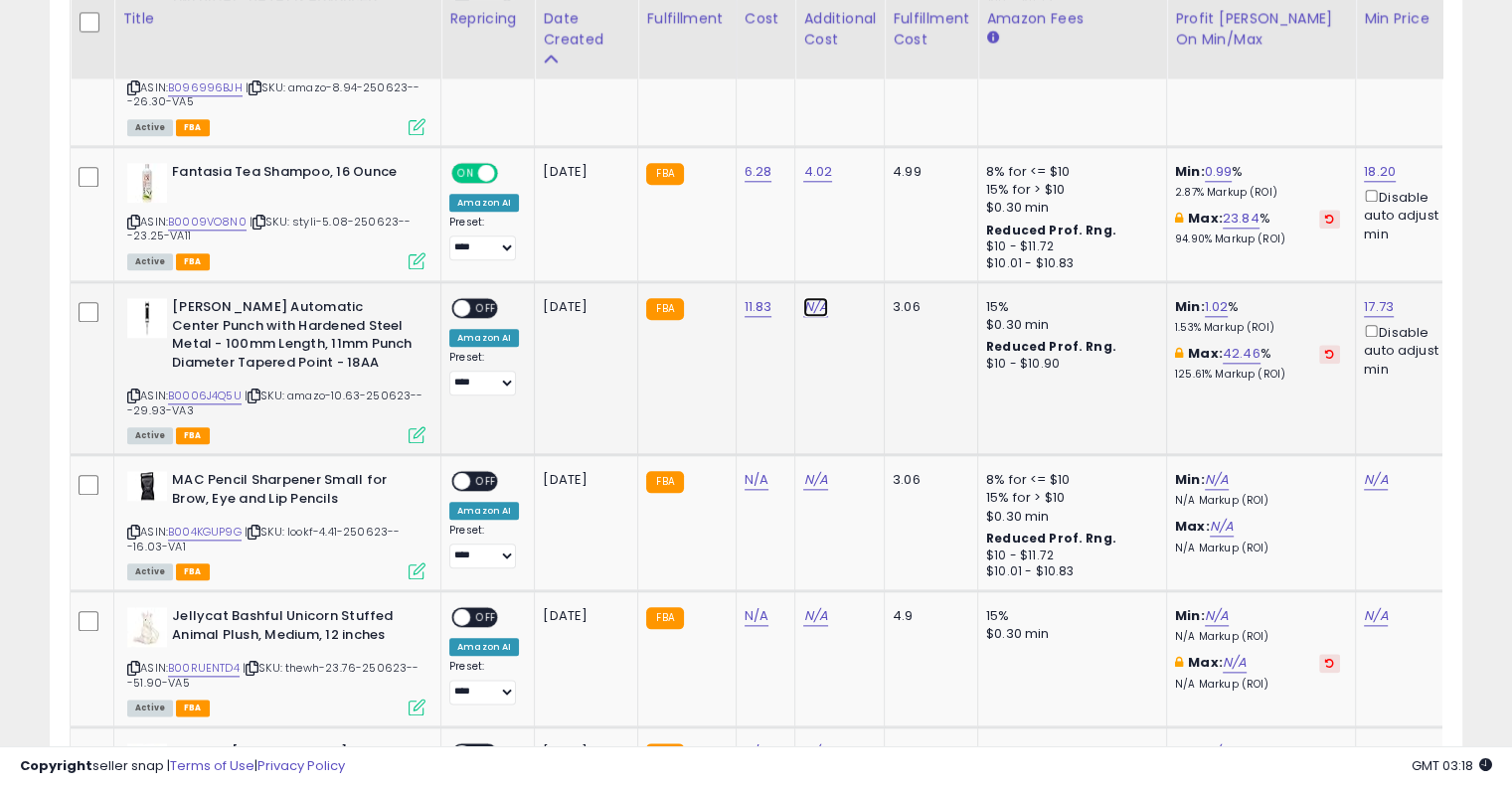 click on "N/A" at bounding box center [815, 307] 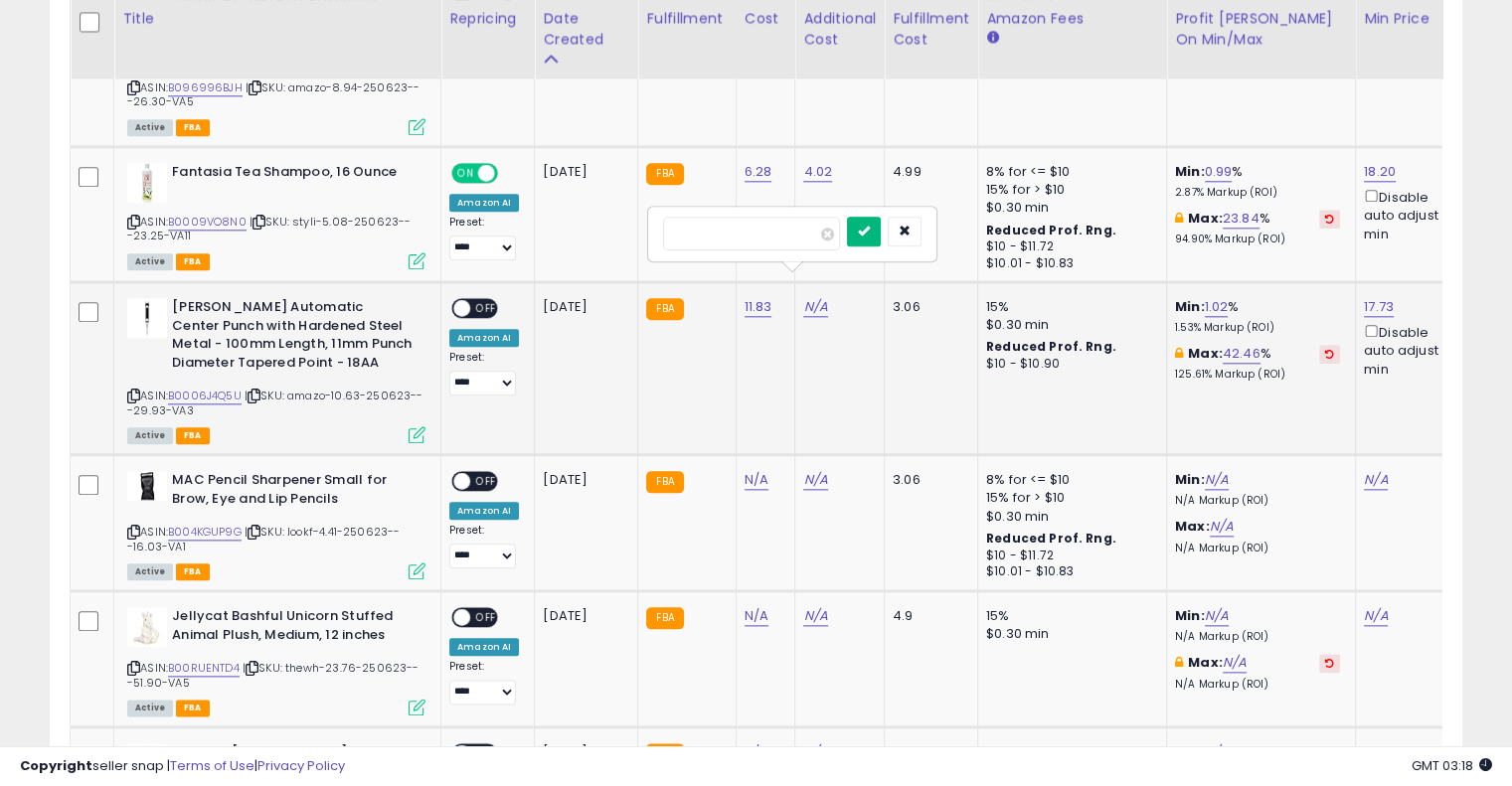 type on "****" 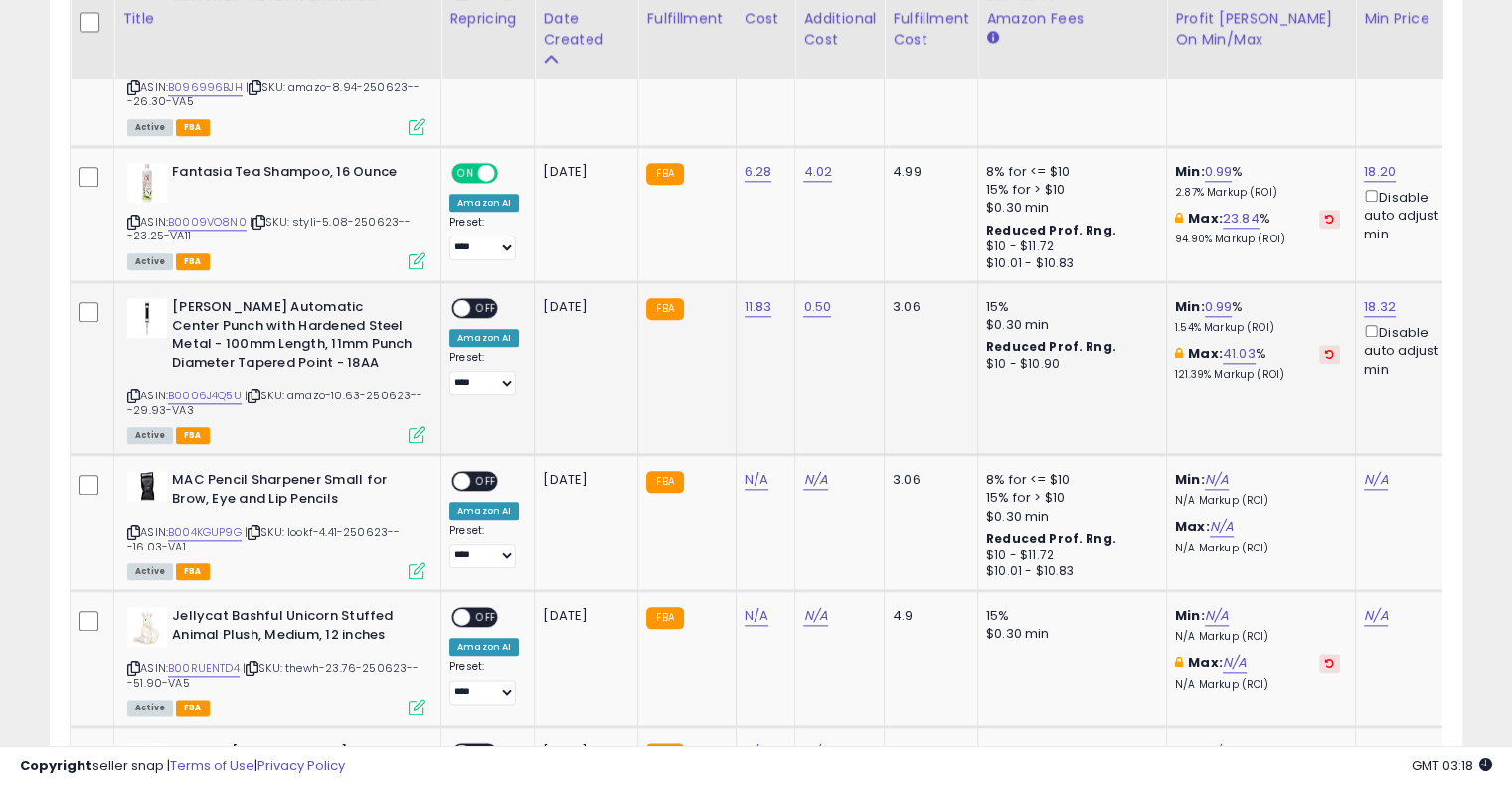 click on "OFF" at bounding box center [486, 308] 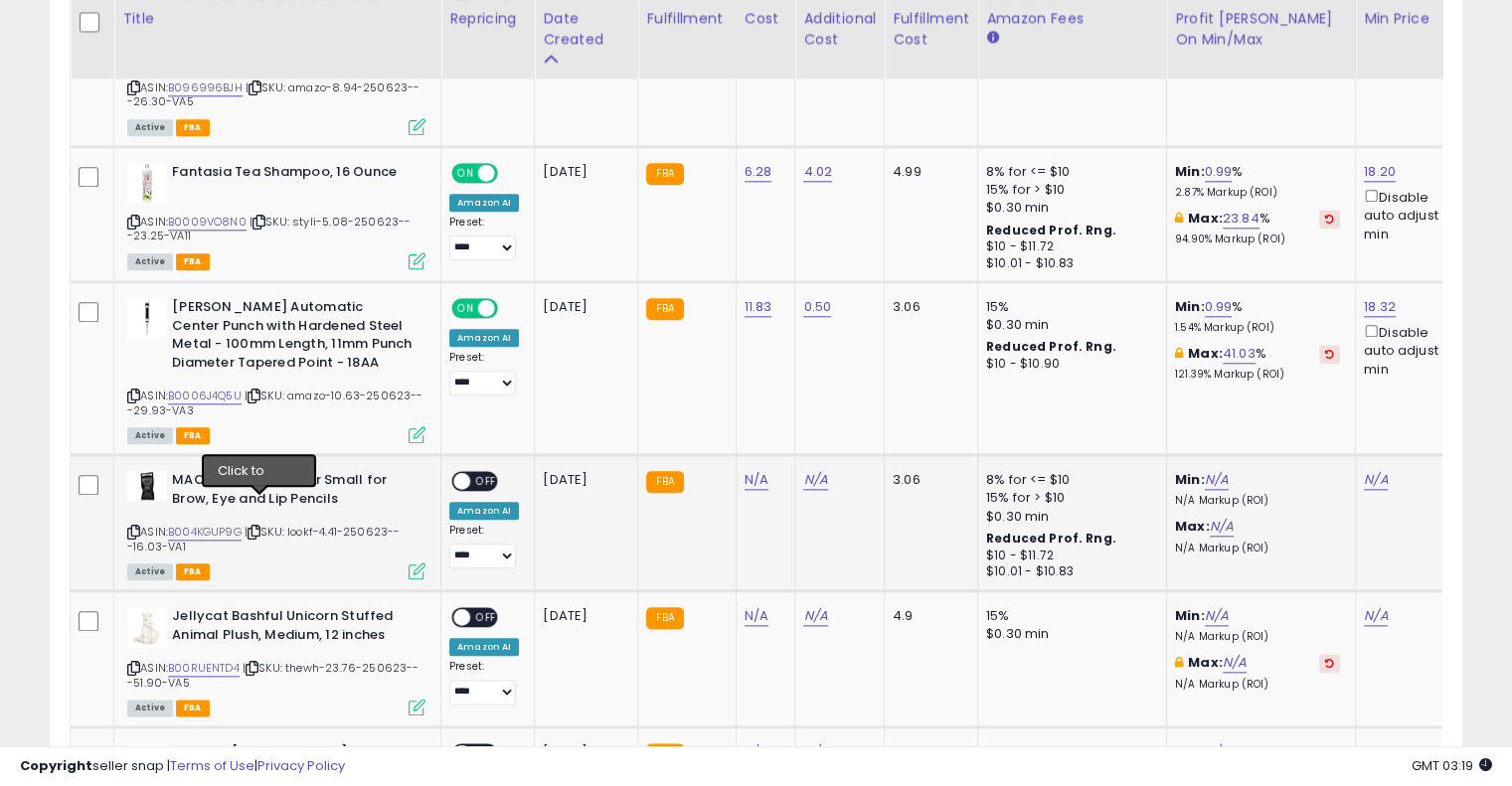 click at bounding box center [253, 532] 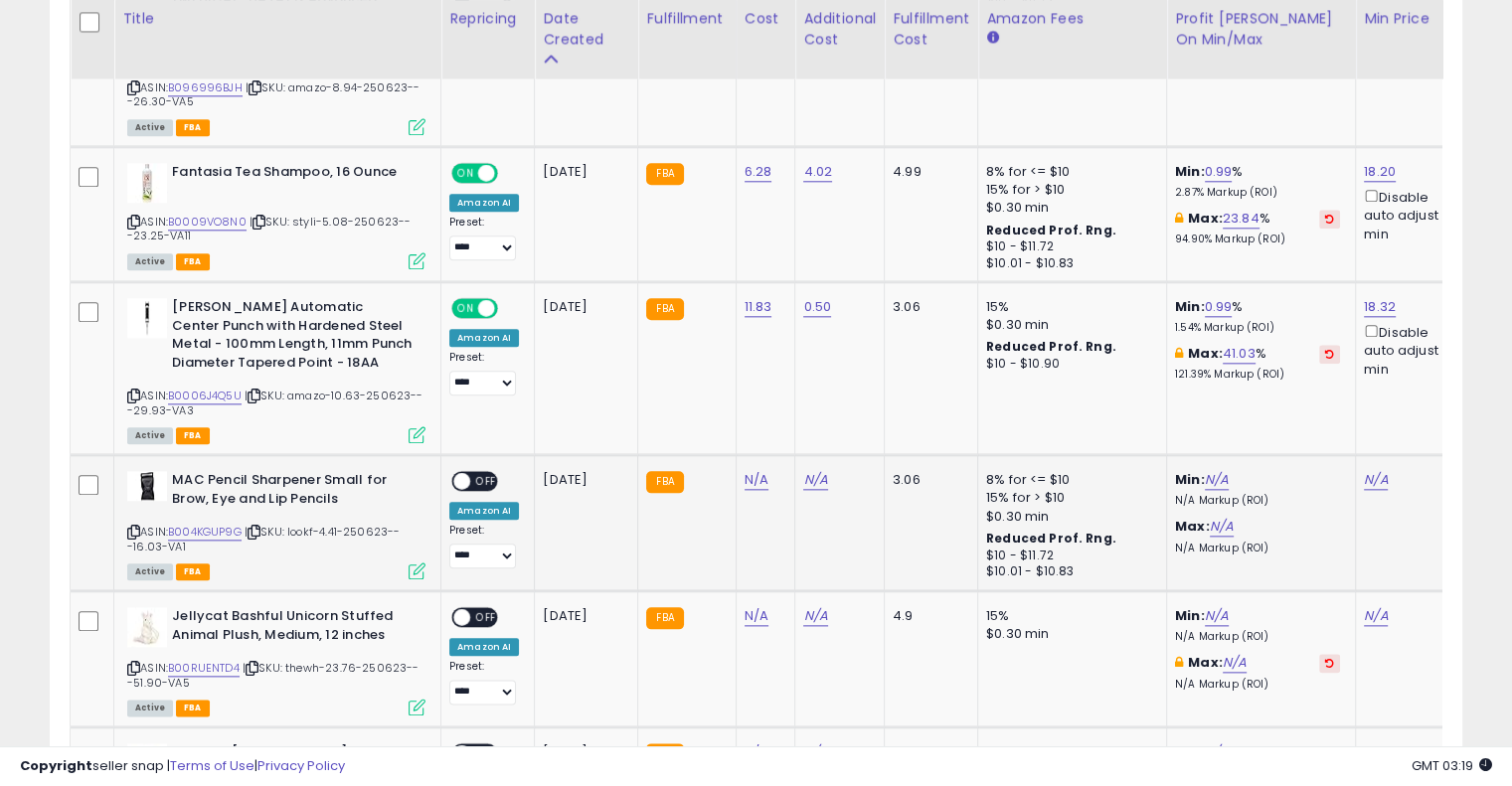 click at bounding box center [253, 532] 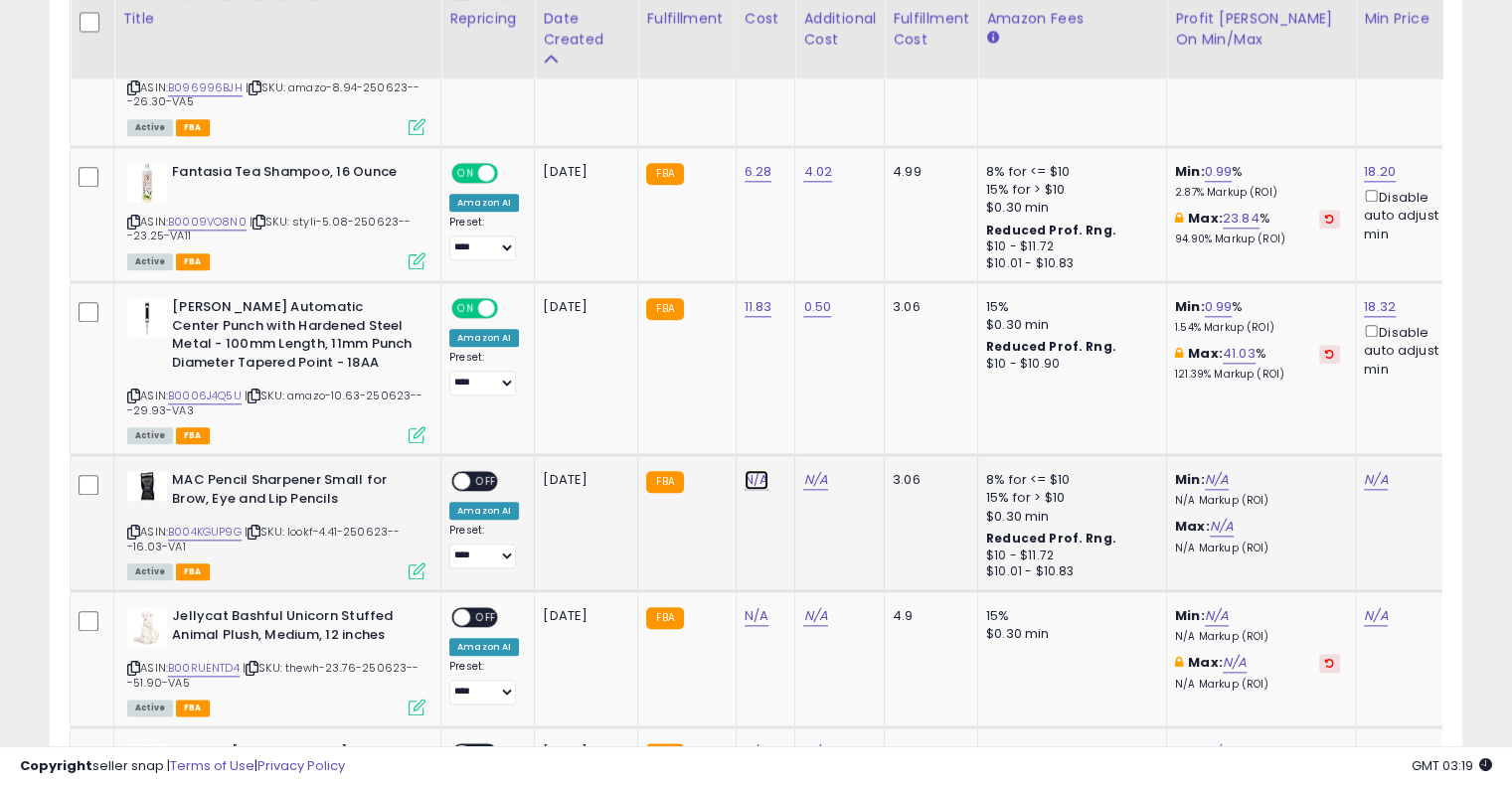 click on "N/A" at bounding box center [756, 480] 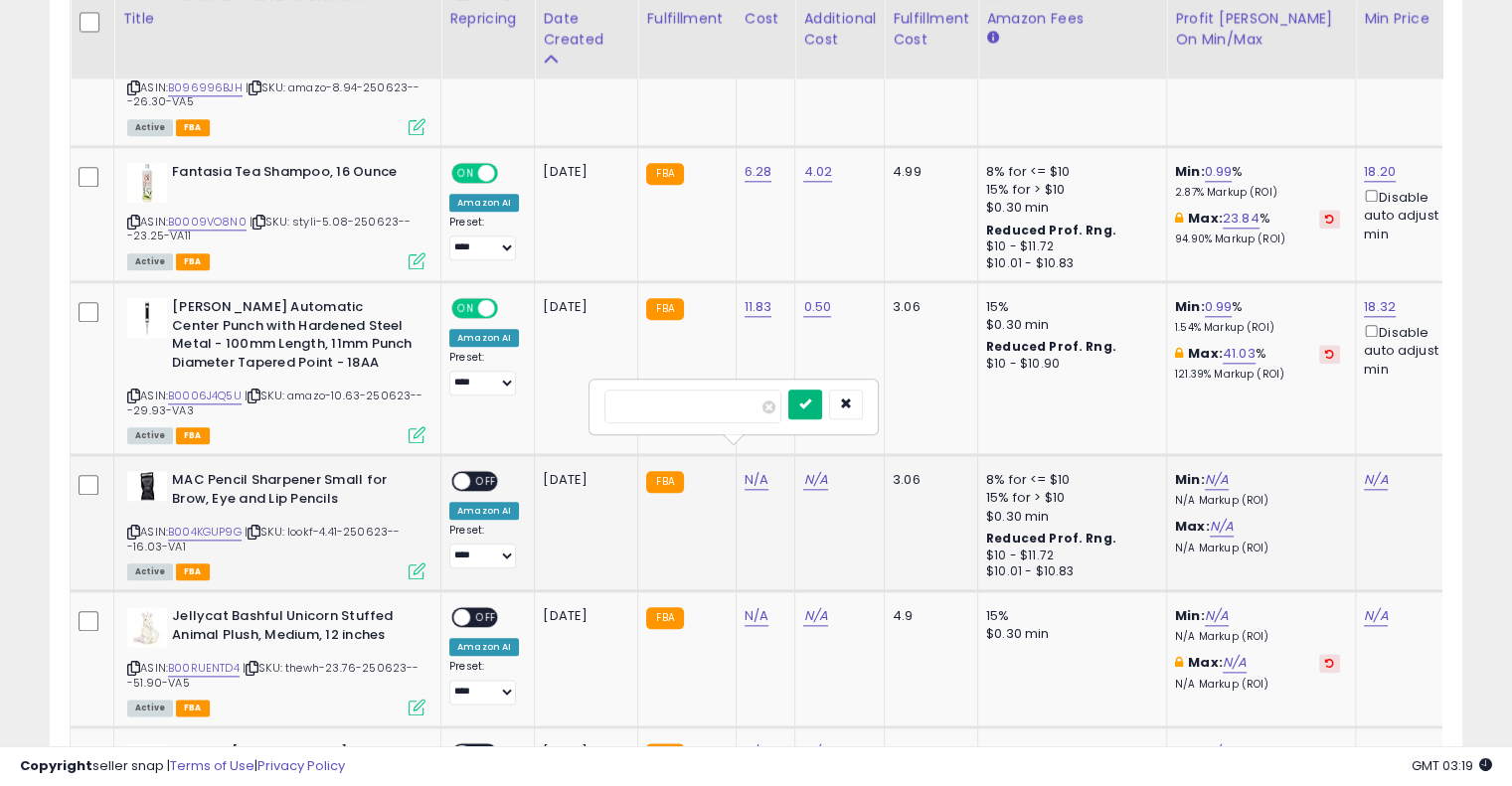 type on "****" 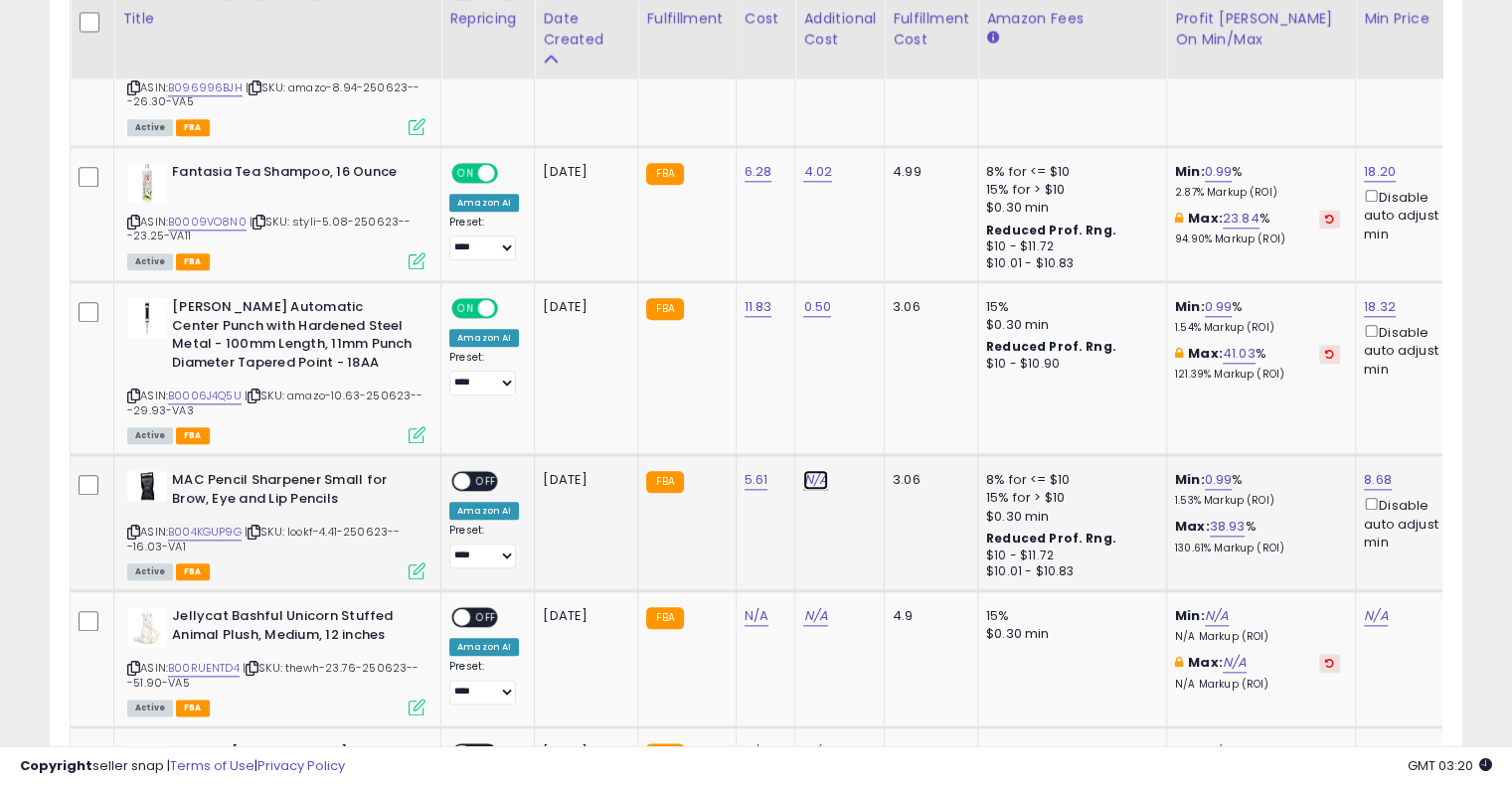 click on "N/A" at bounding box center [815, 480] 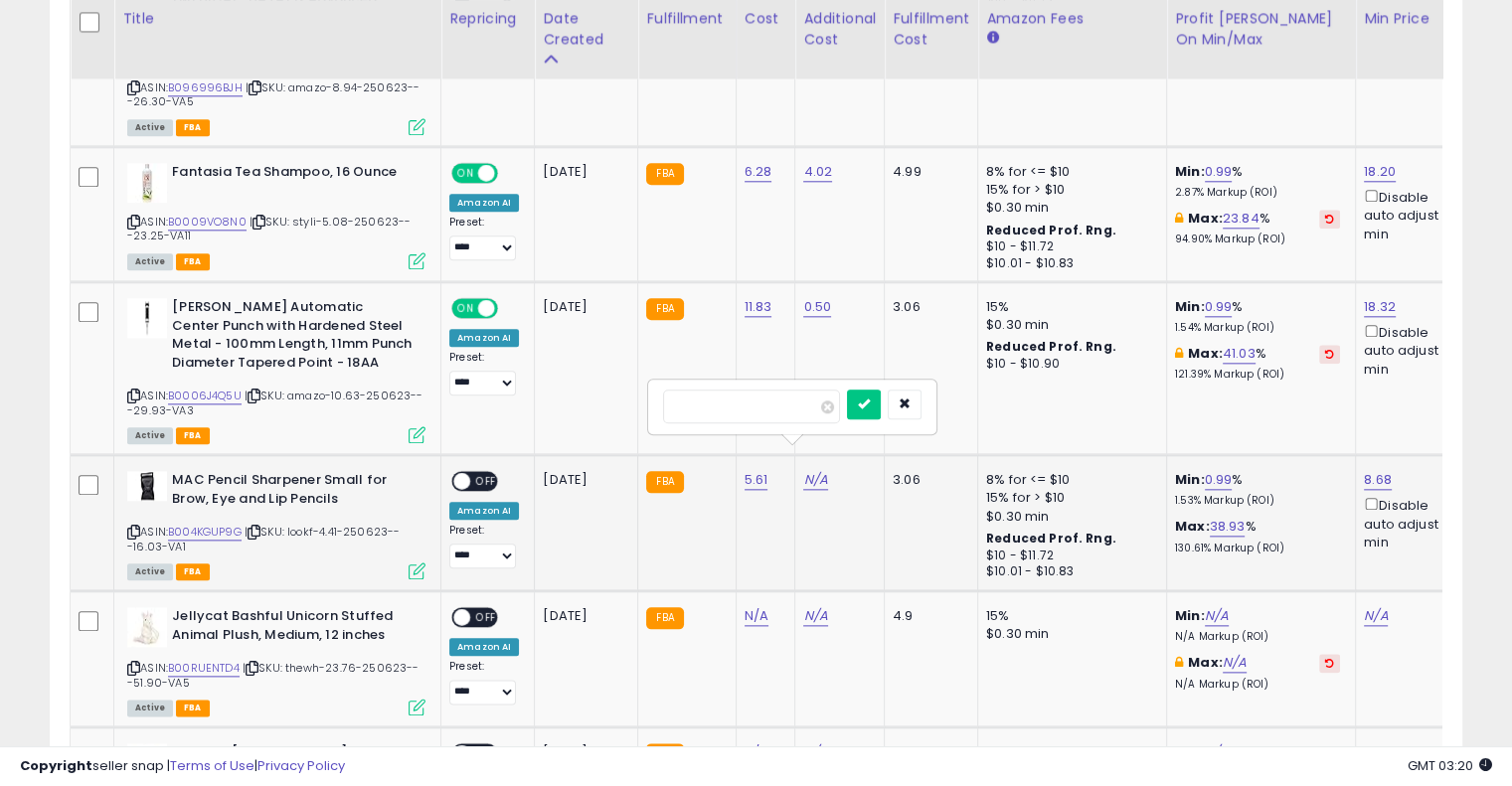 type on "****" 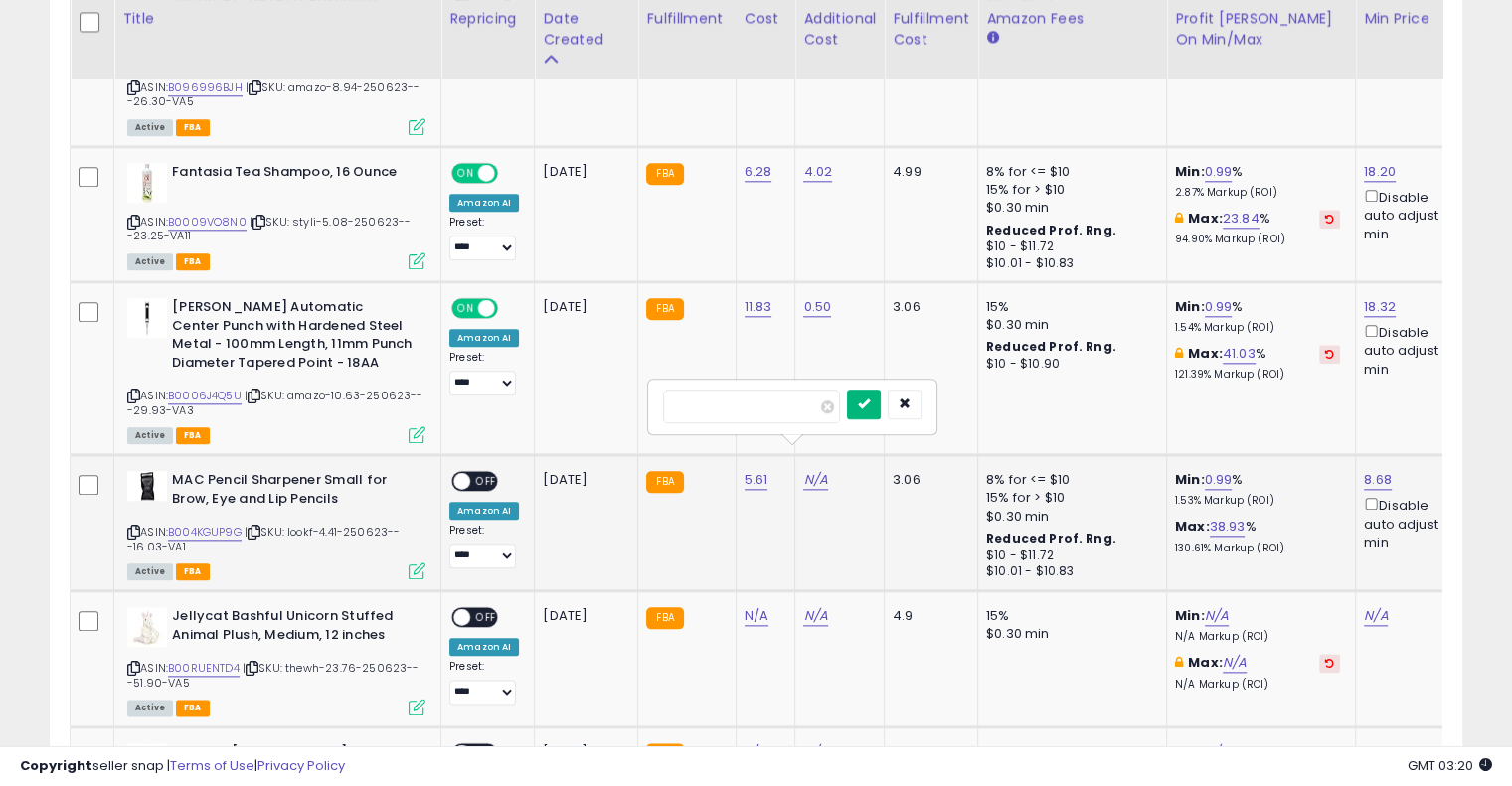 click at bounding box center [864, 404] 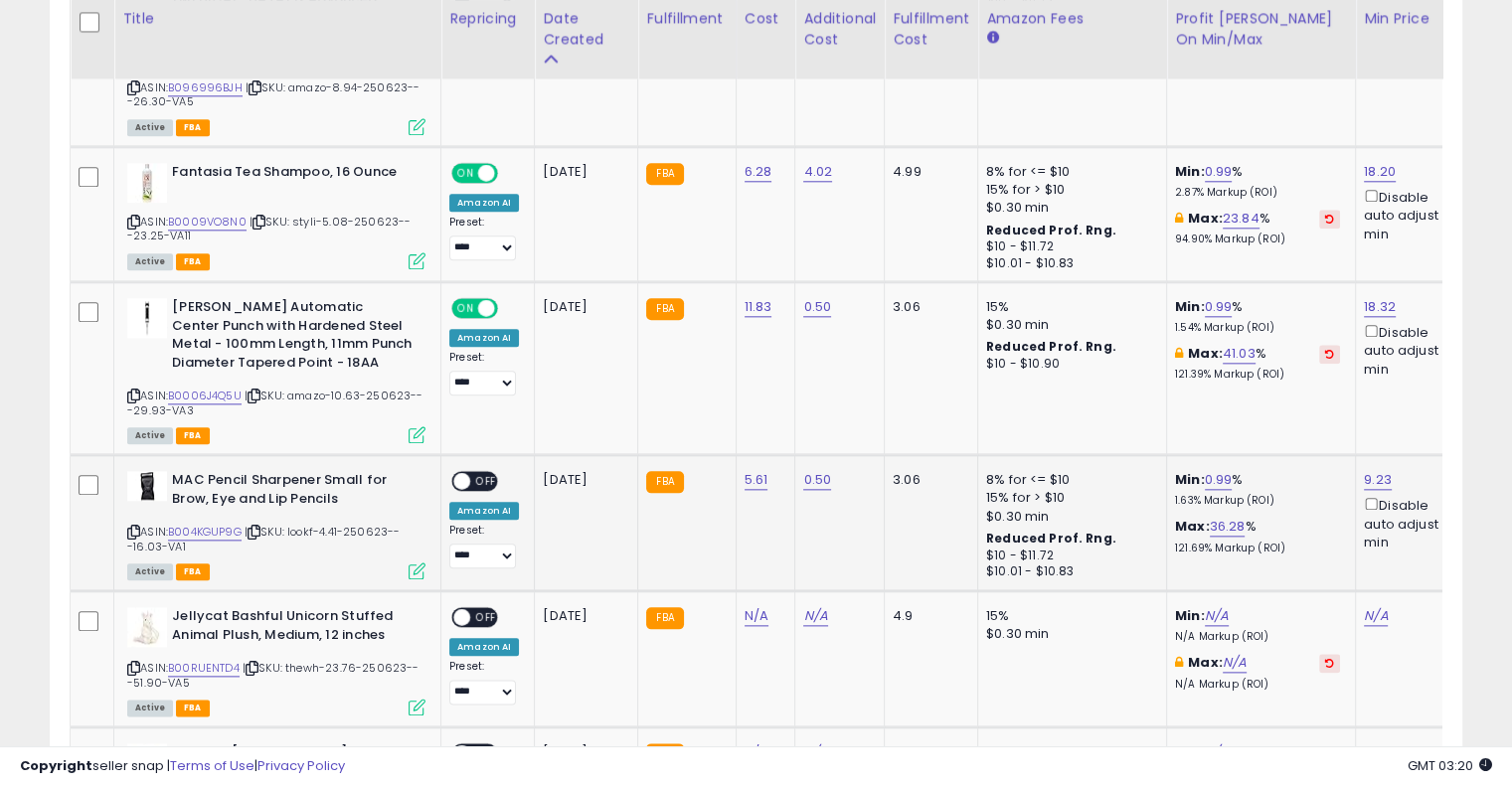 click on "OFF" at bounding box center [486, 481] 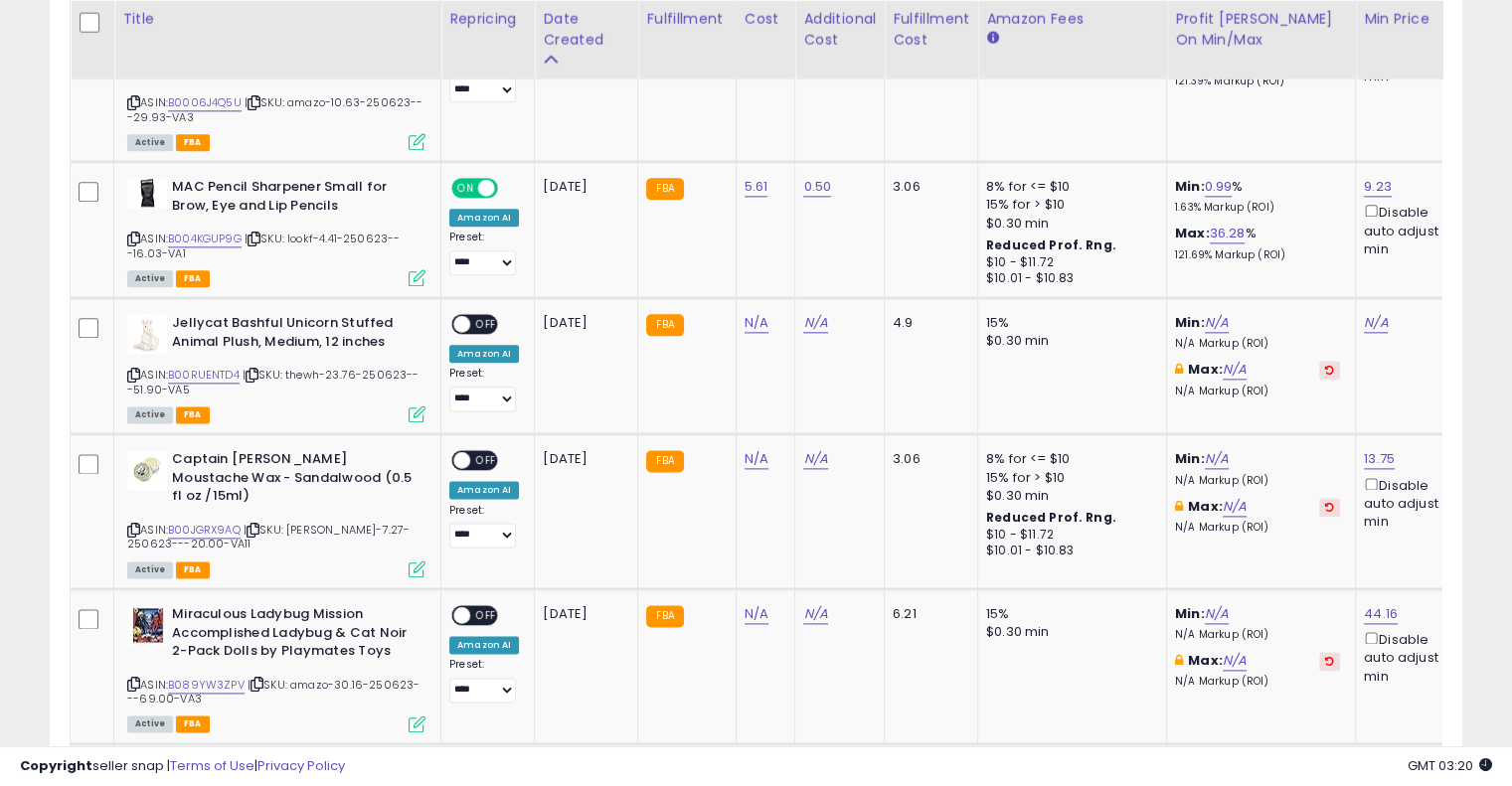 scroll, scrollTop: 2467, scrollLeft: 0, axis: vertical 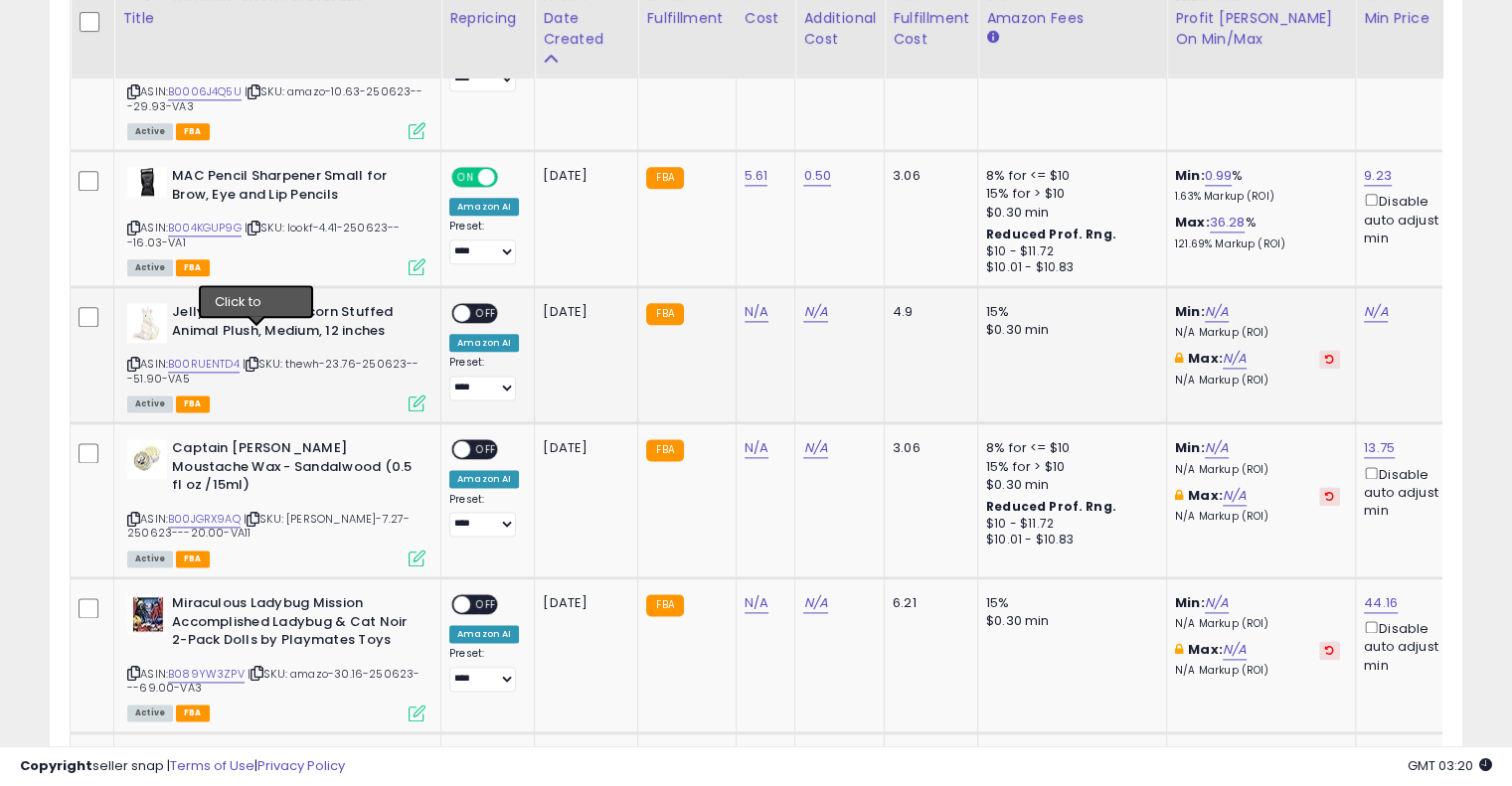 click at bounding box center [252, 364] 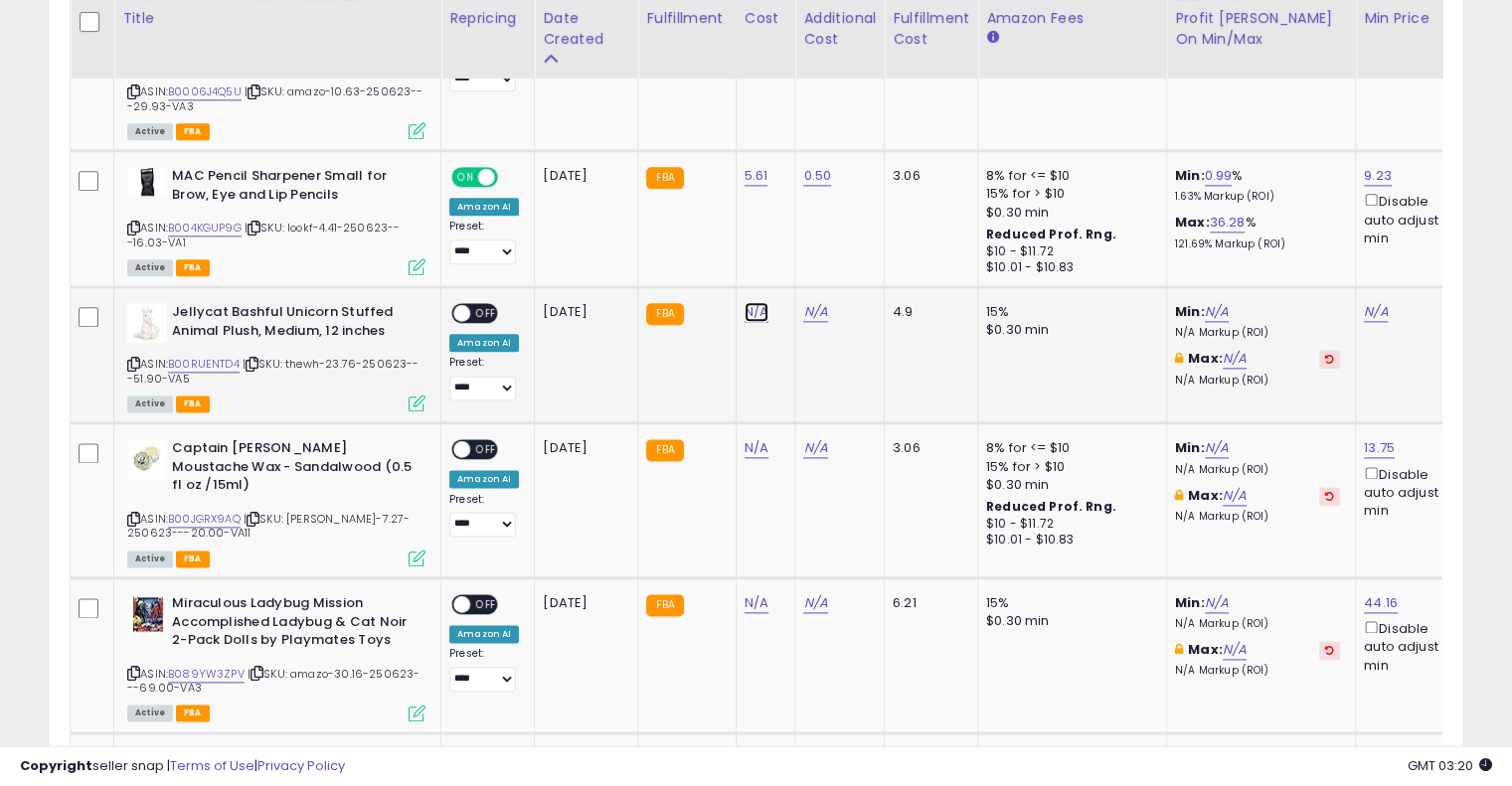 click on "N/A" at bounding box center [756, 312] 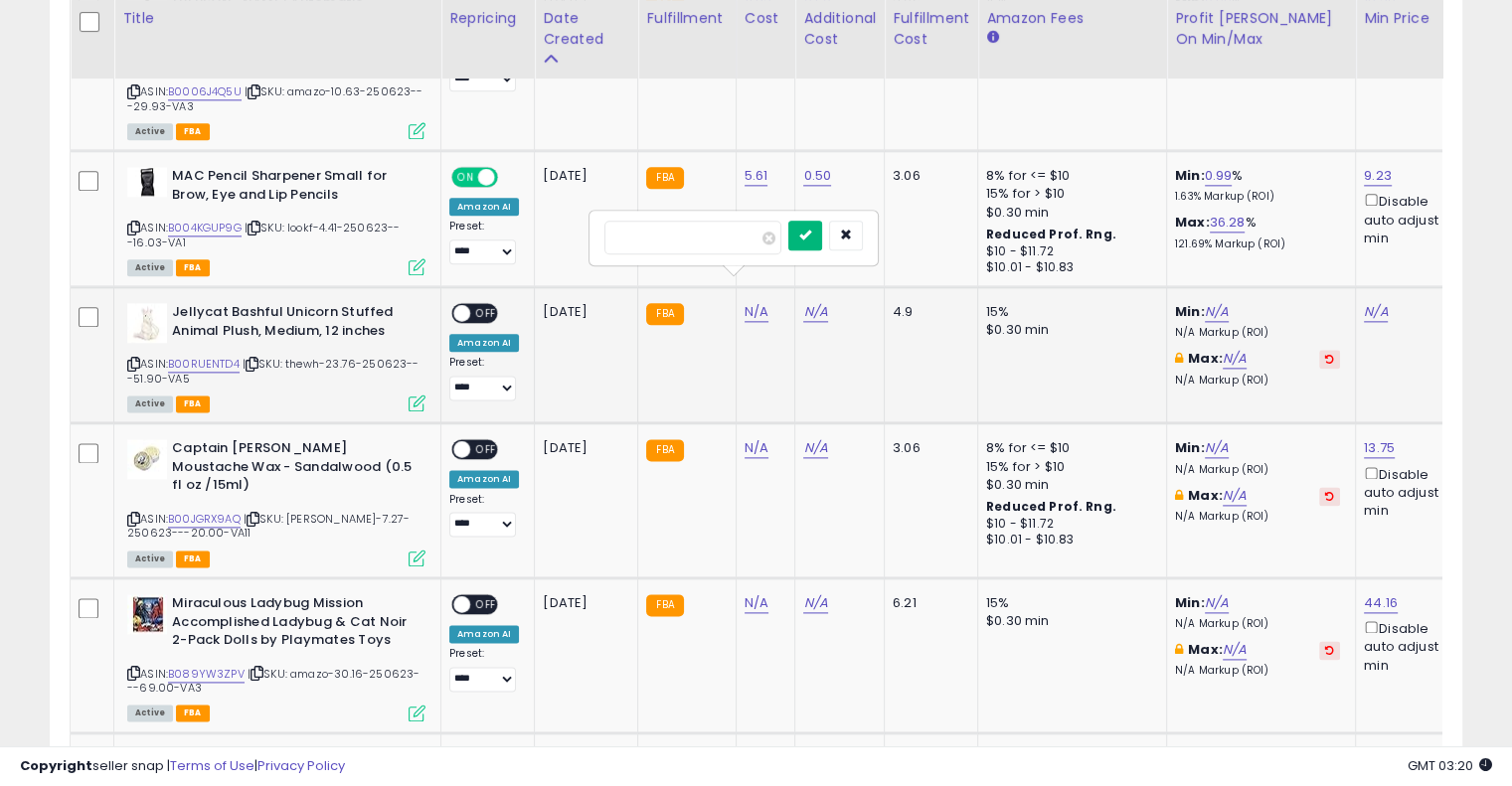 type on "*****" 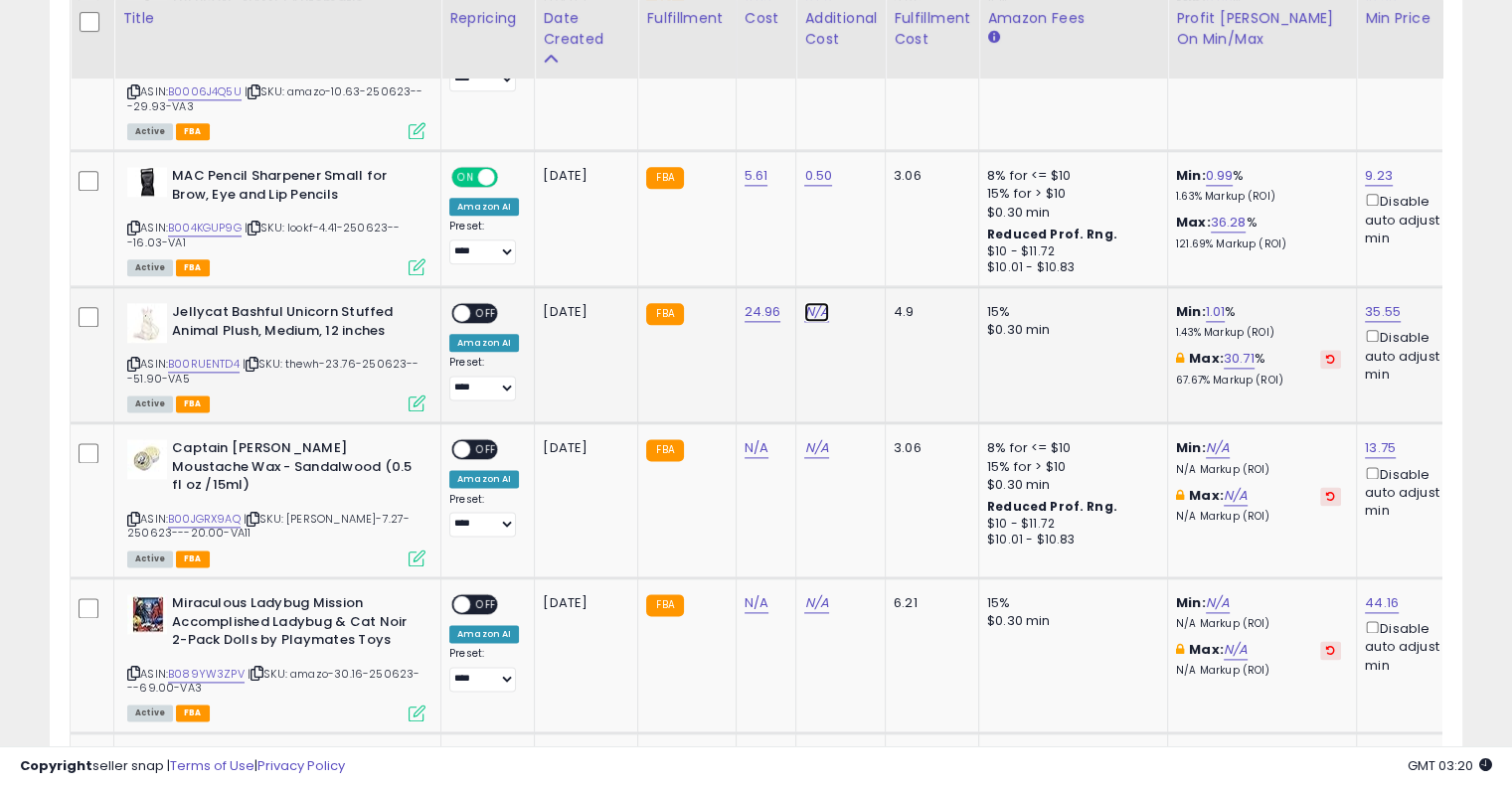 click on "N/A" at bounding box center (816, 312) 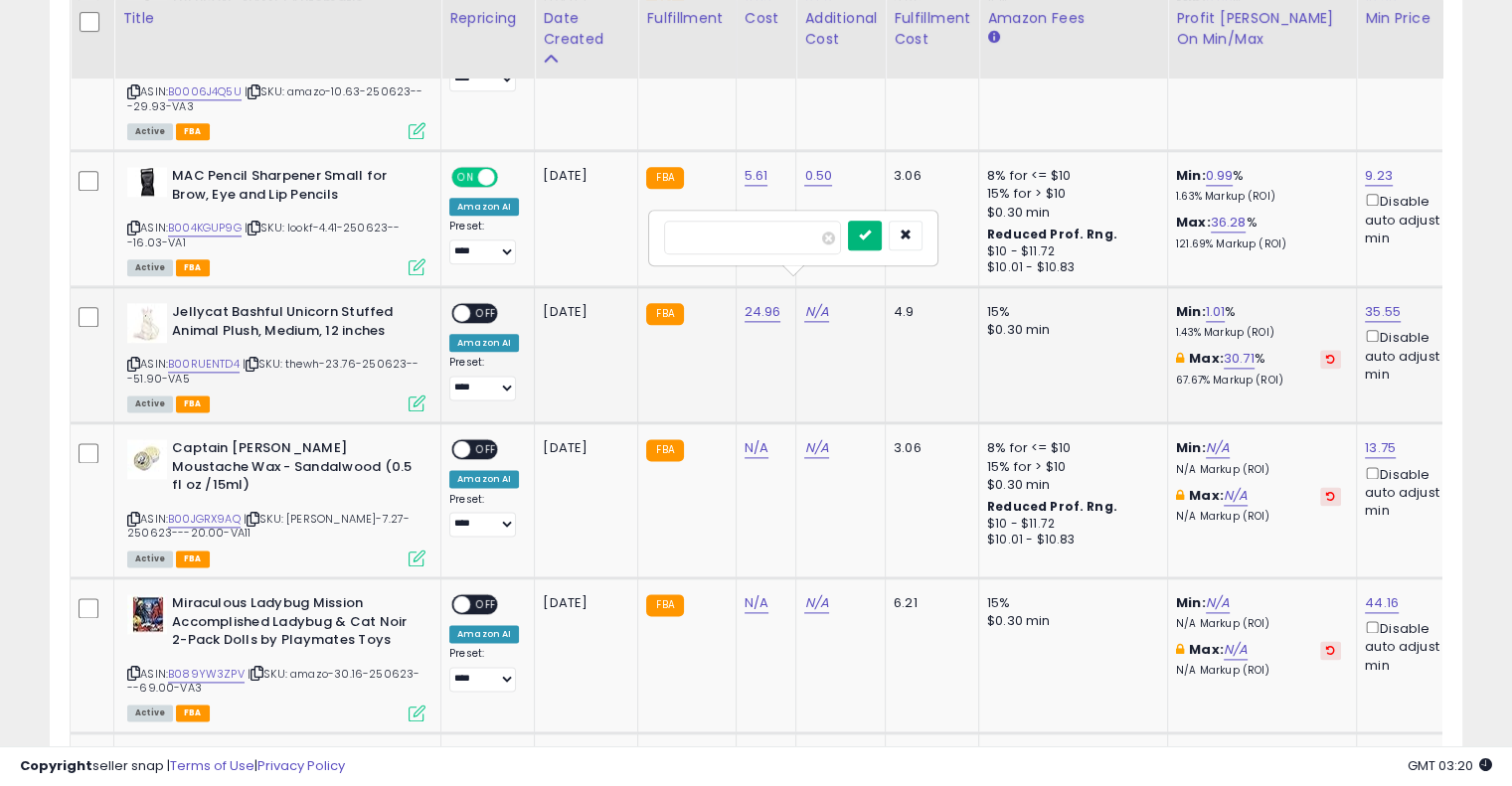 type on "****" 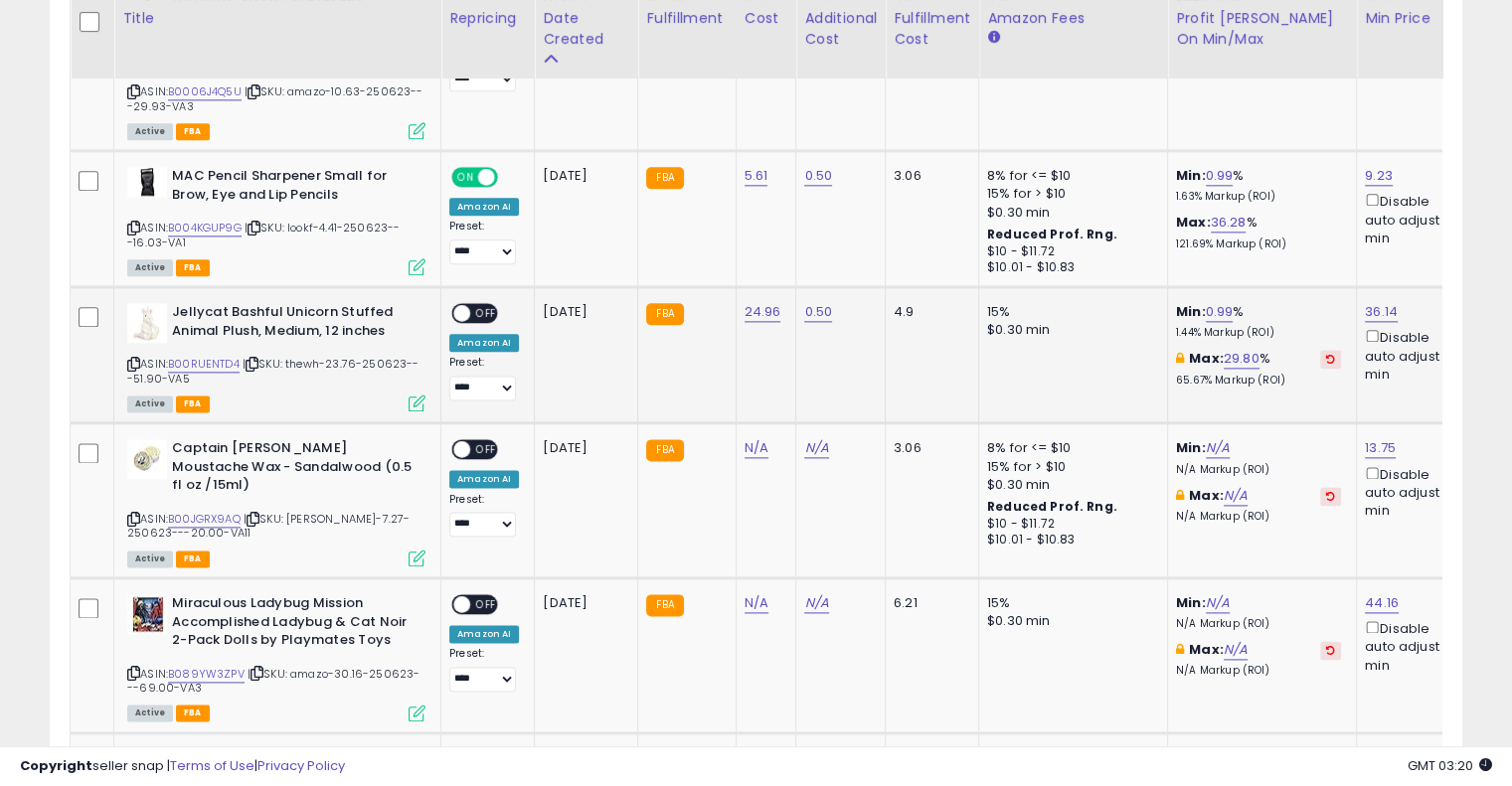 click on "OFF" at bounding box center (486, 313) 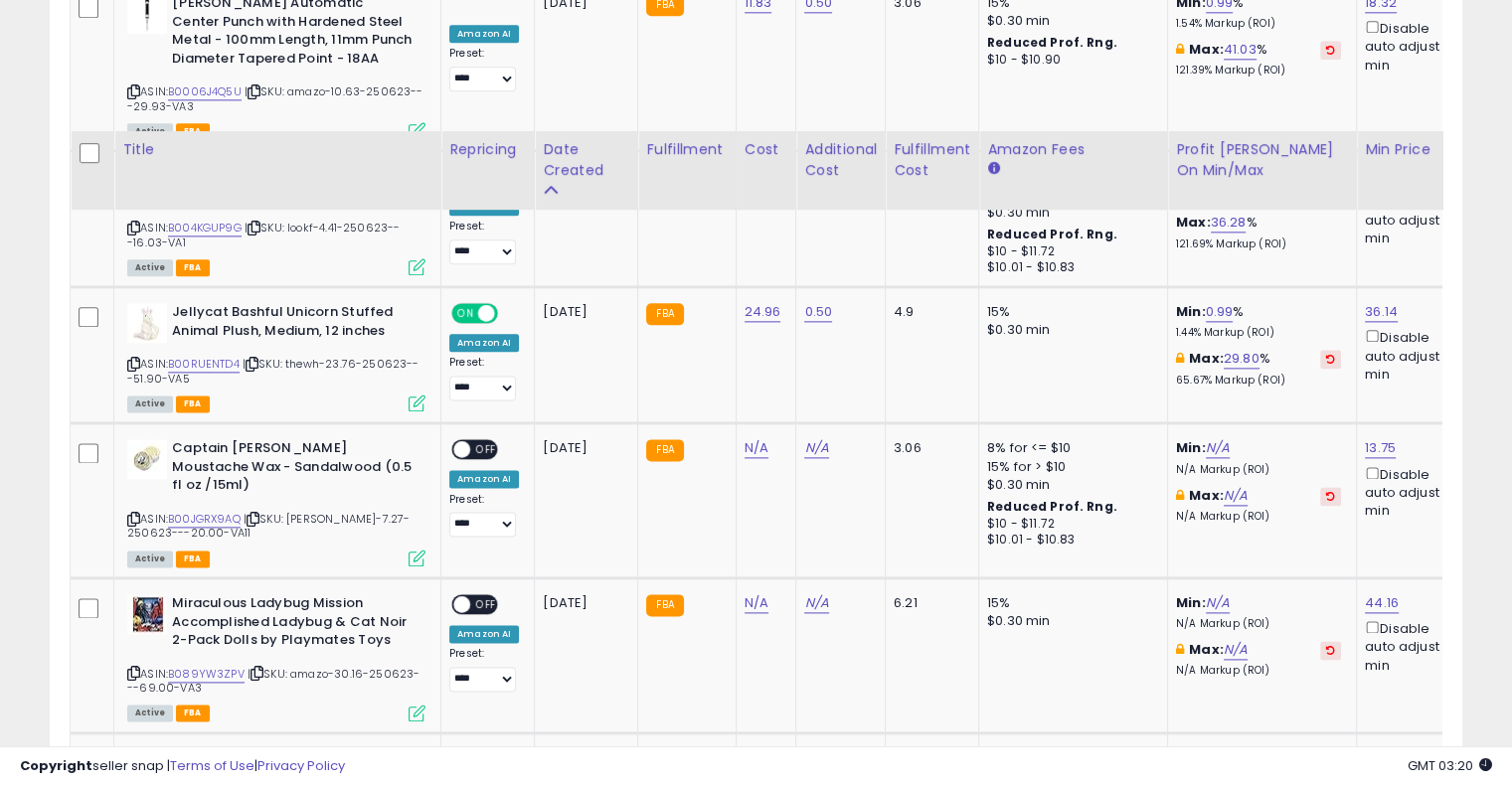 scroll, scrollTop: 2652, scrollLeft: 0, axis: vertical 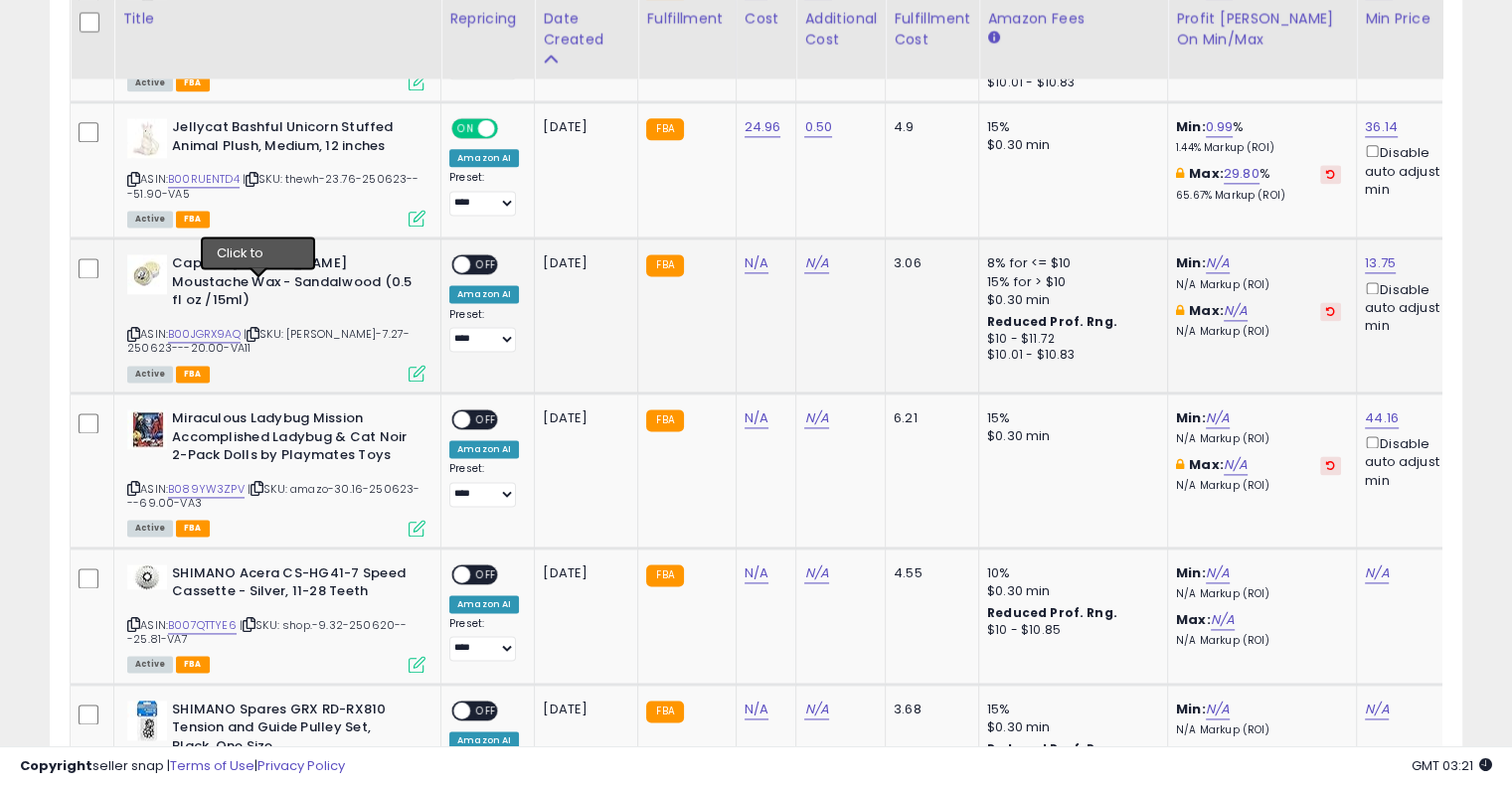 click at bounding box center (252, 334) 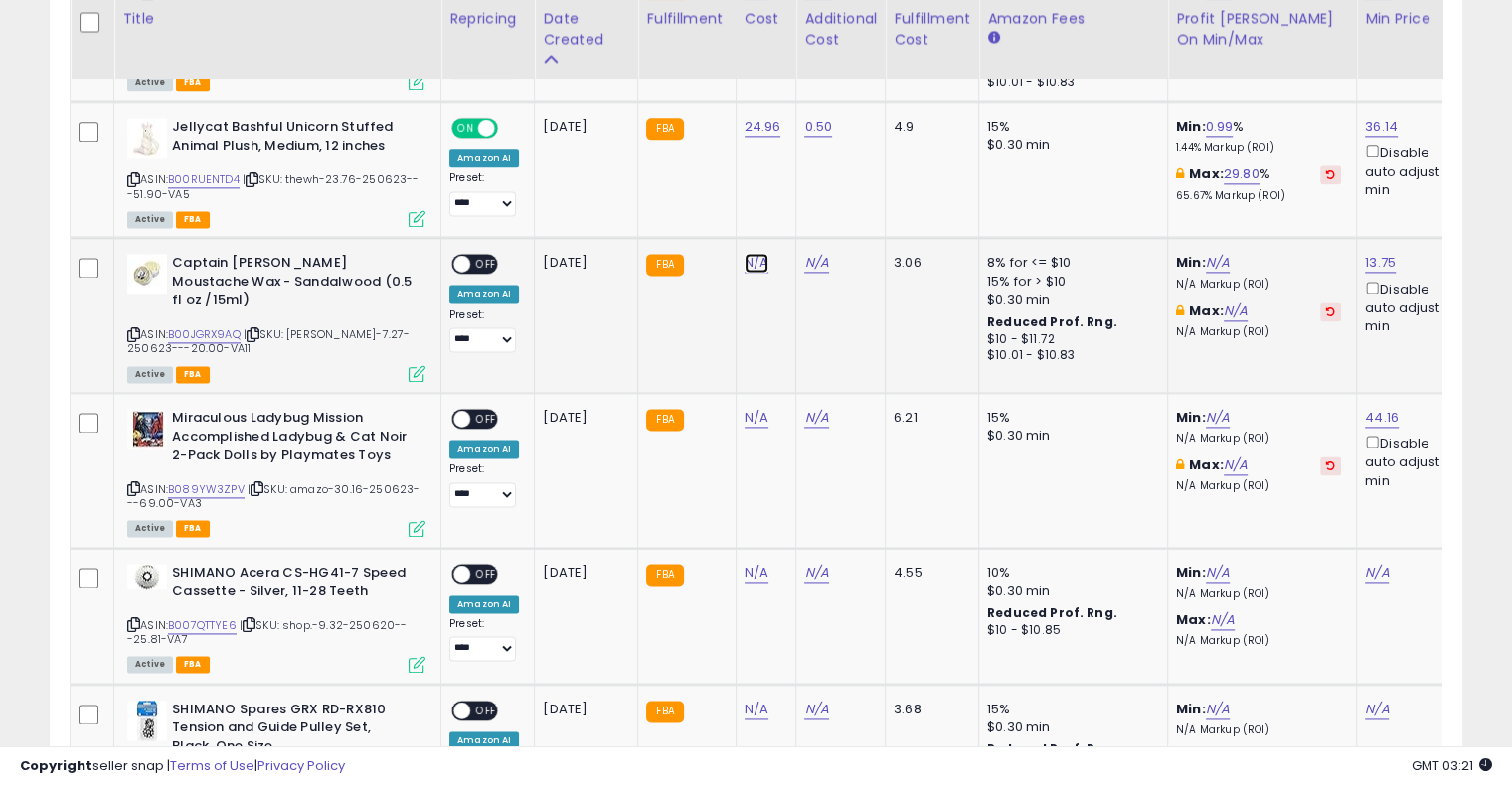 click on "N/A" at bounding box center [756, 263] 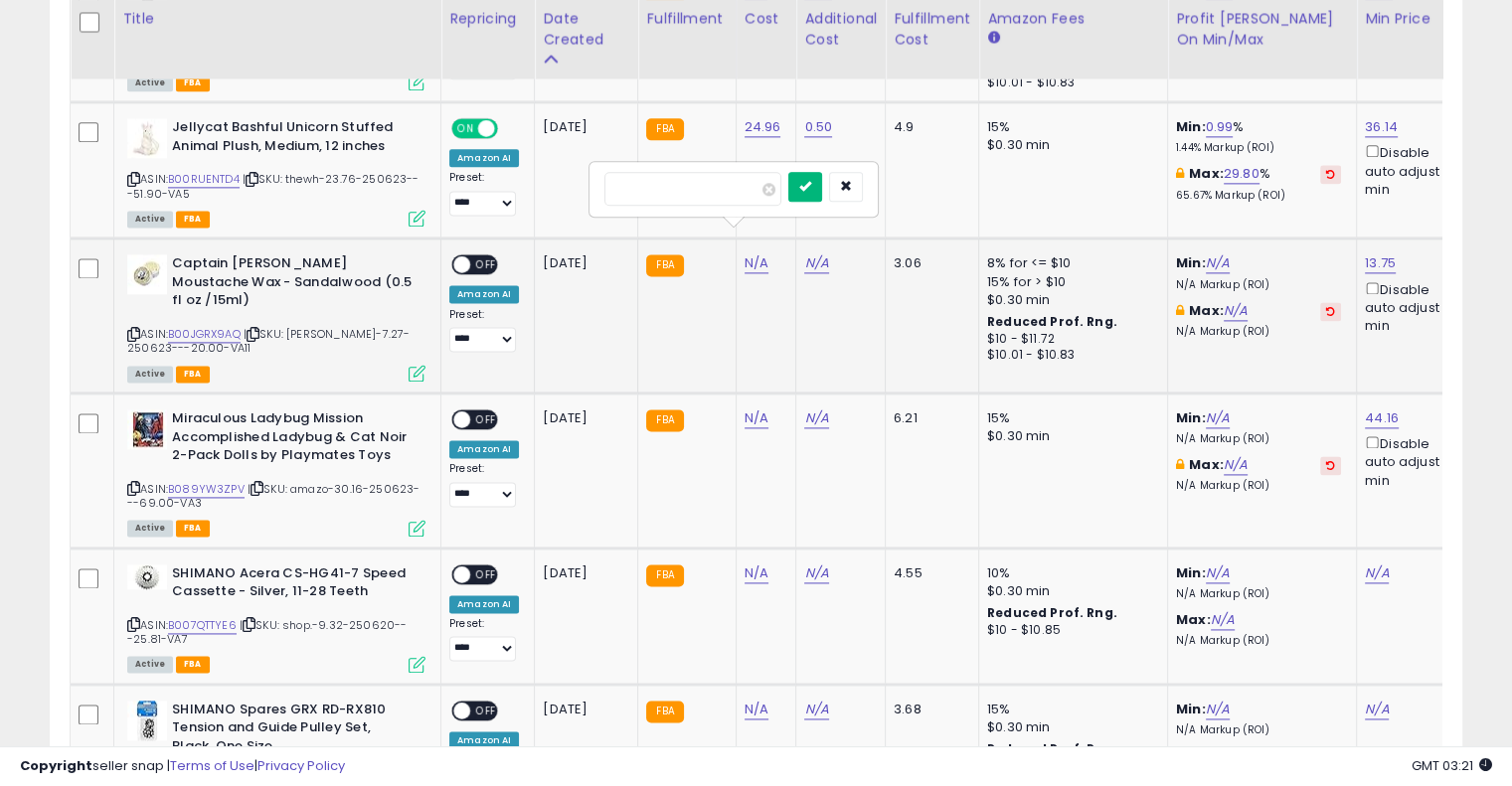 type on "****" 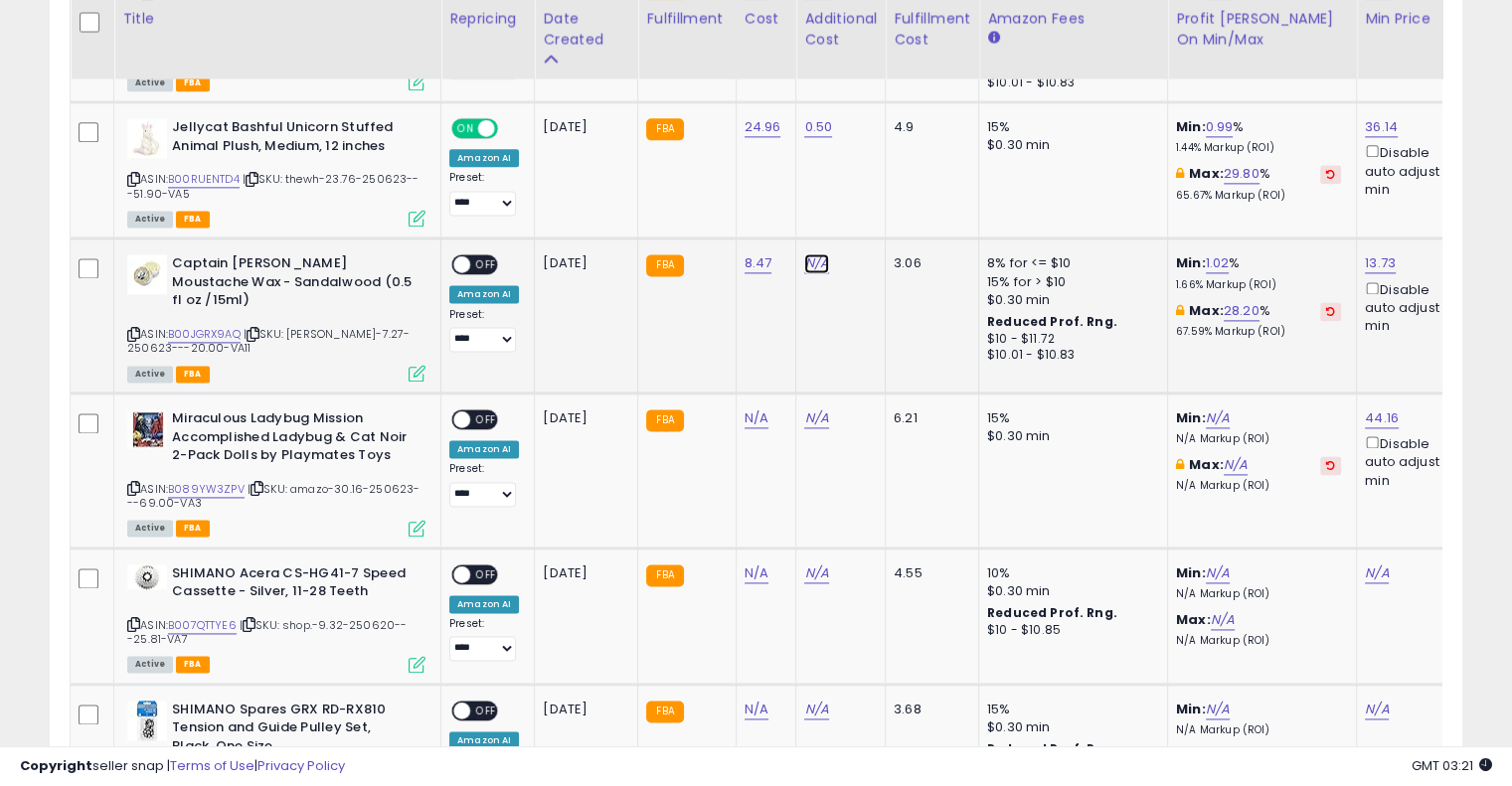 click on "N/A" at bounding box center [816, 263] 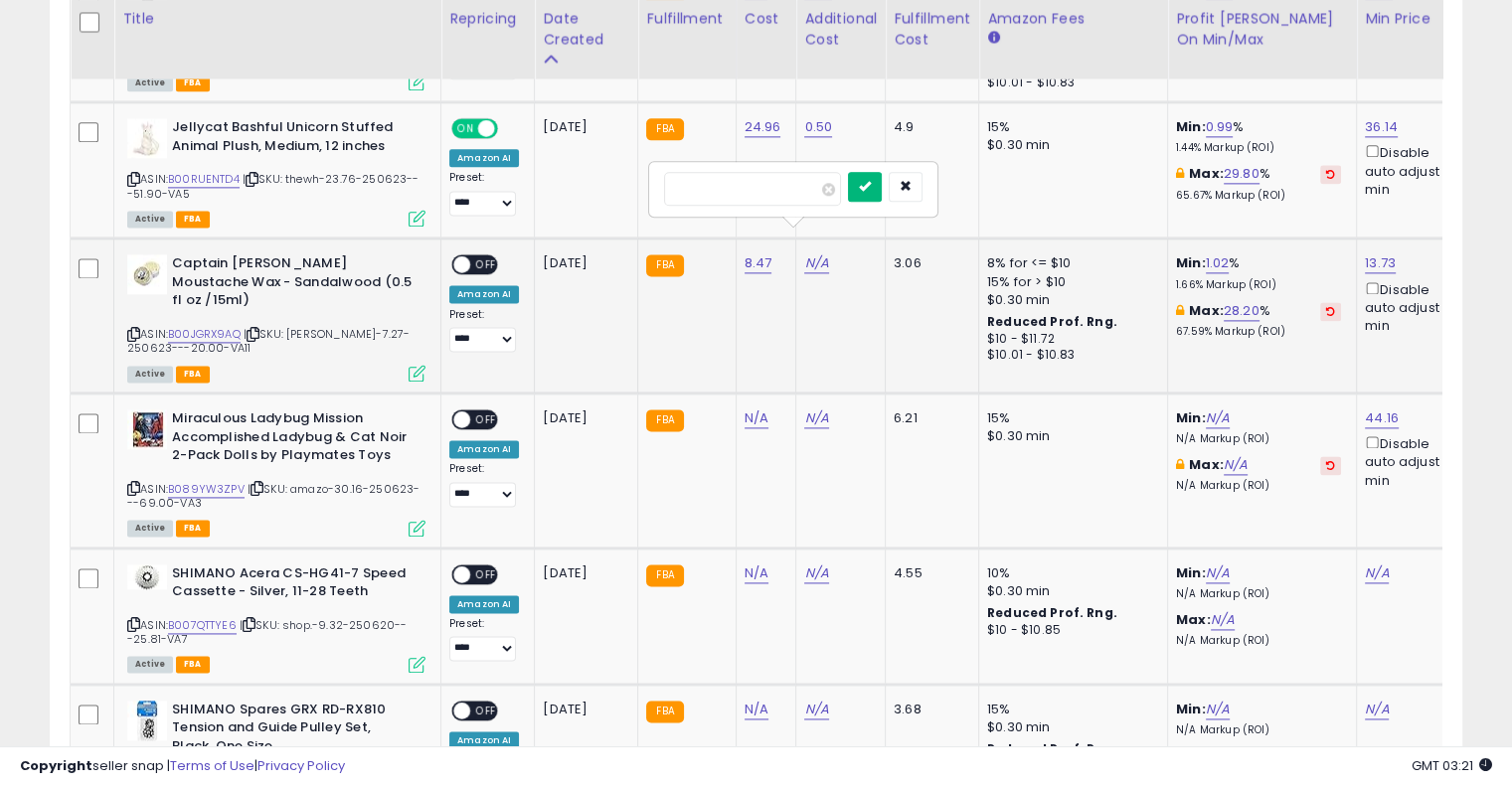type on "****" 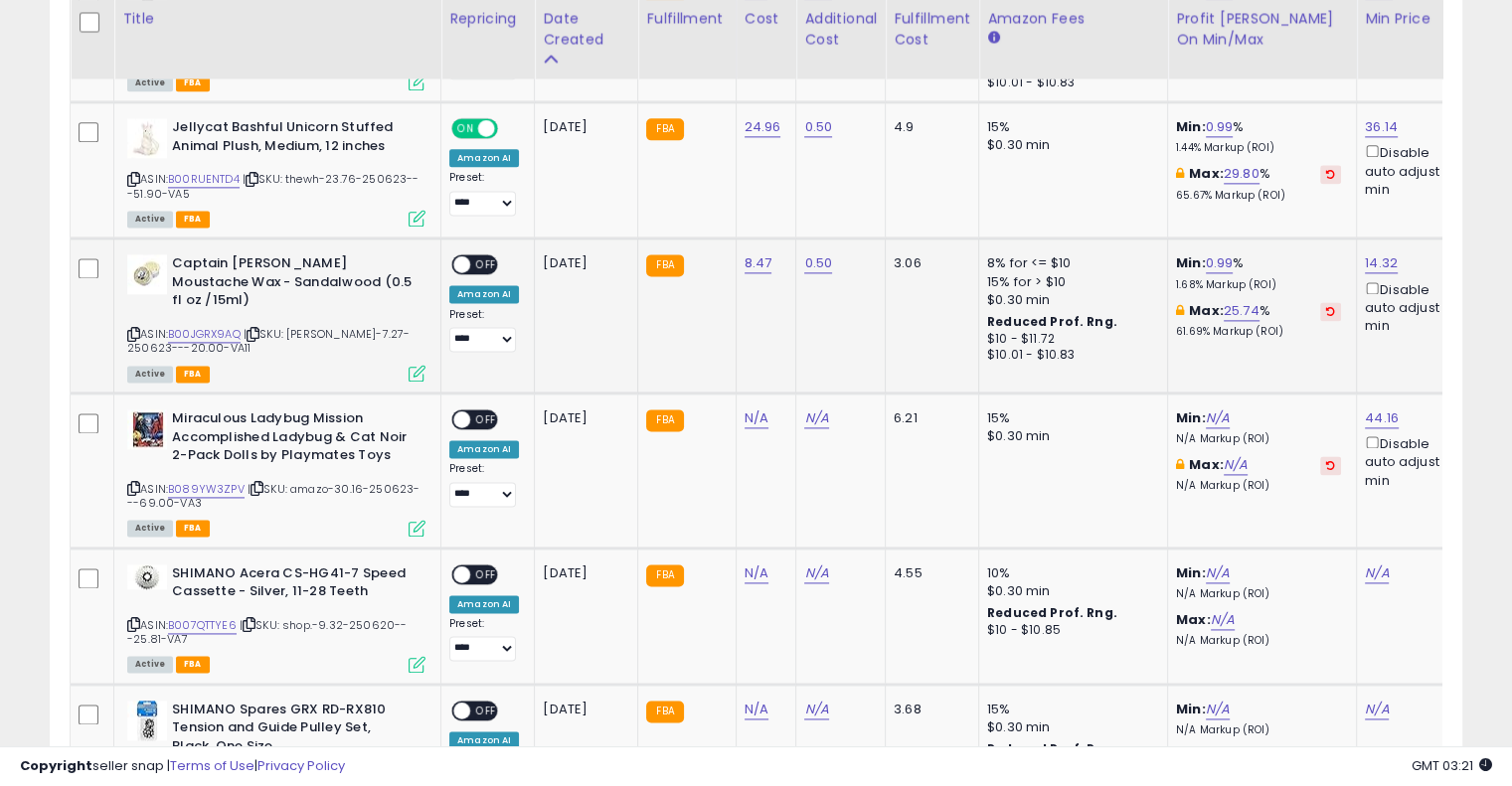 click on "OFF" at bounding box center [486, 264] 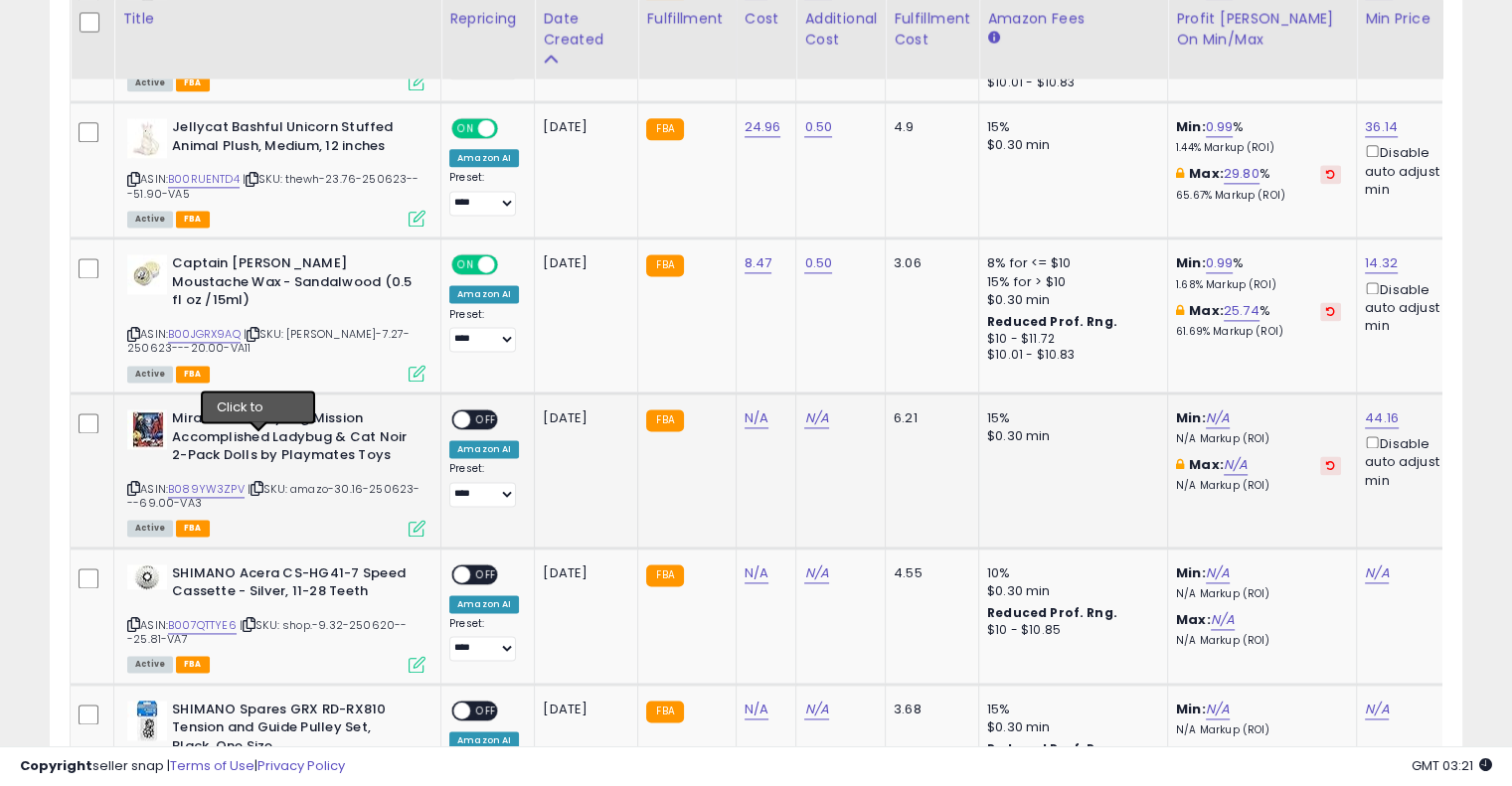 click at bounding box center (256, 488) 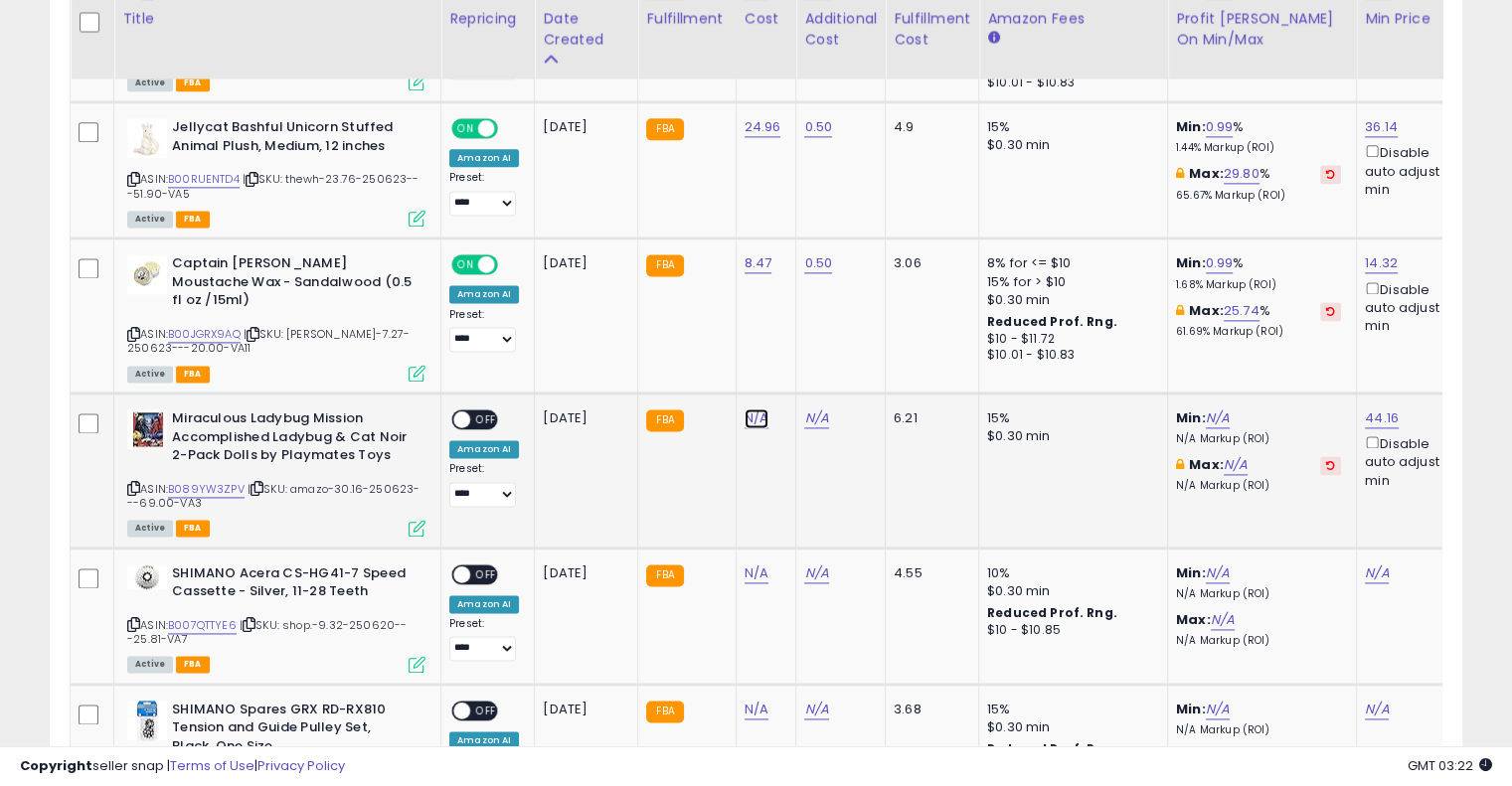 click on "N/A" at bounding box center [756, 418] 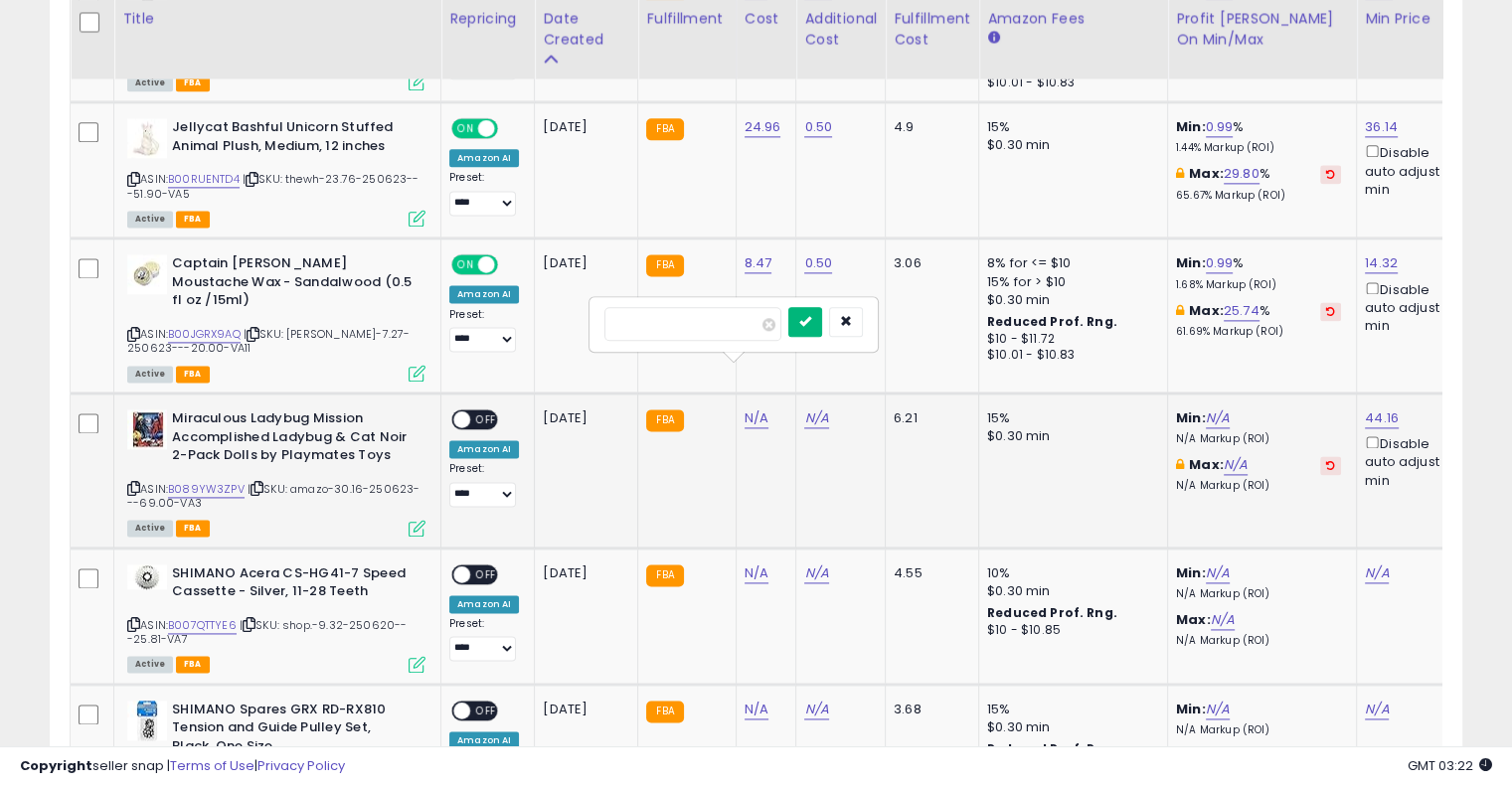 type on "*****" 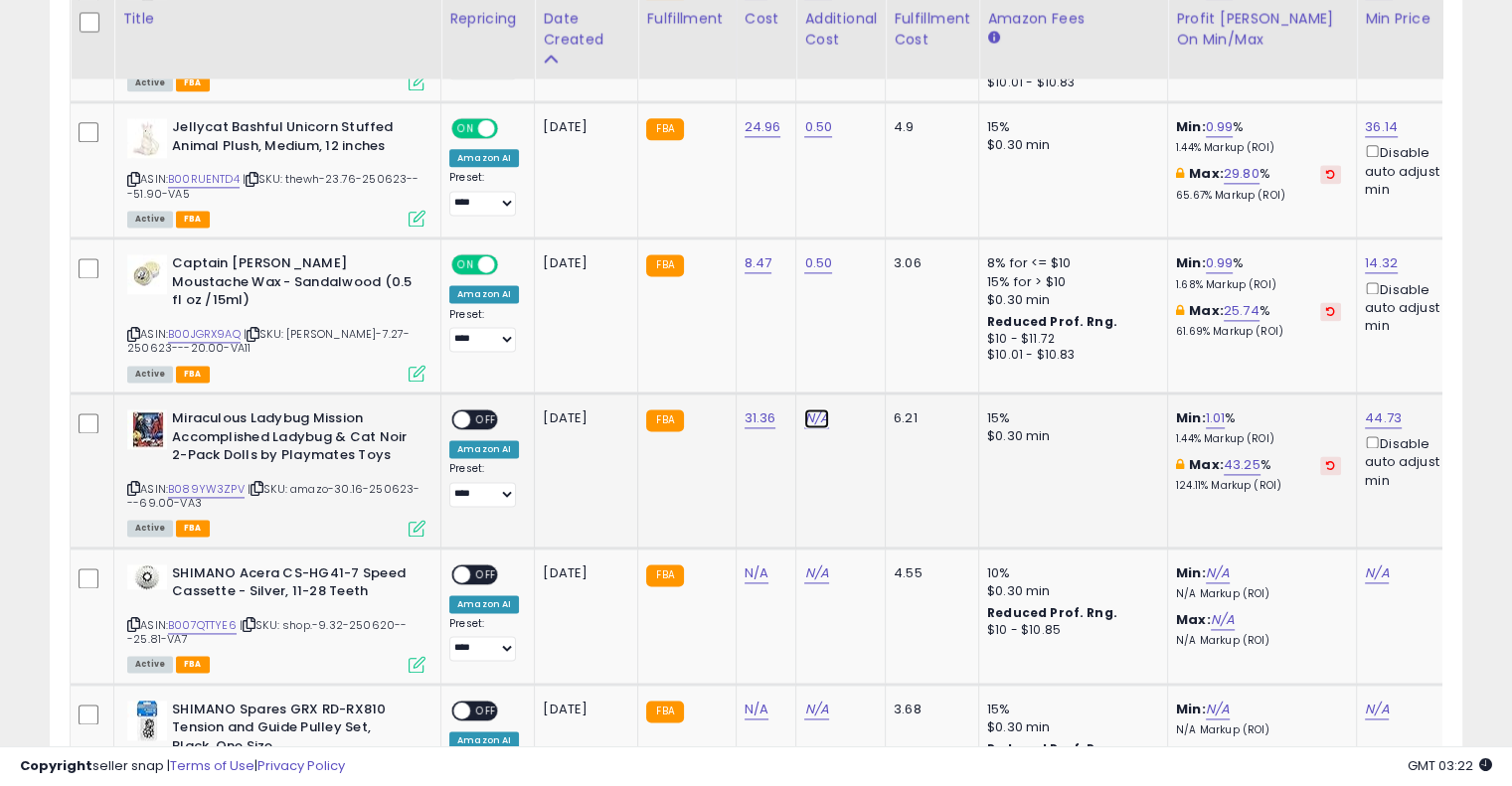 click on "N/A" at bounding box center [816, 418] 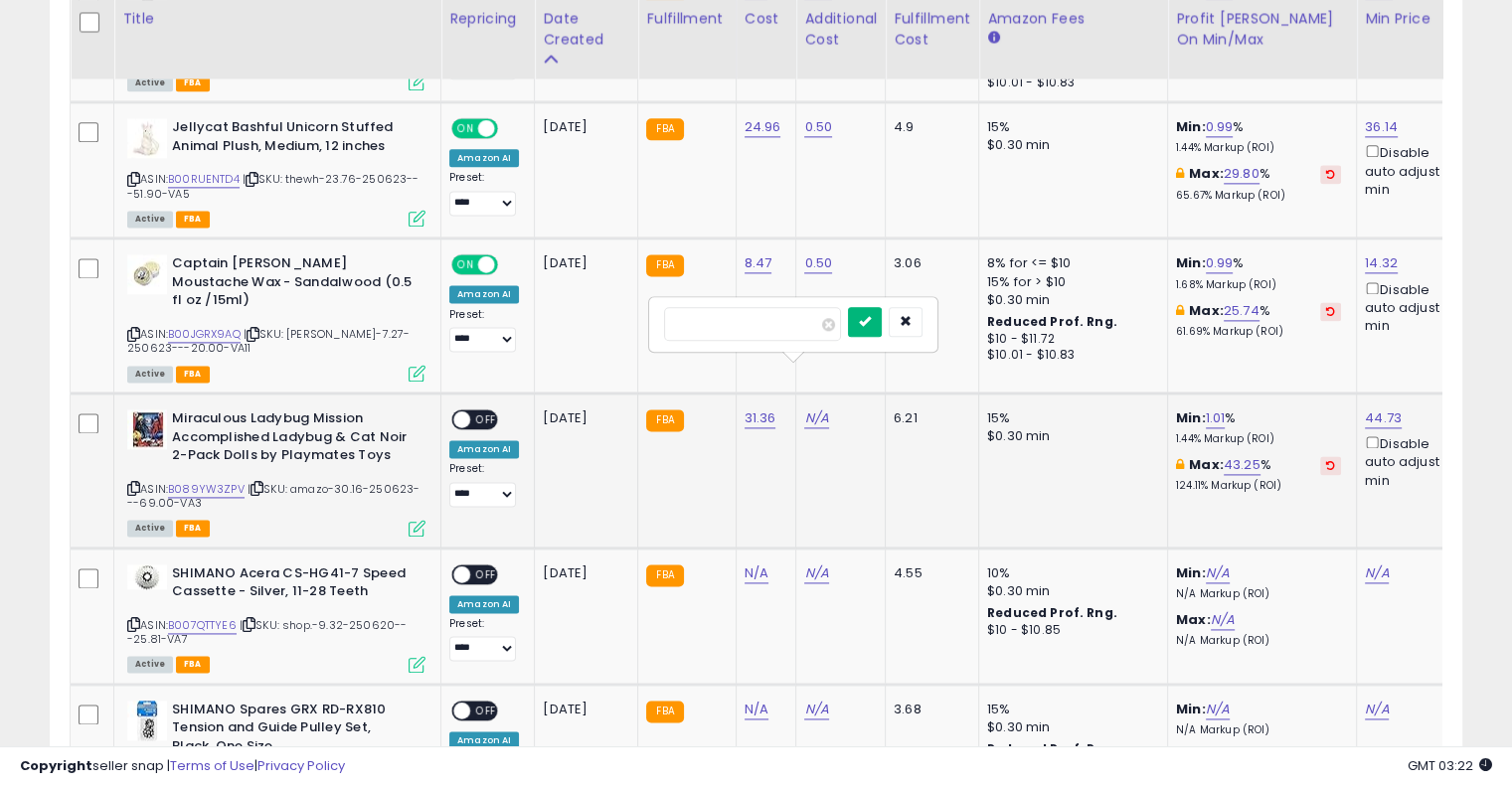 type on "****" 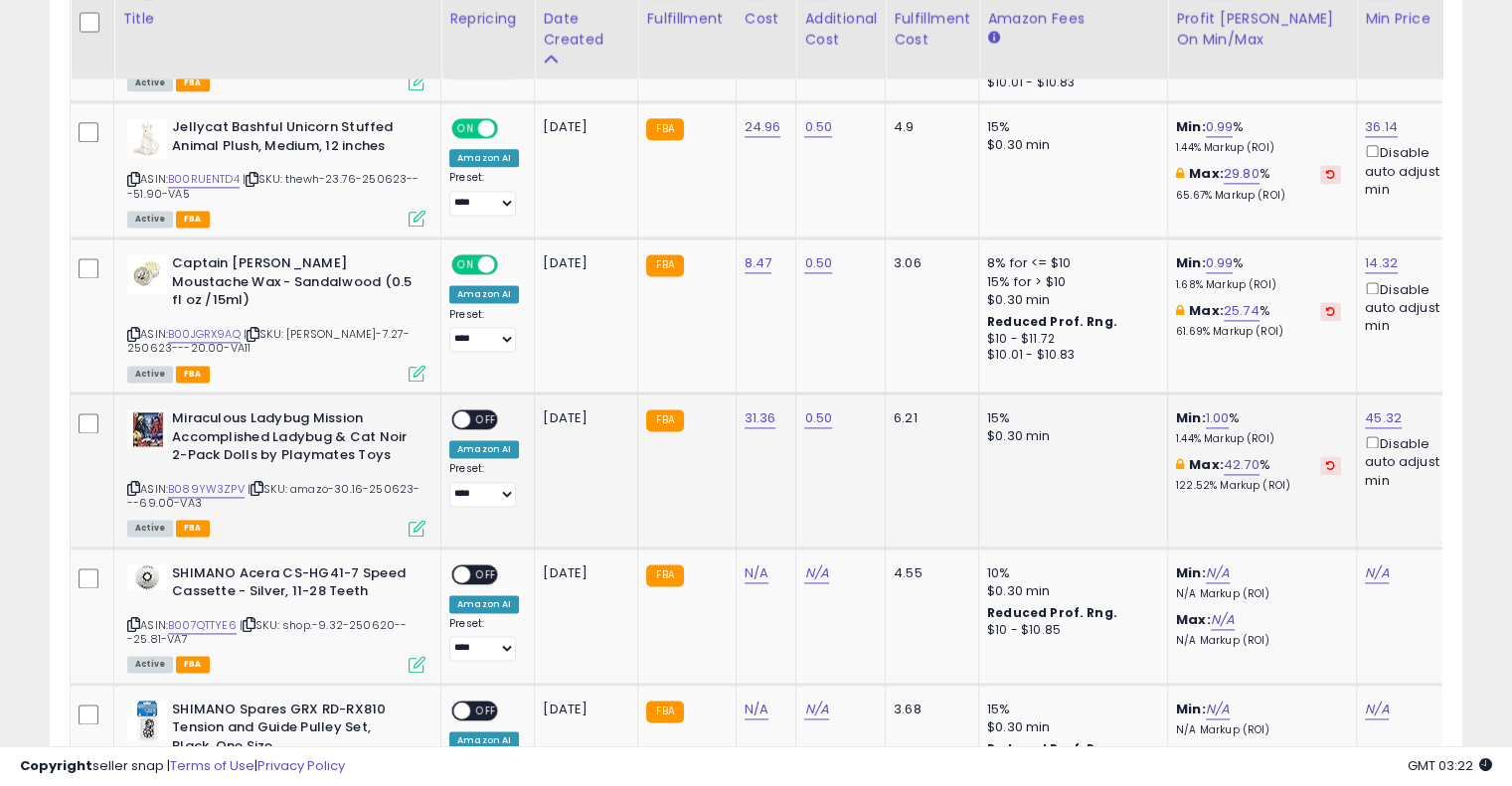 click on "OFF" at bounding box center (486, 419) 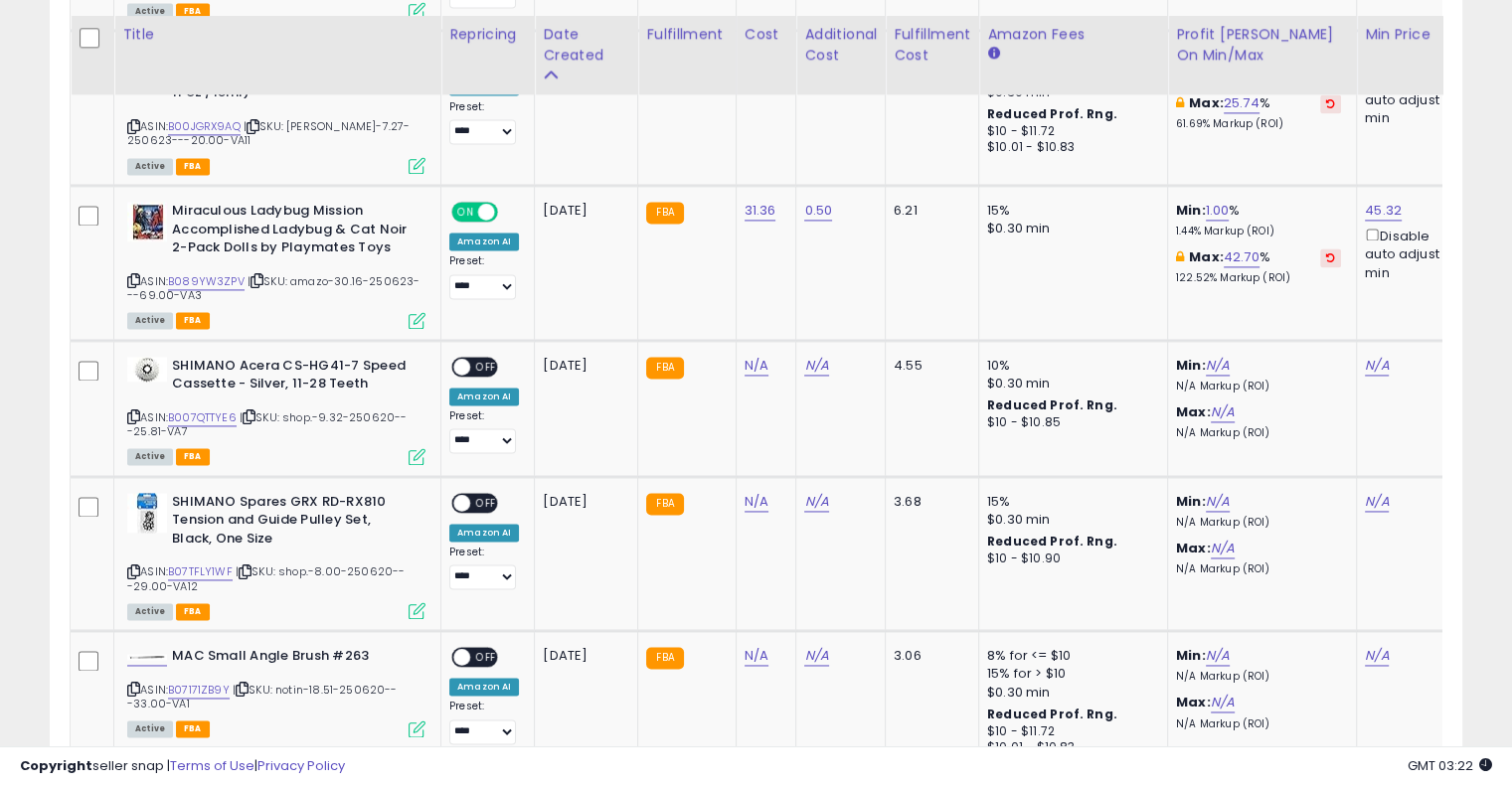 scroll, scrollTop: 2892, scrollLeft: 0, axis: vertical 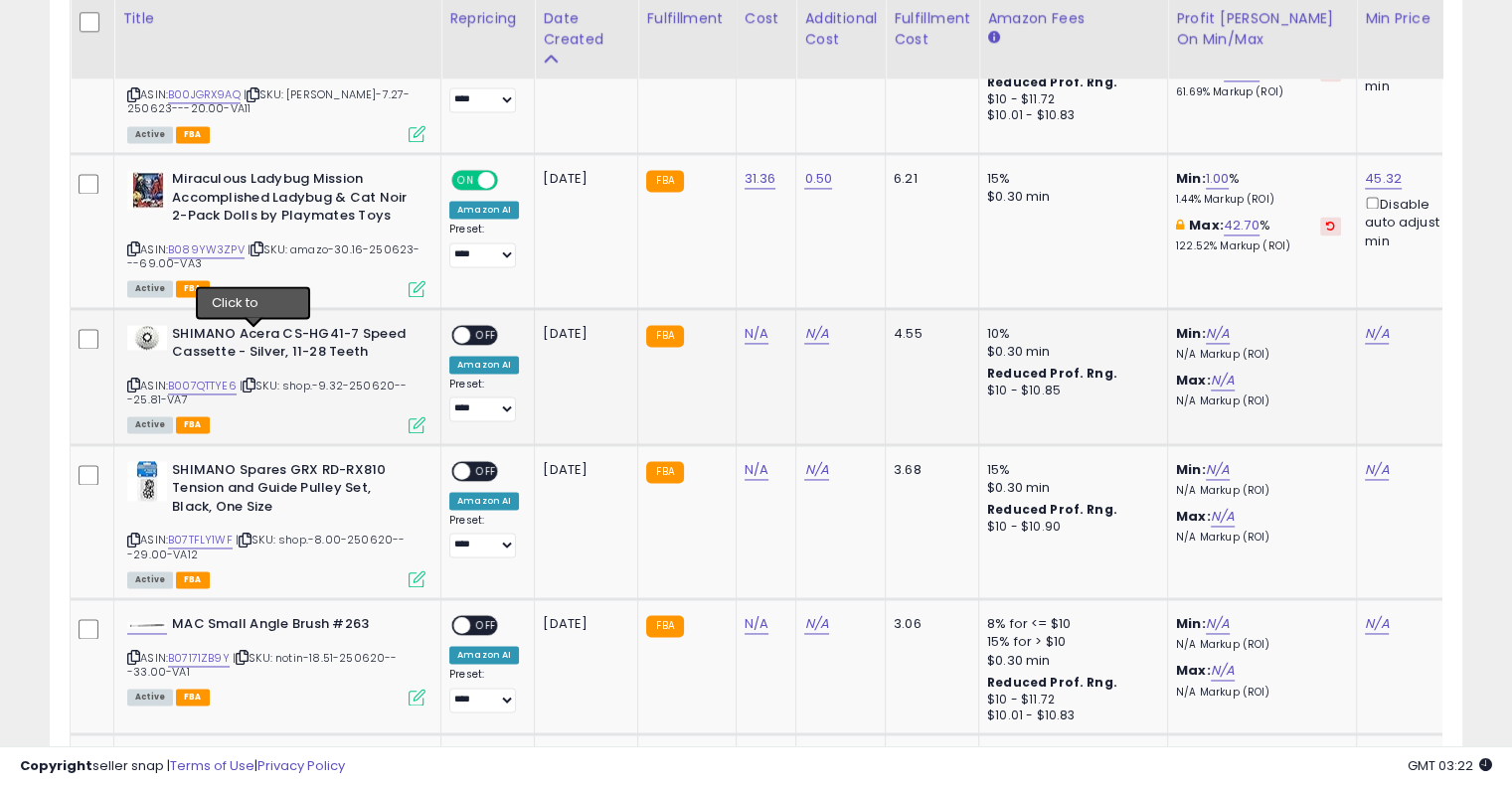 click at bounding box center (249, 385) 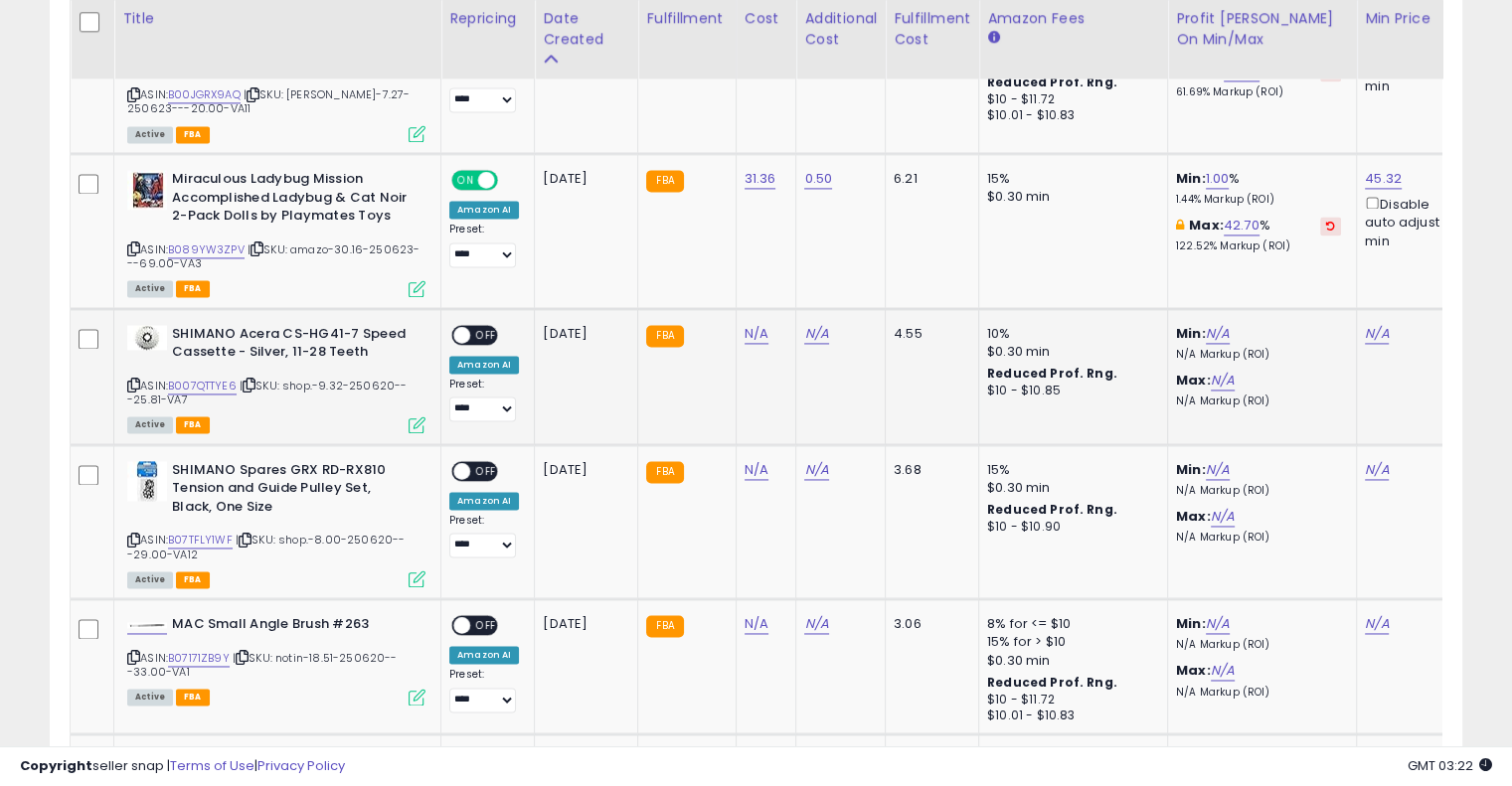 click at bounding box center [249, 385] 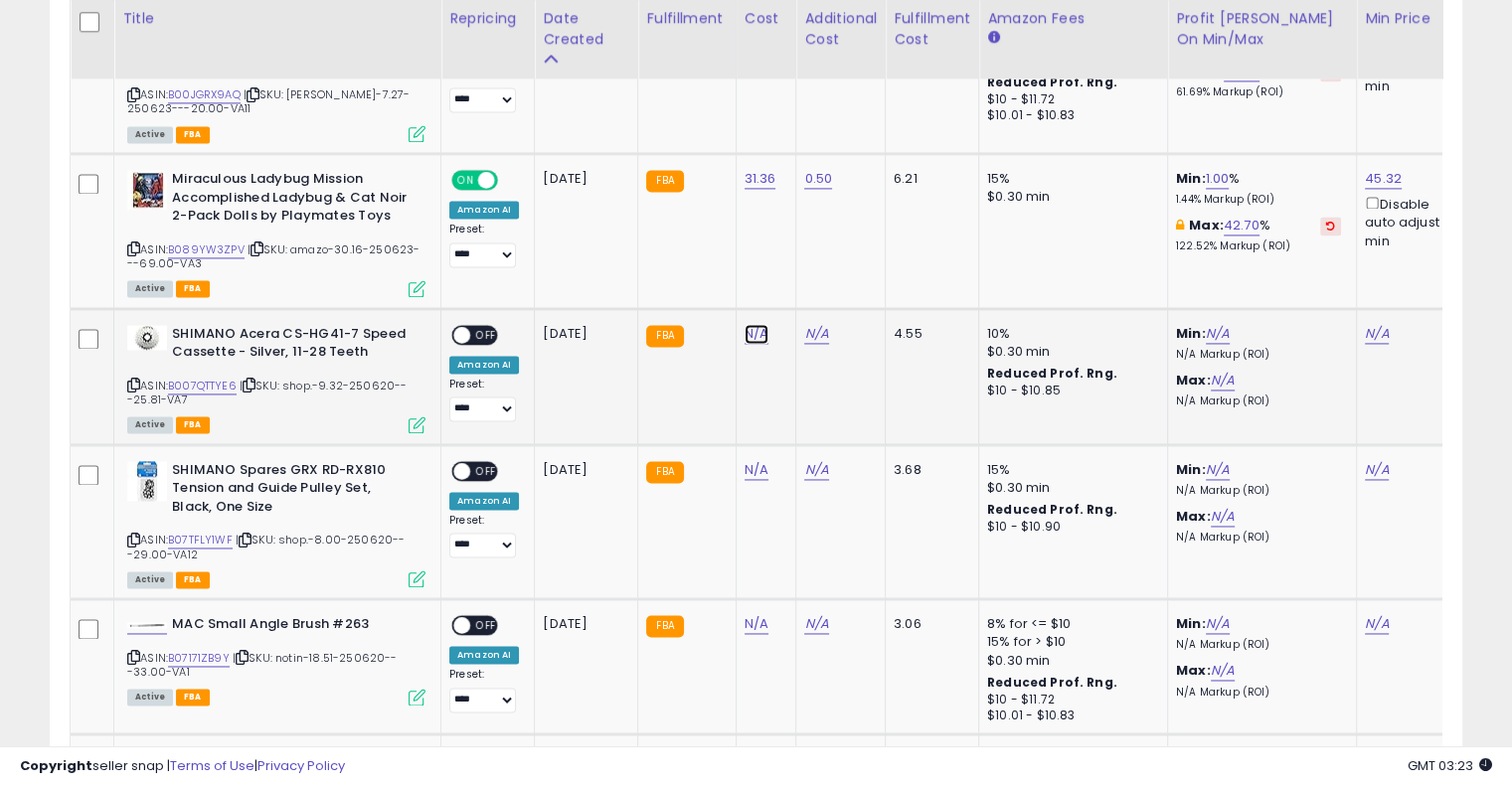 click on "N/A" at bounding box center [756, 334] 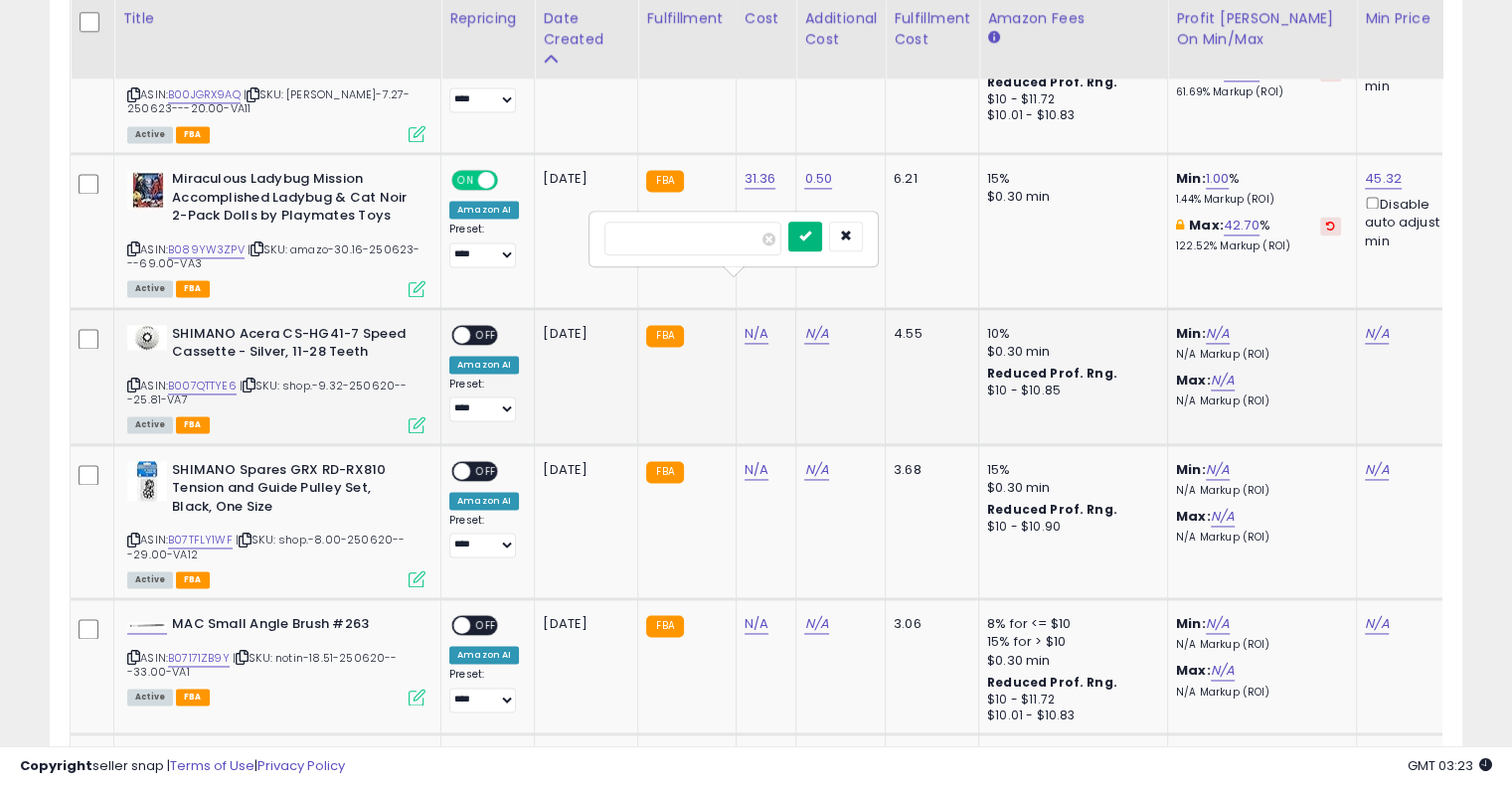 type on "*****" 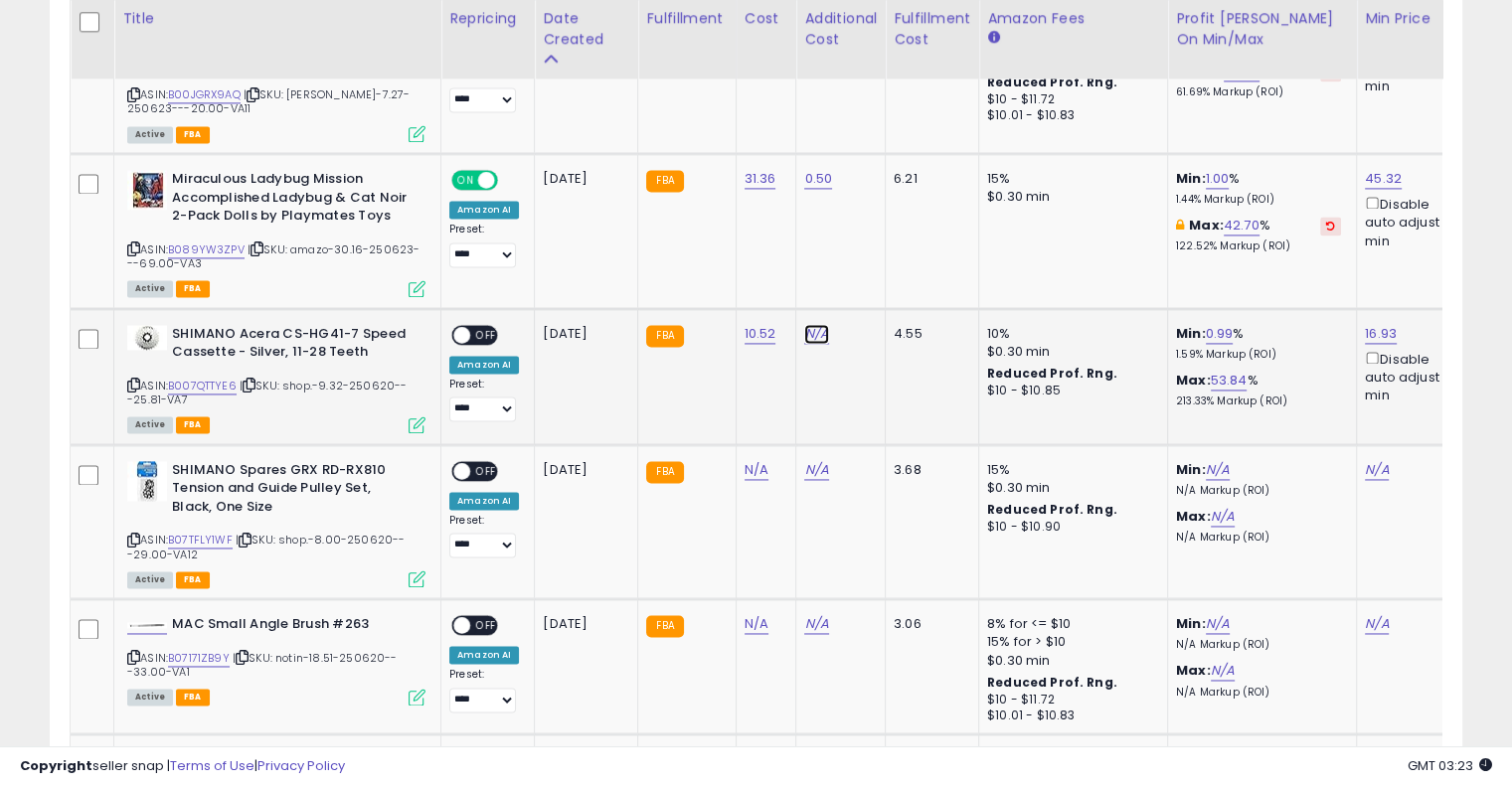 click on "N/A" at bounding box center [816, 334] 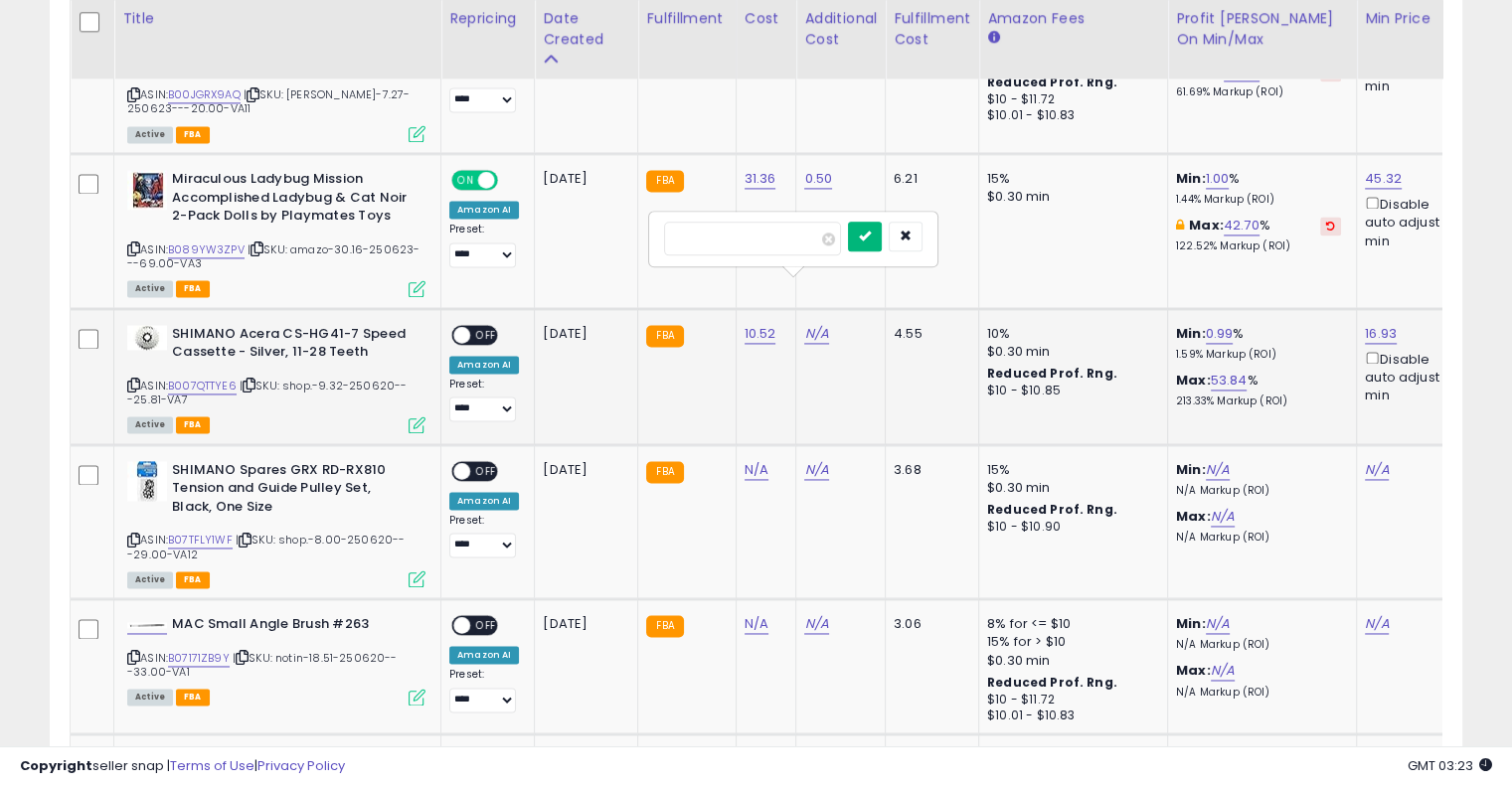 type on "****" 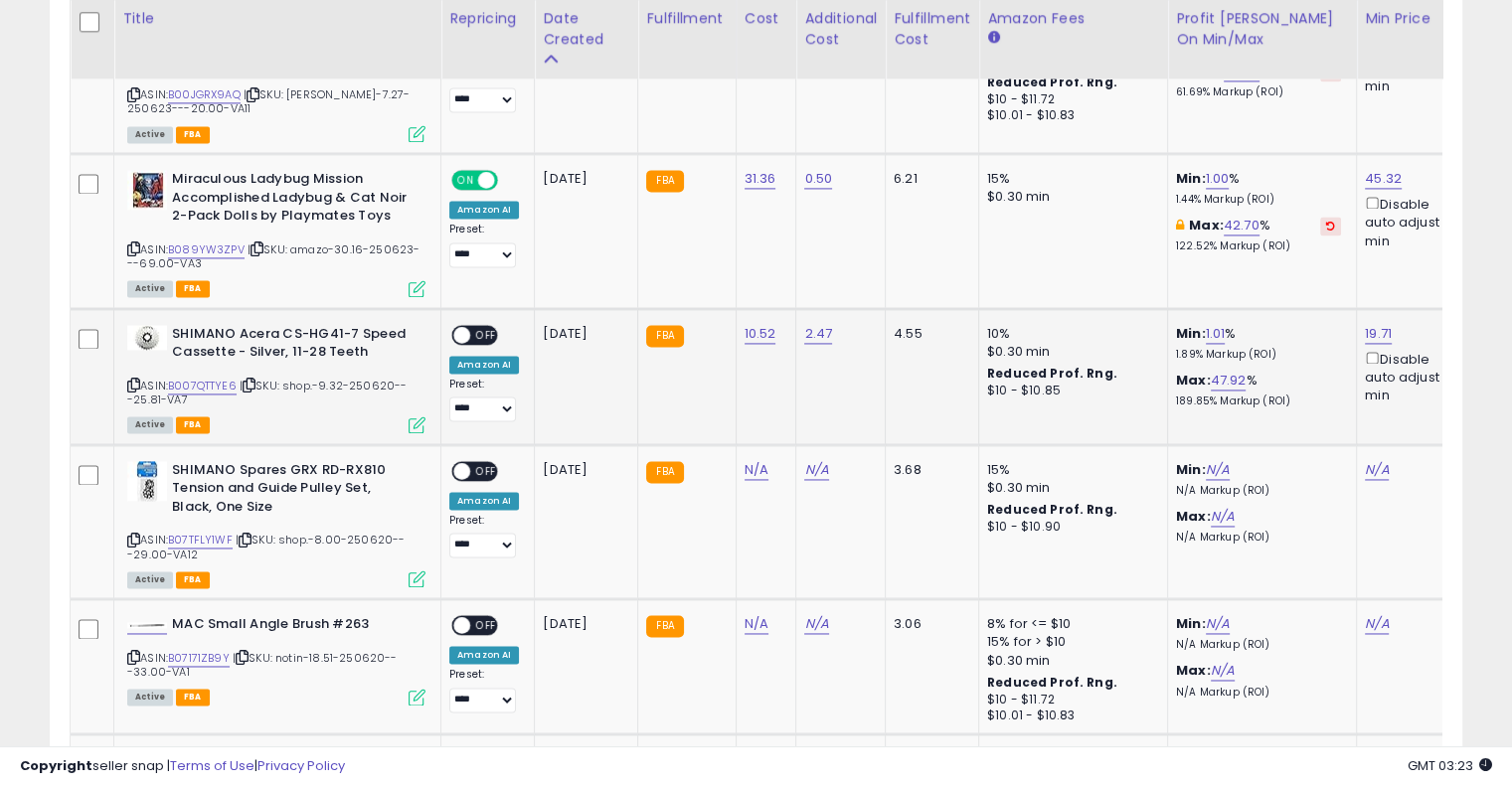 click on "OFF" at bounding box center (486, 334) 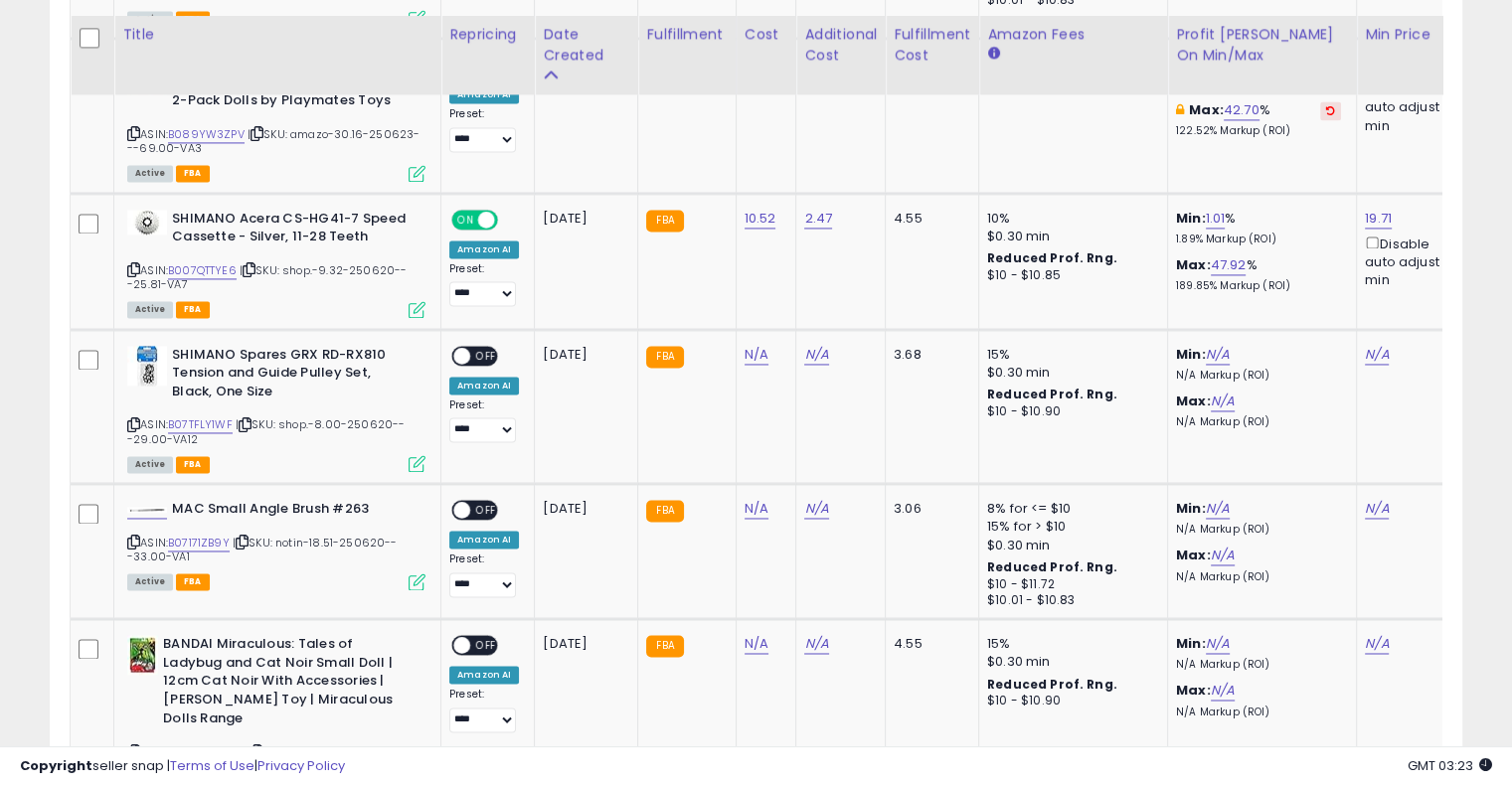 scroll, scrollTop: 3034, scrollLeft: 0, axis: vertical 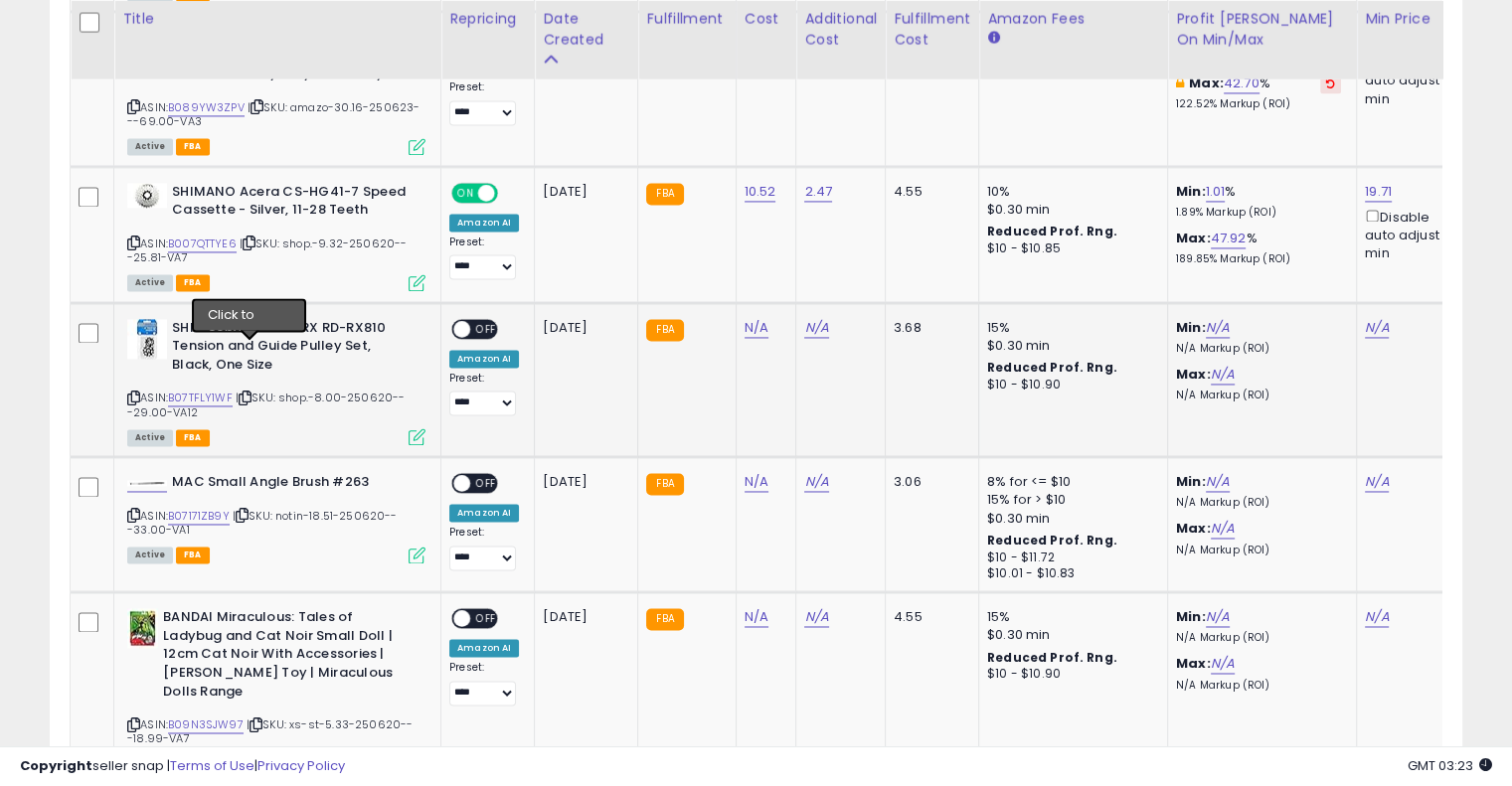 click at bounding box center (245, 397) 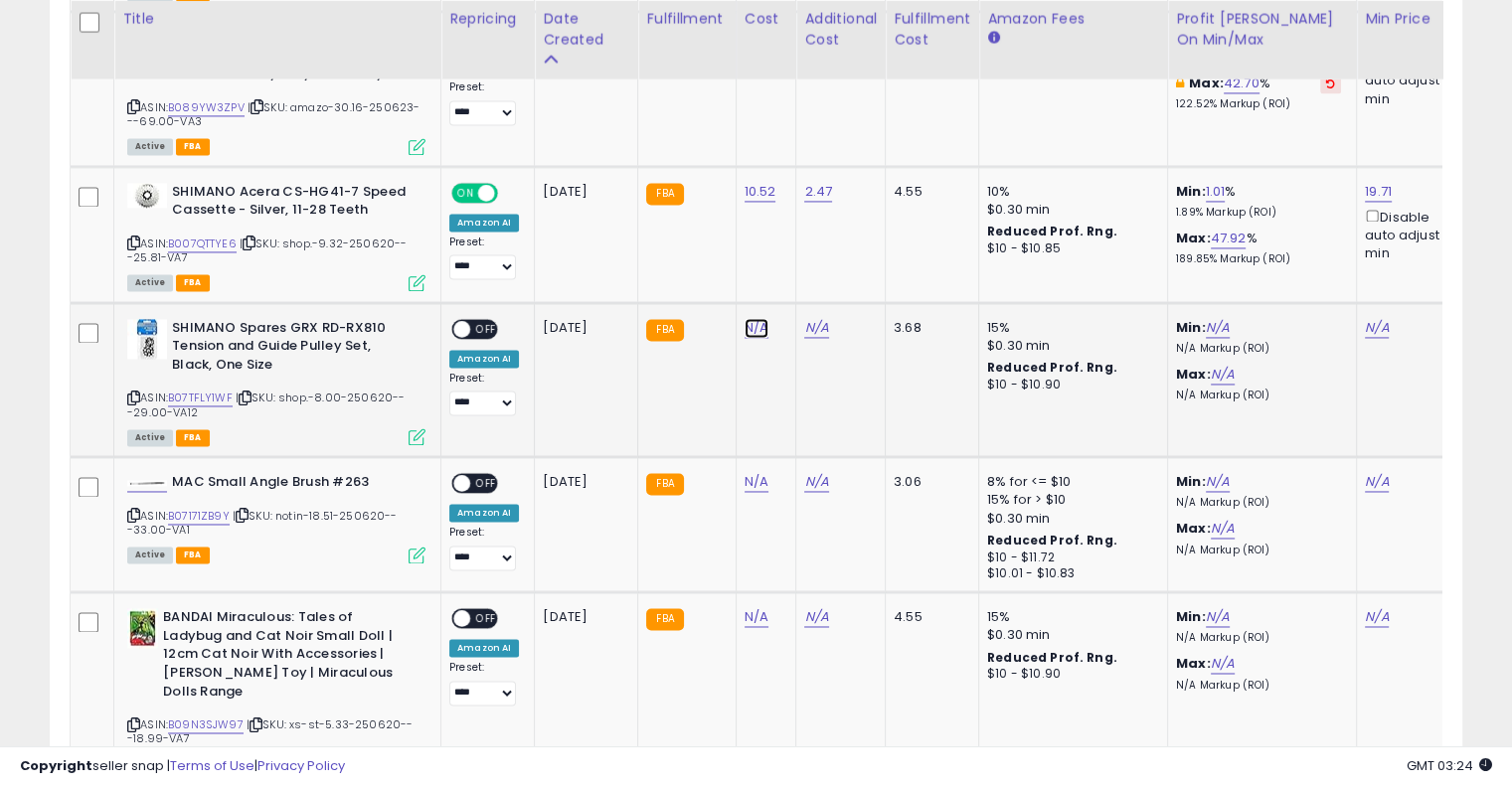 click on "N/A" at bounding box center (756, 328) 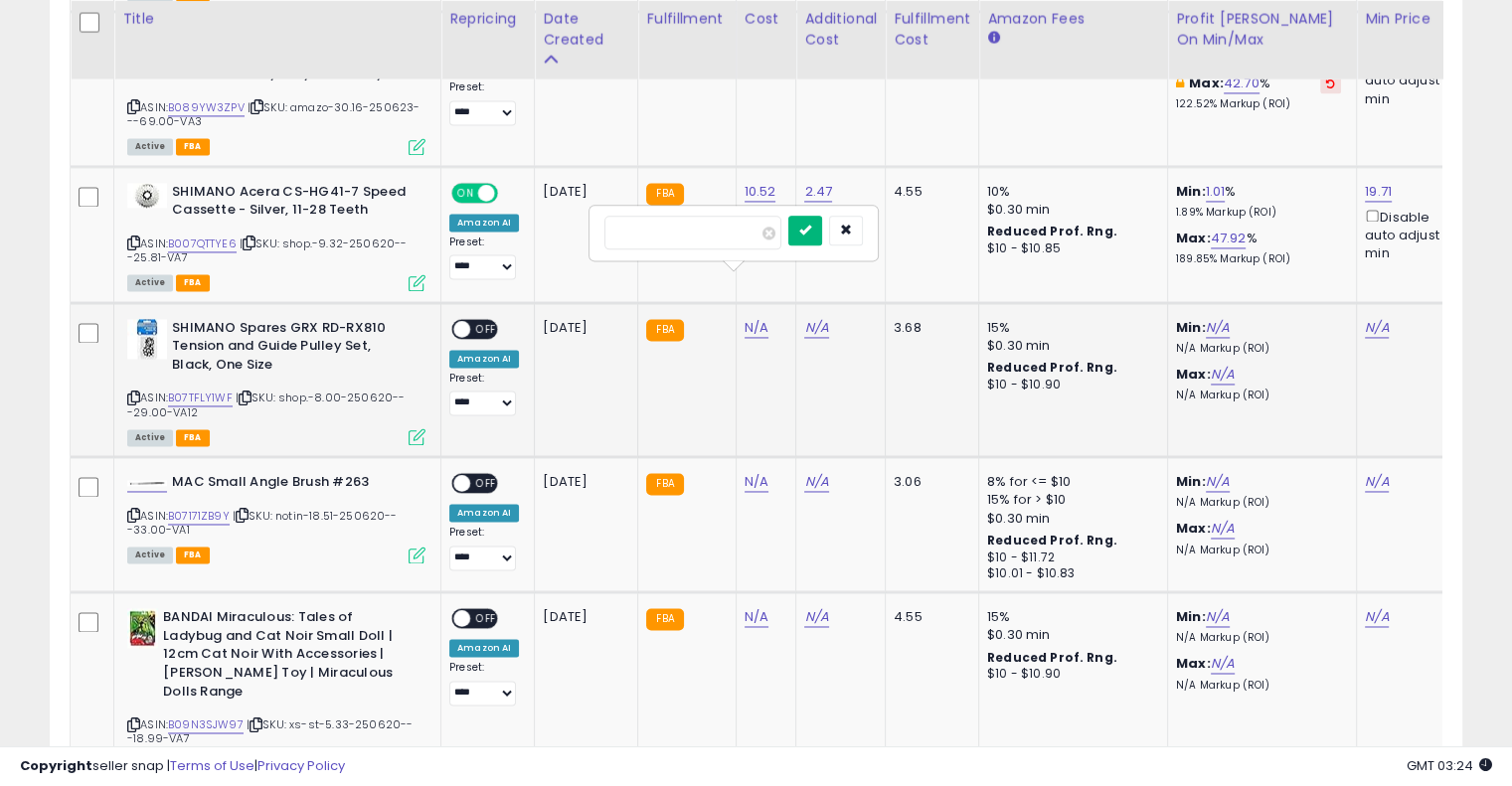 type on "***" 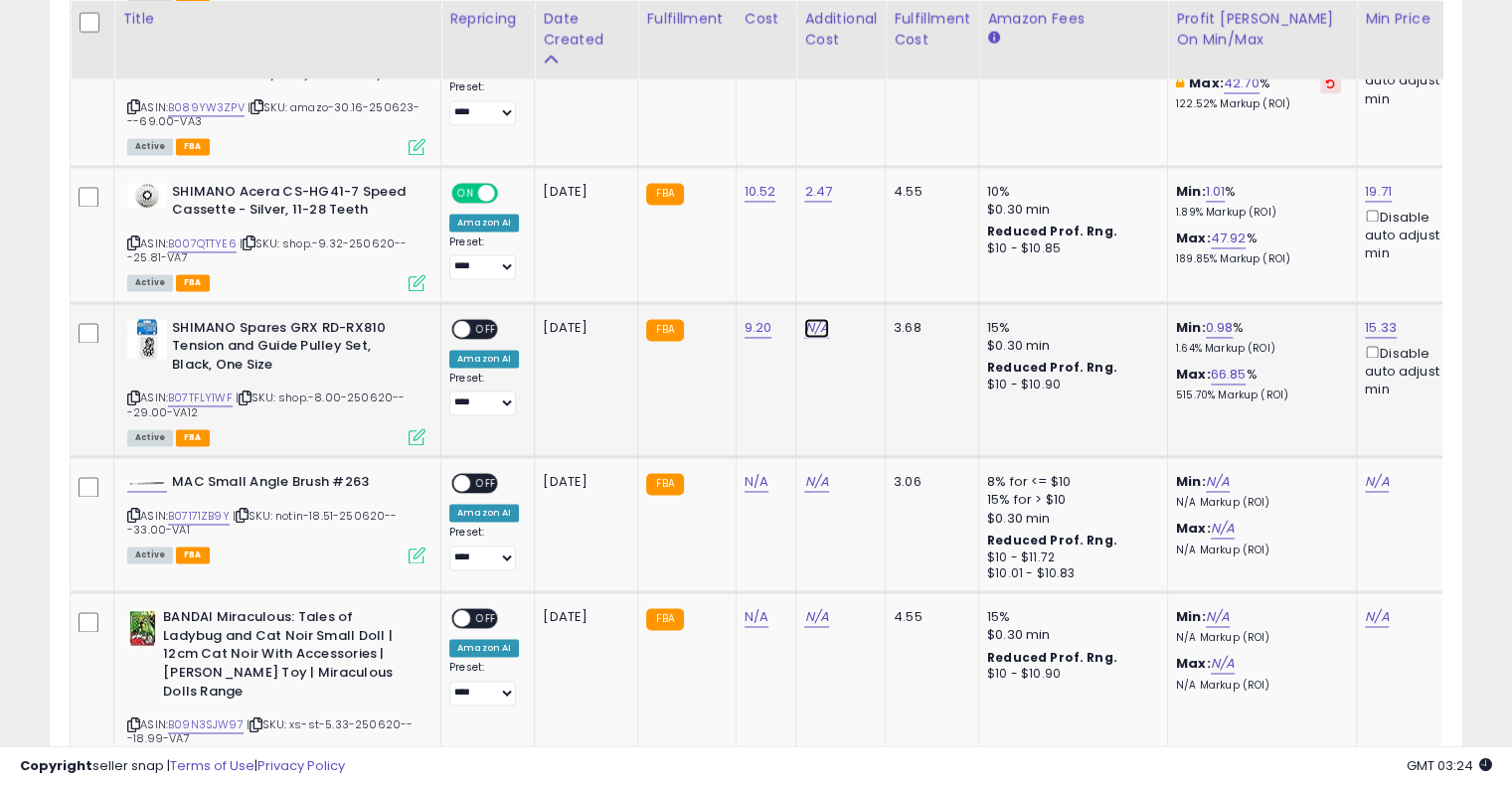 click on "N/A" at bounding box center [816, 328] 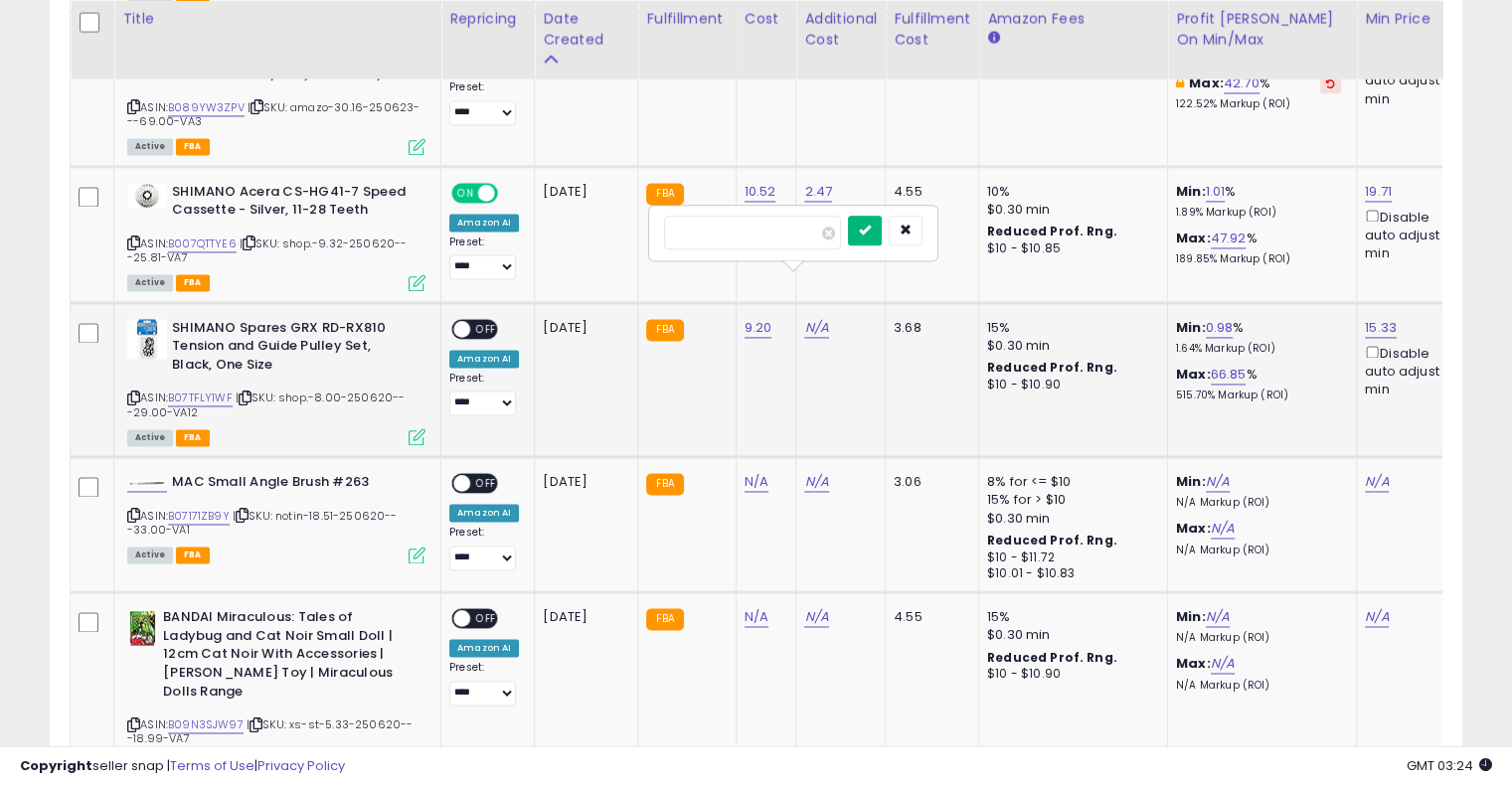 type on "****" 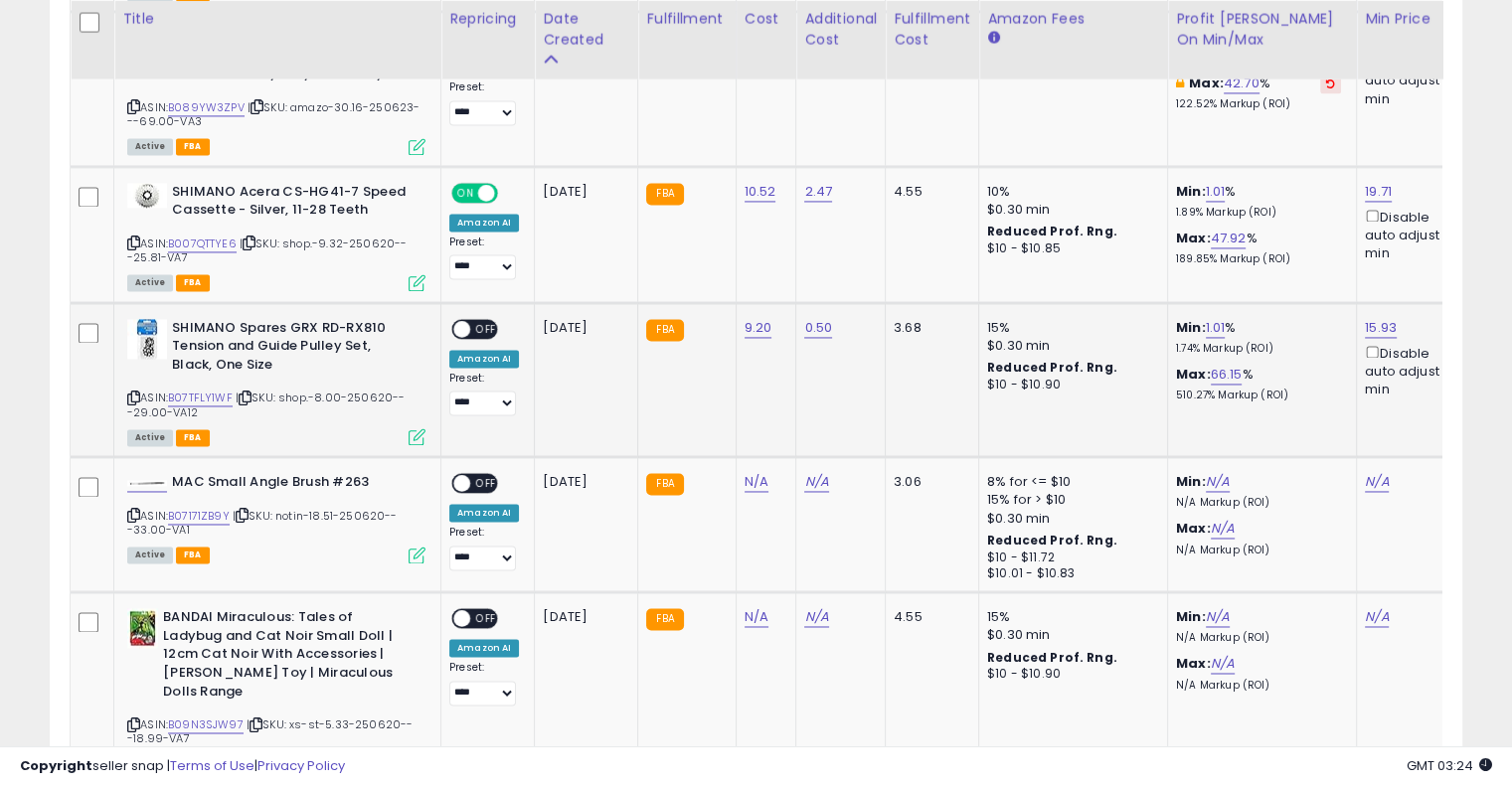 click on "OFF" at bounding box center (486, 328) 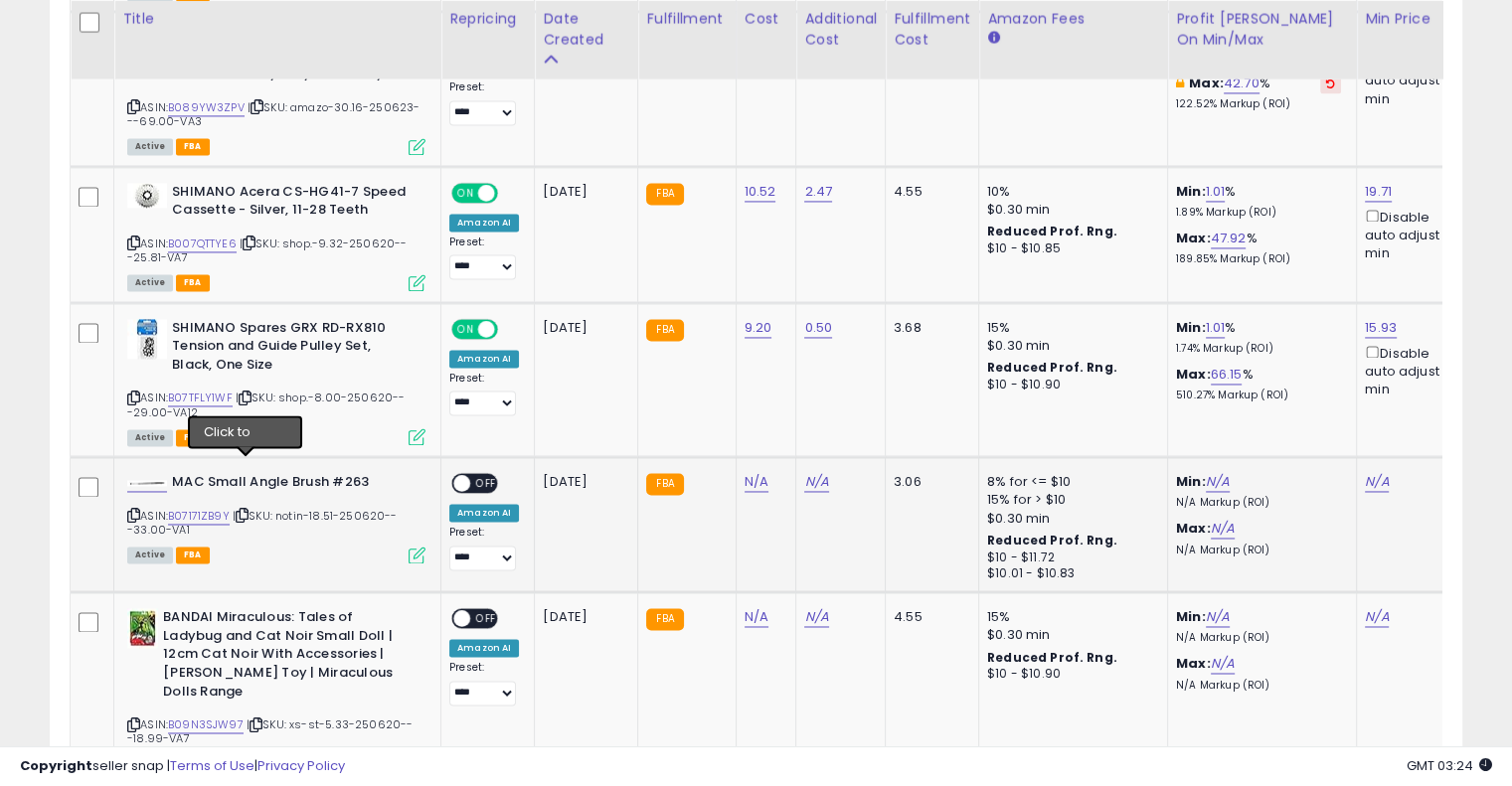 click at bounding box center [242, 515] 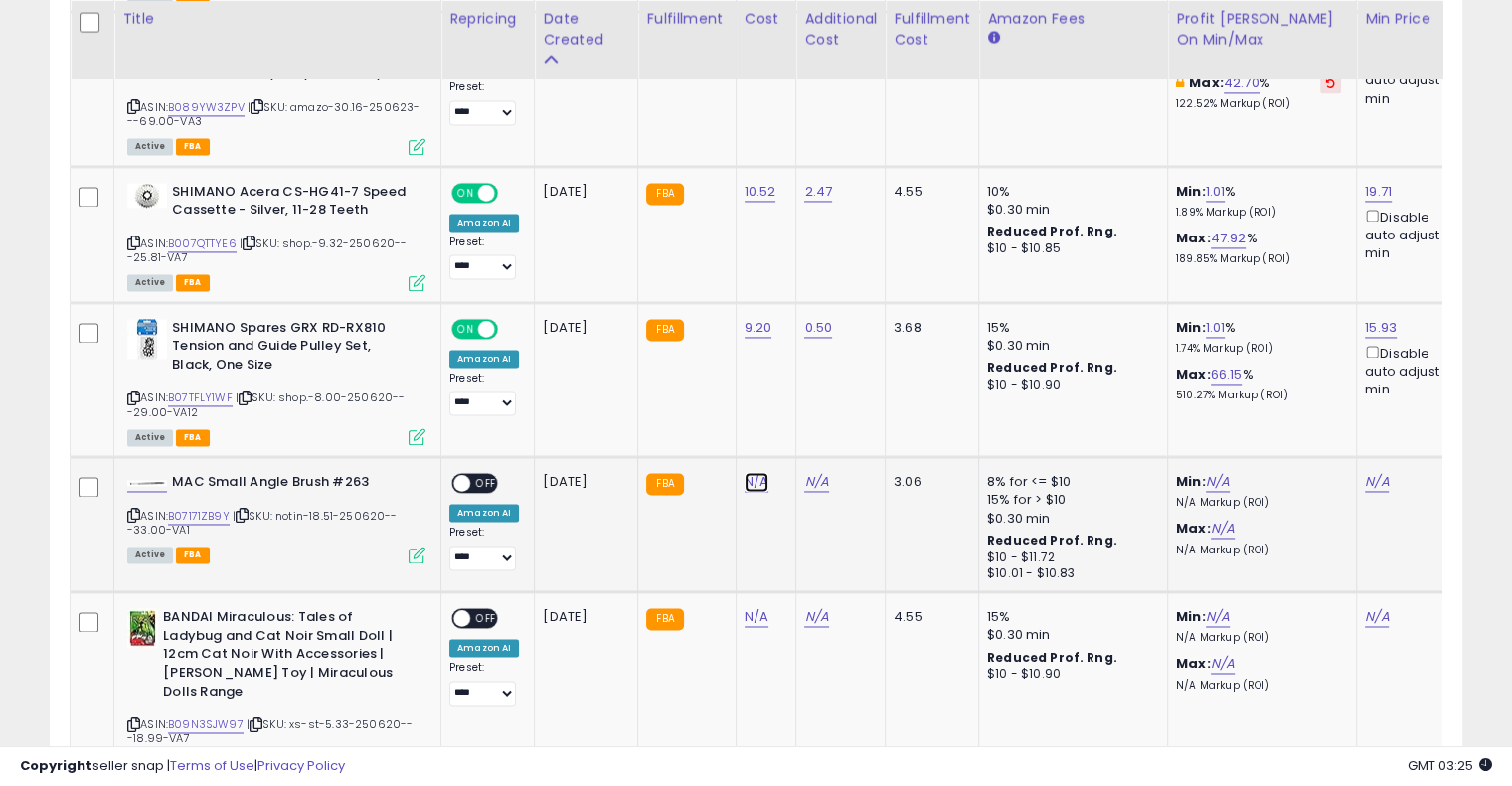 drag, startPoint x: 750, startPoint y: 432, endPoint x: 1526, endPoint y: 562, distance: 786.81383 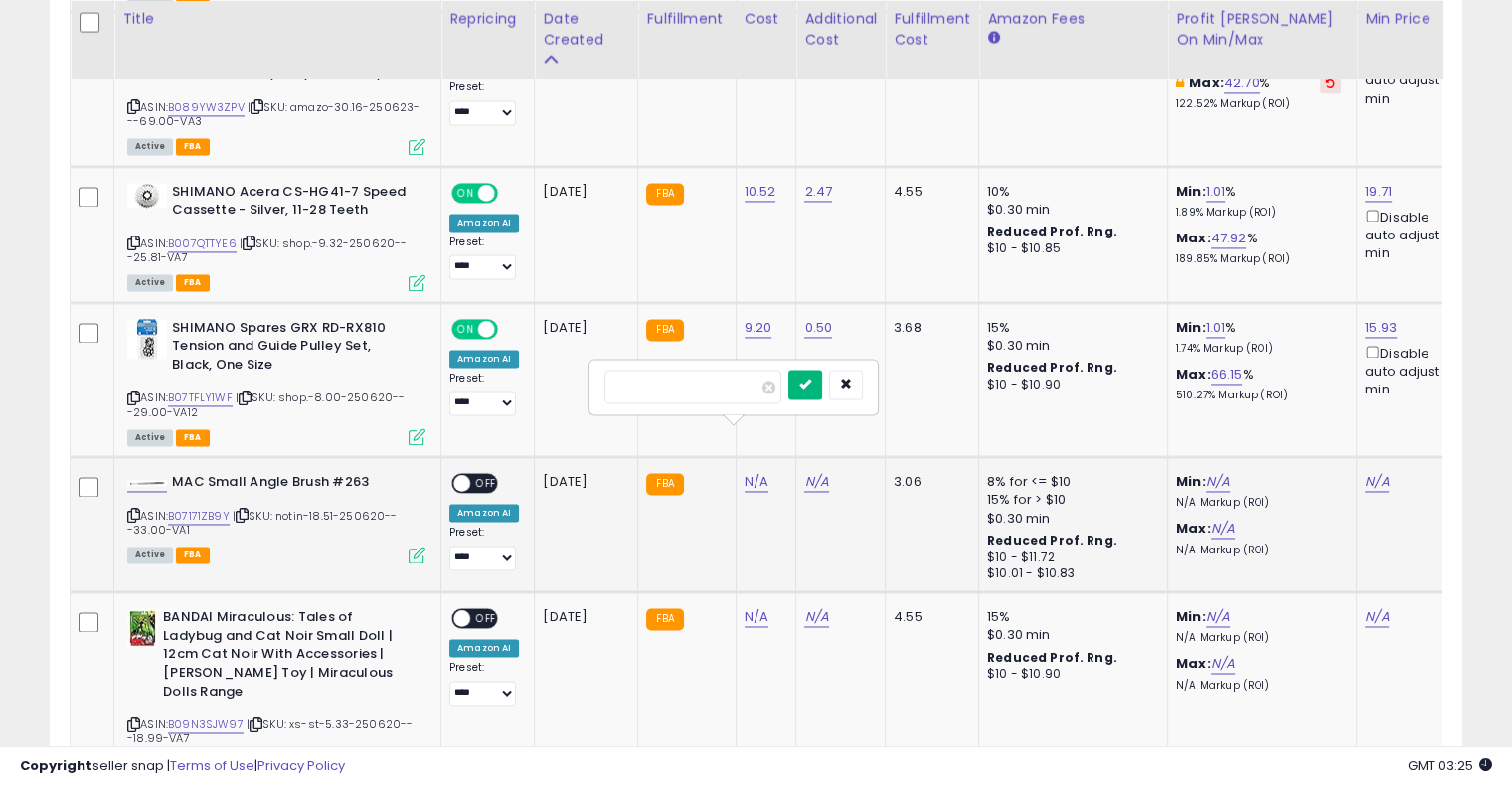 type on "*****" 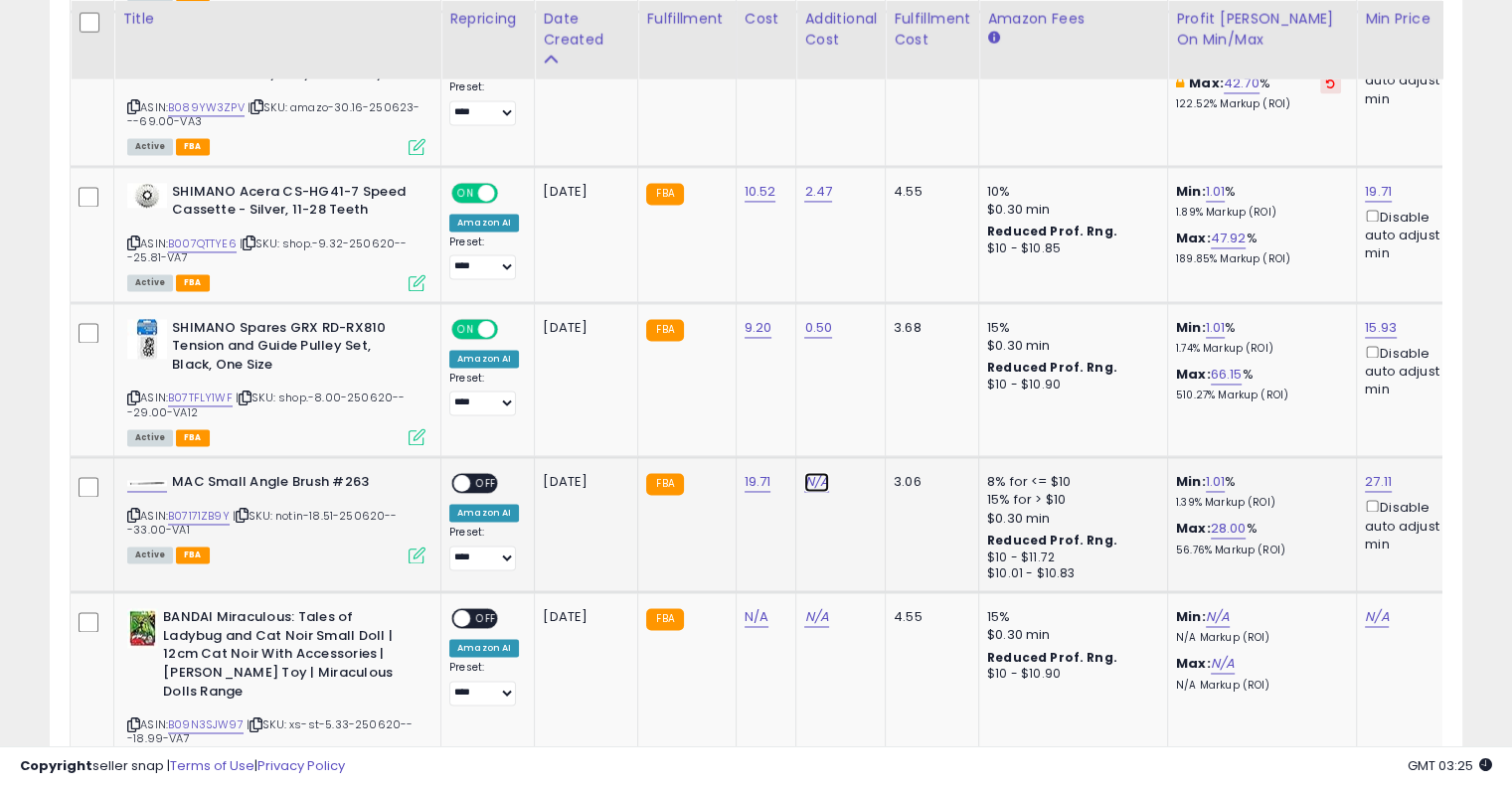 click on "N/A" at bounding box center (816, 482) 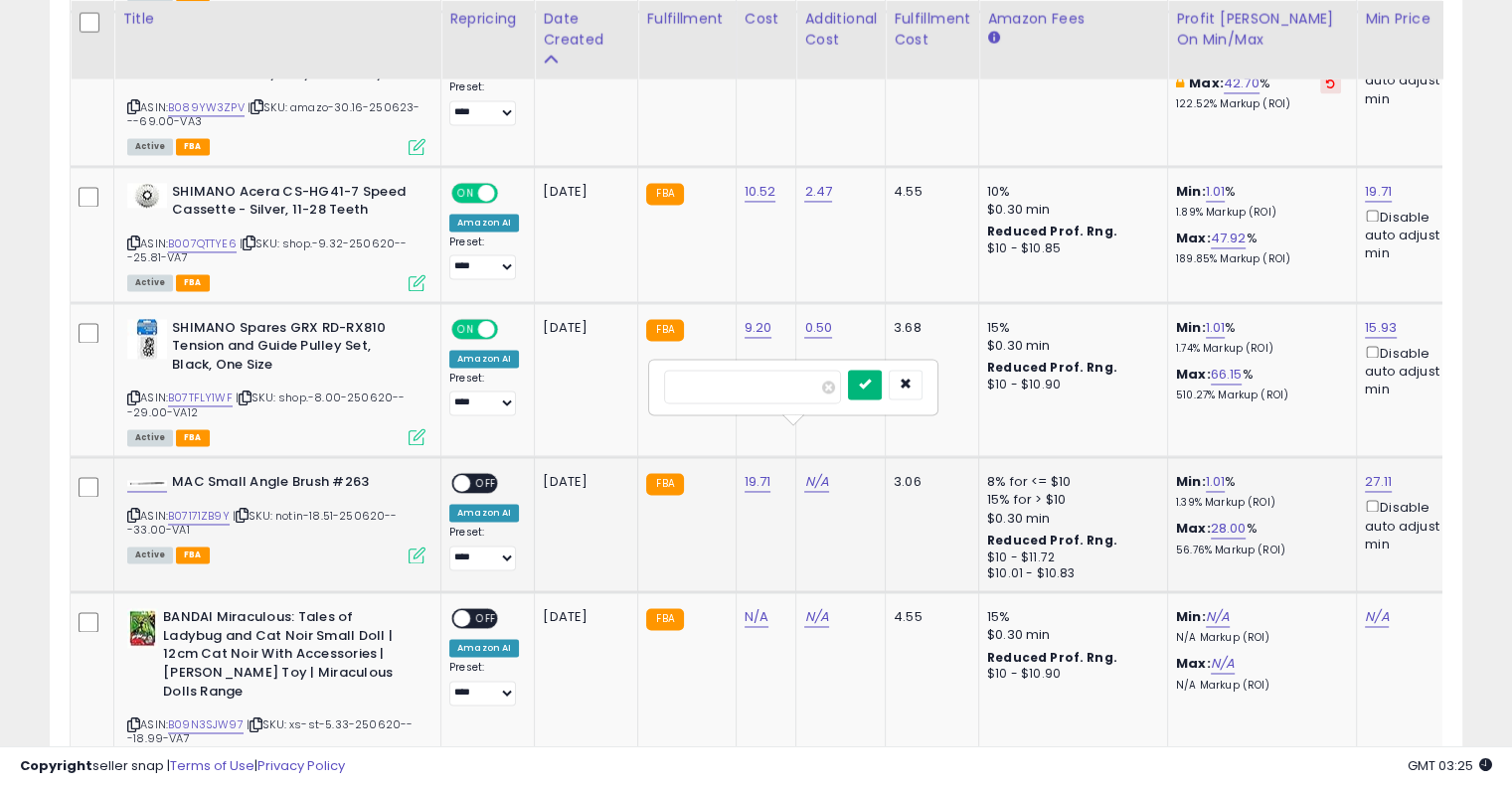 type on "****" 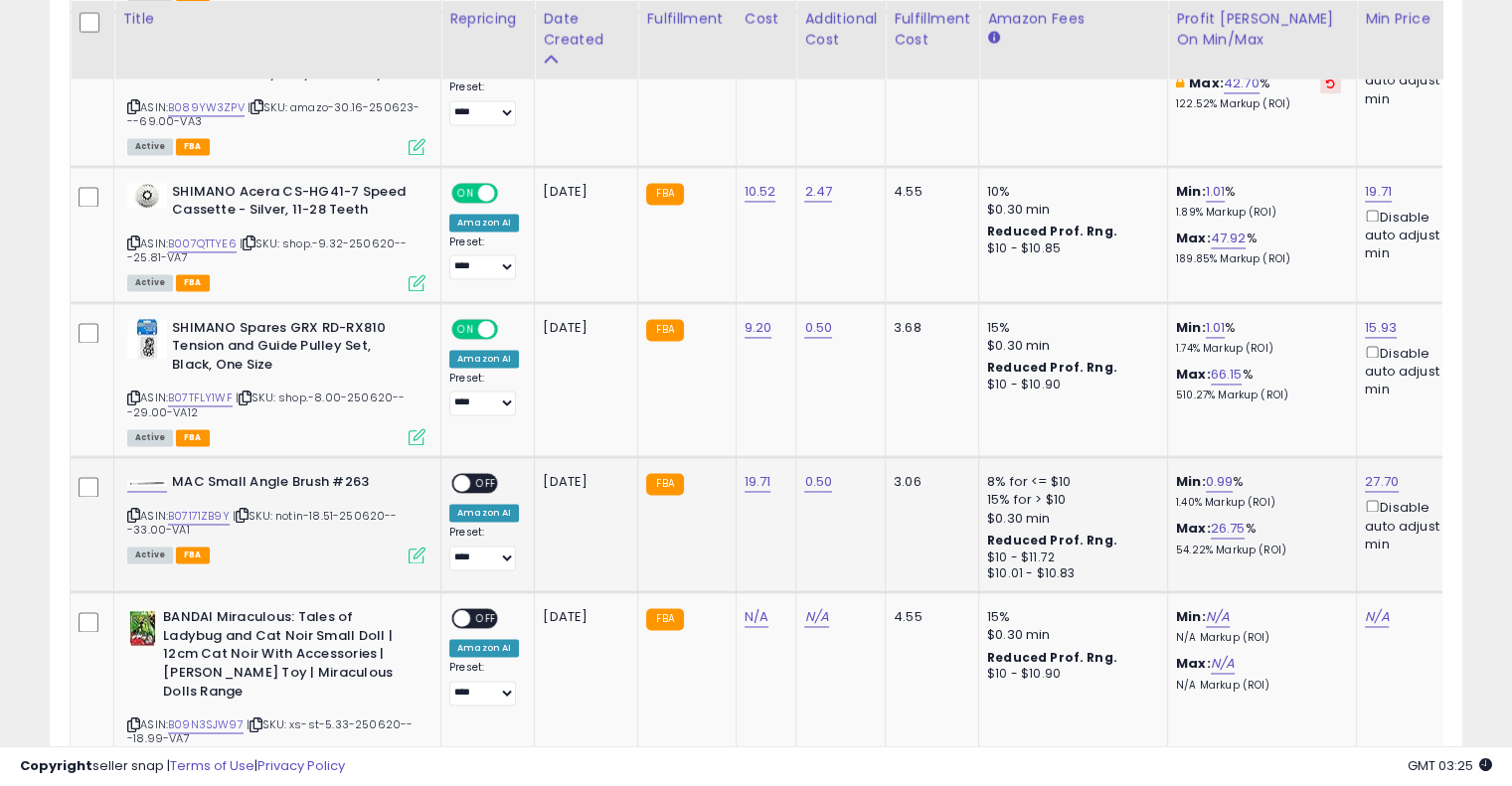 click on "OFF" at bounding box center [486, 483] 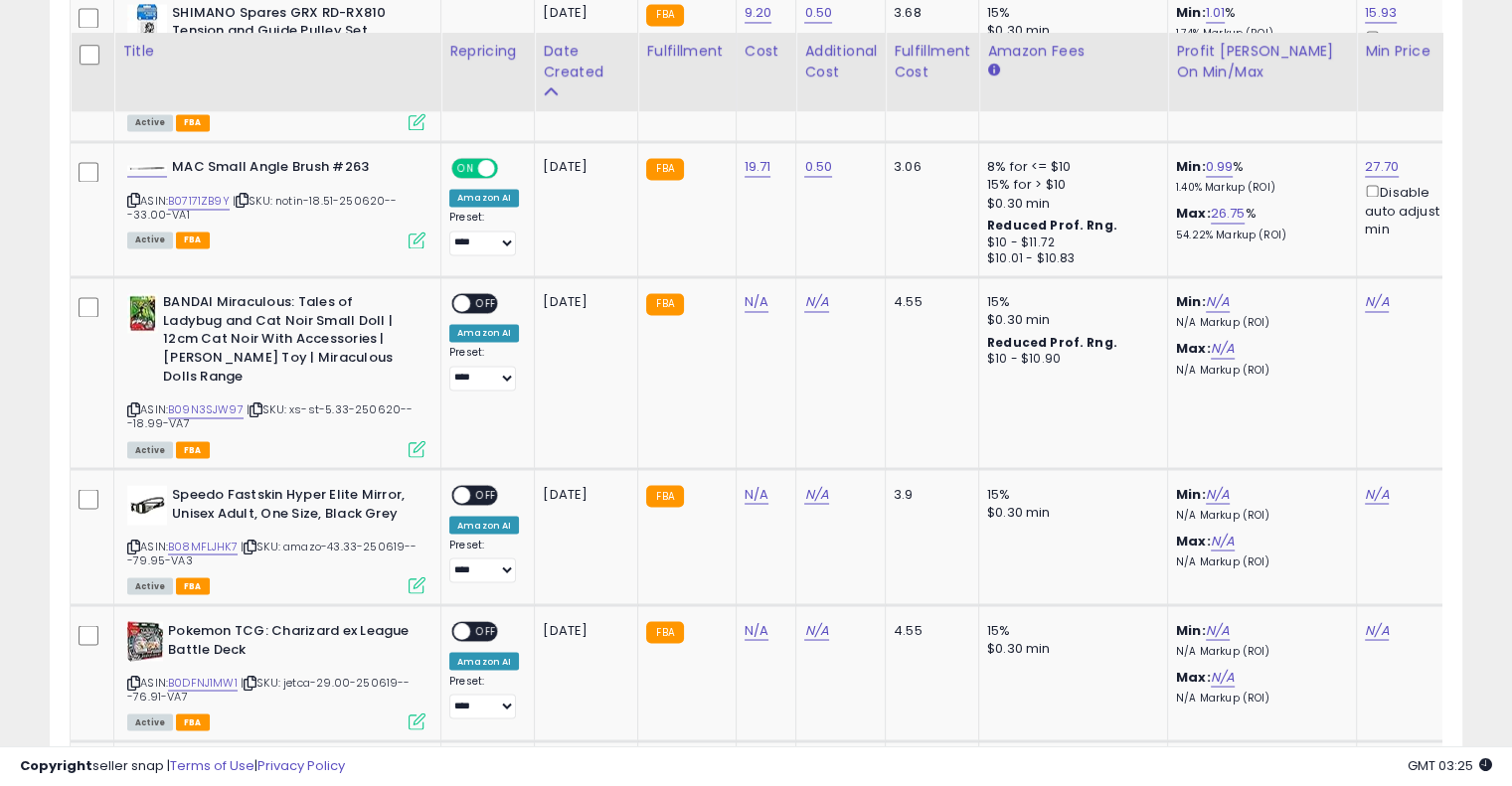 scroll, scrollTop: 3397, scrollLeft: 0, axis: vertical 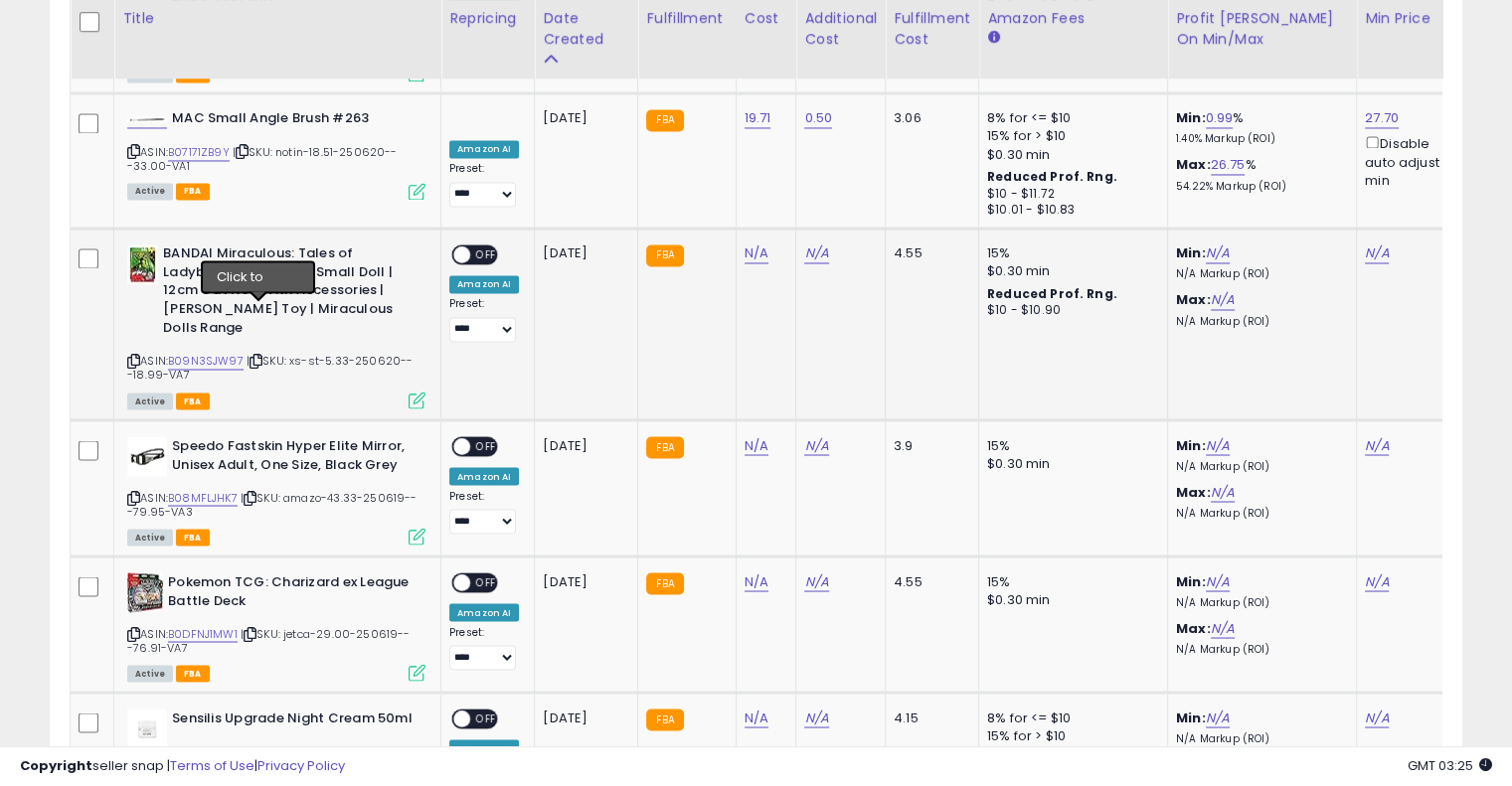 click at bounding box center [255, 361] 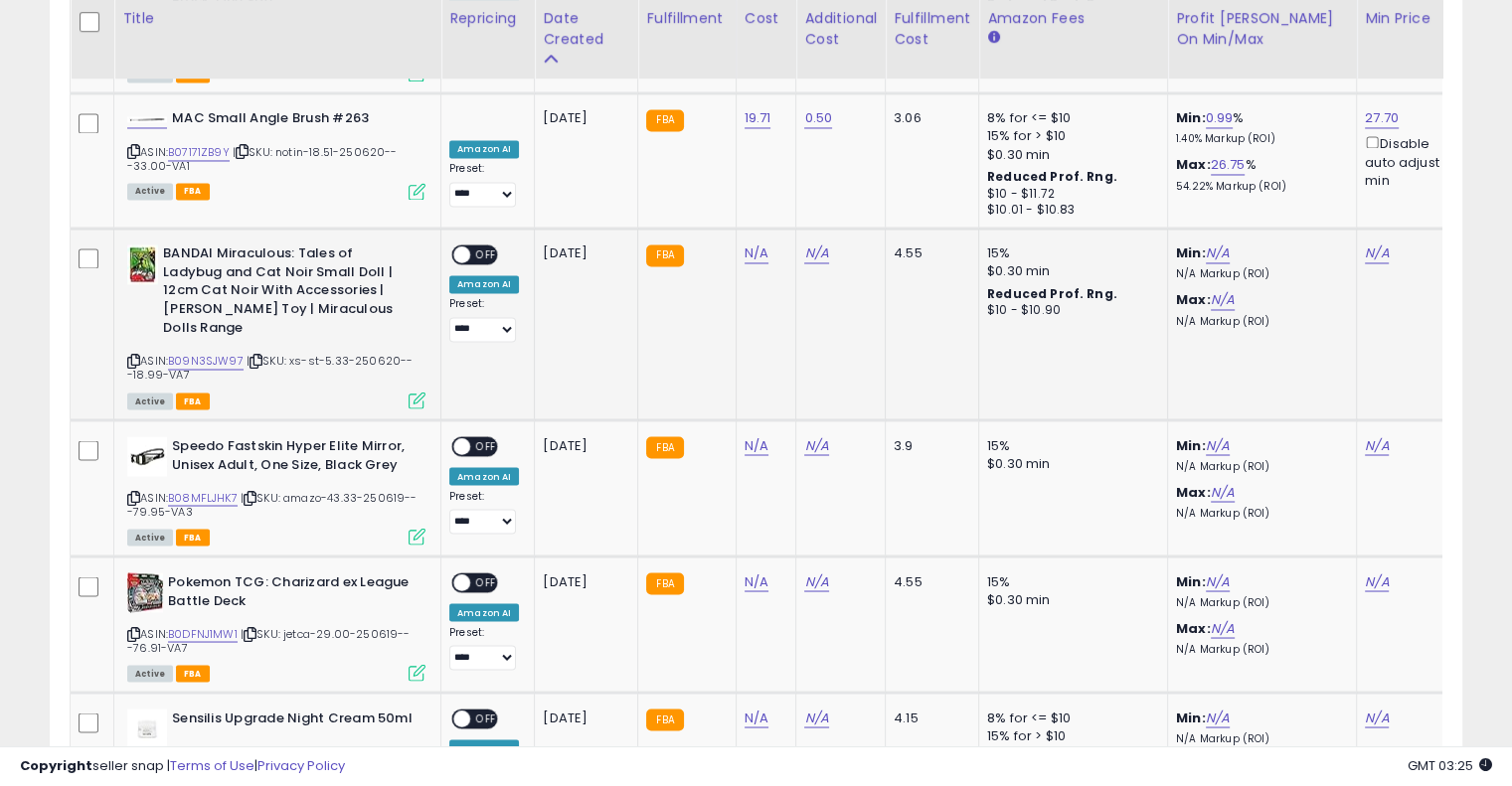 click at bounding box center (255, 361) 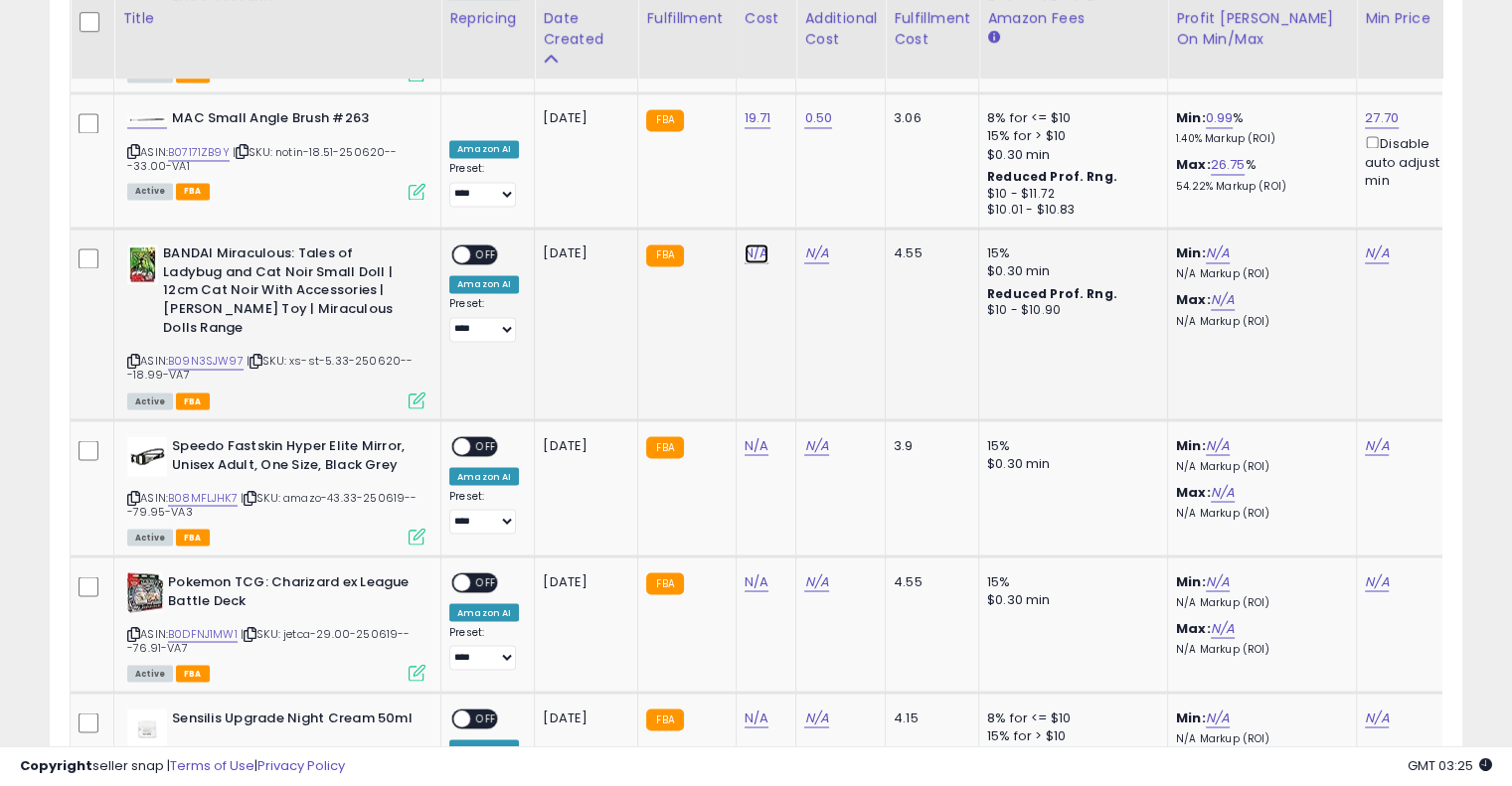 click on "N/A" at bounding box center [756, 253] 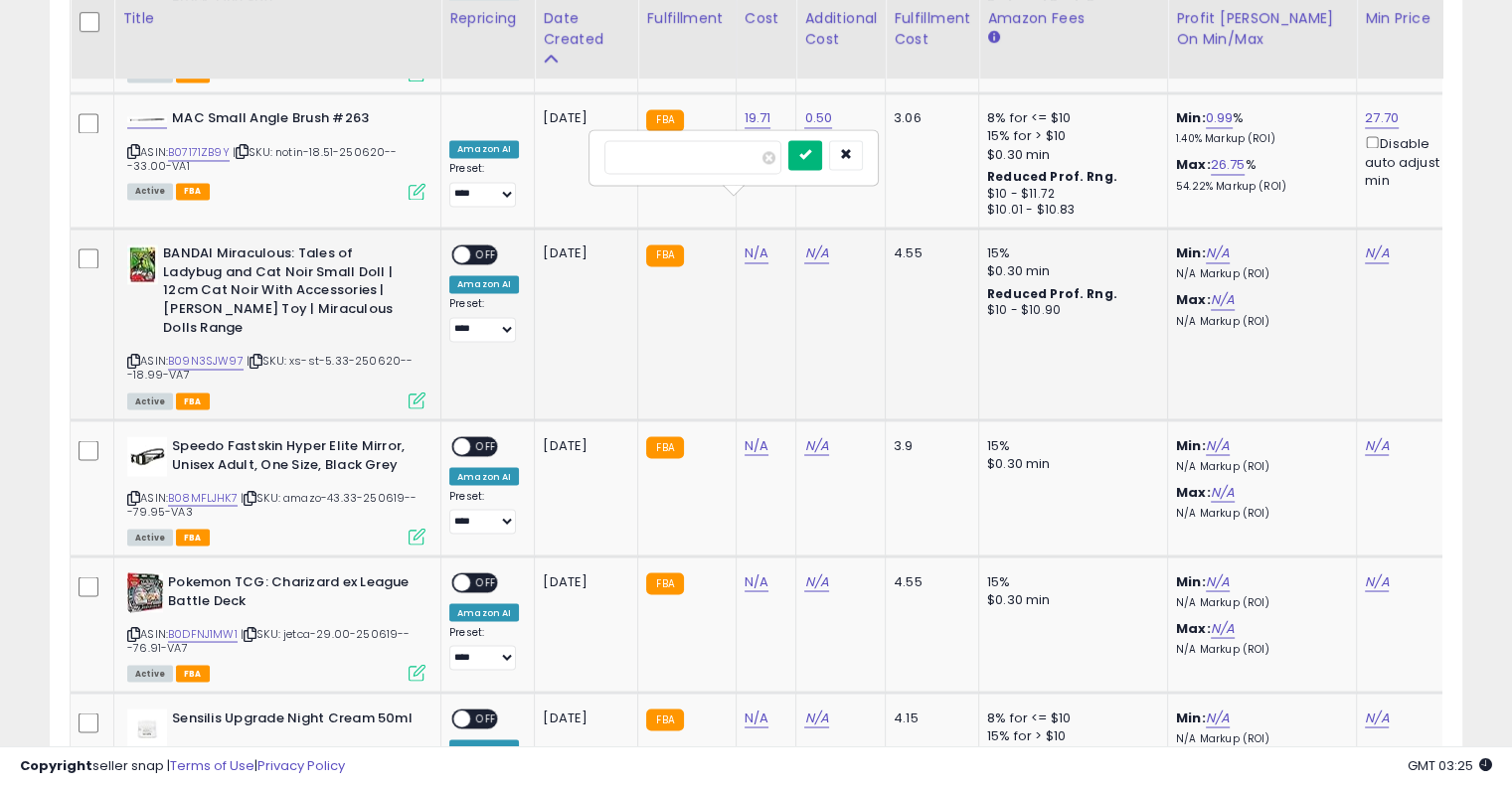 type on "****" 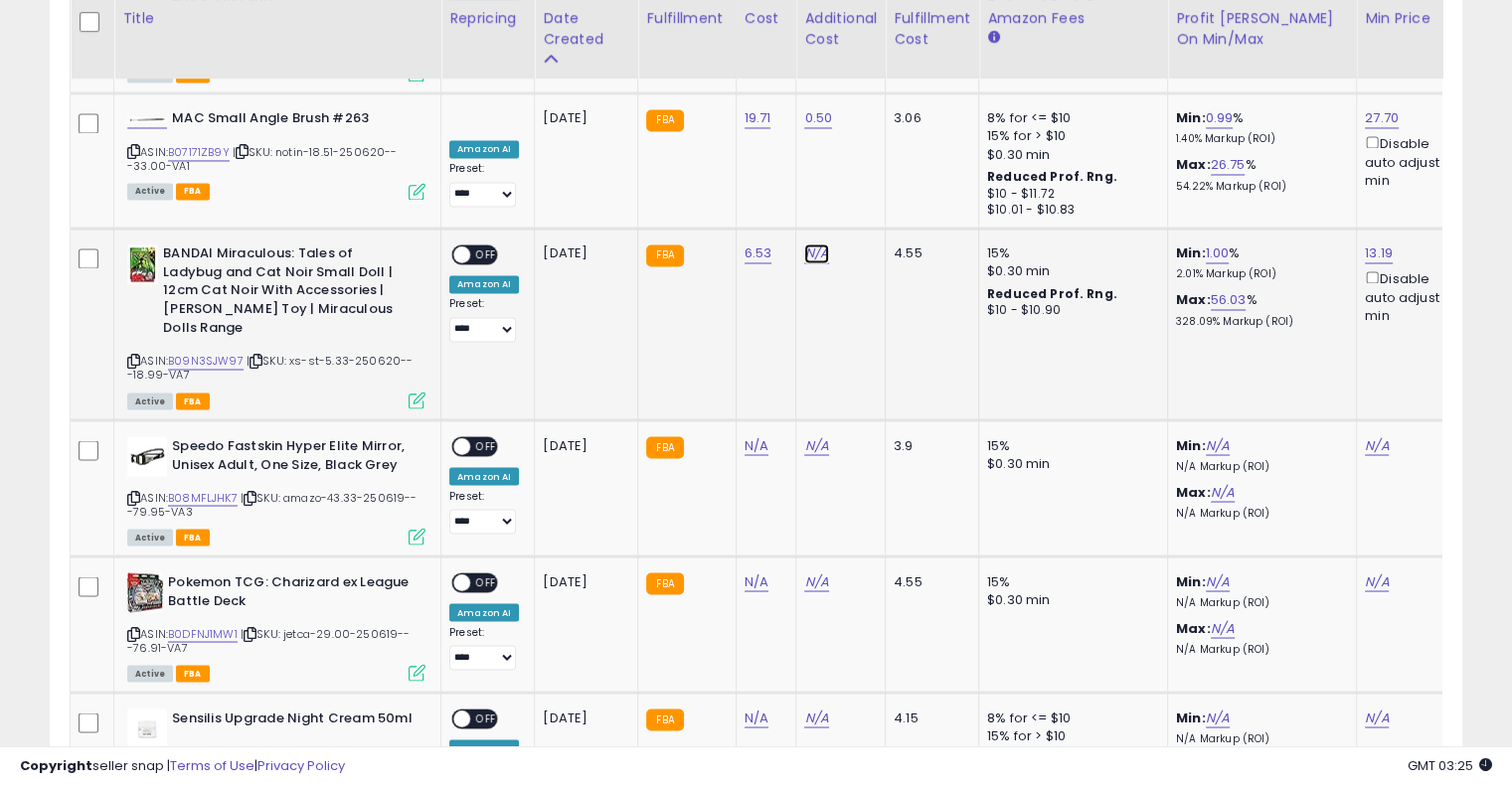 click on "N/A" at bounding box center [816, 253] 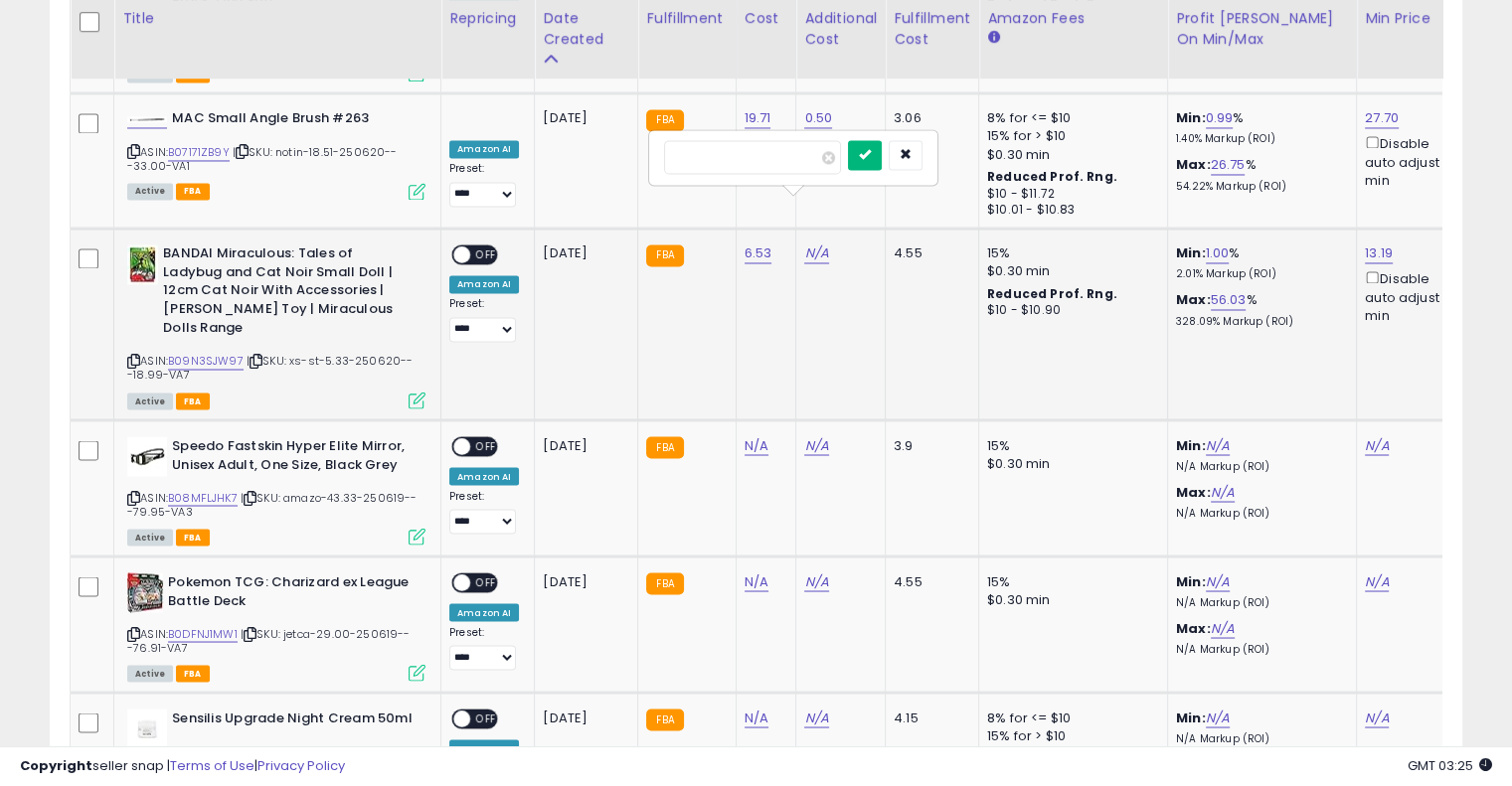type on "****" 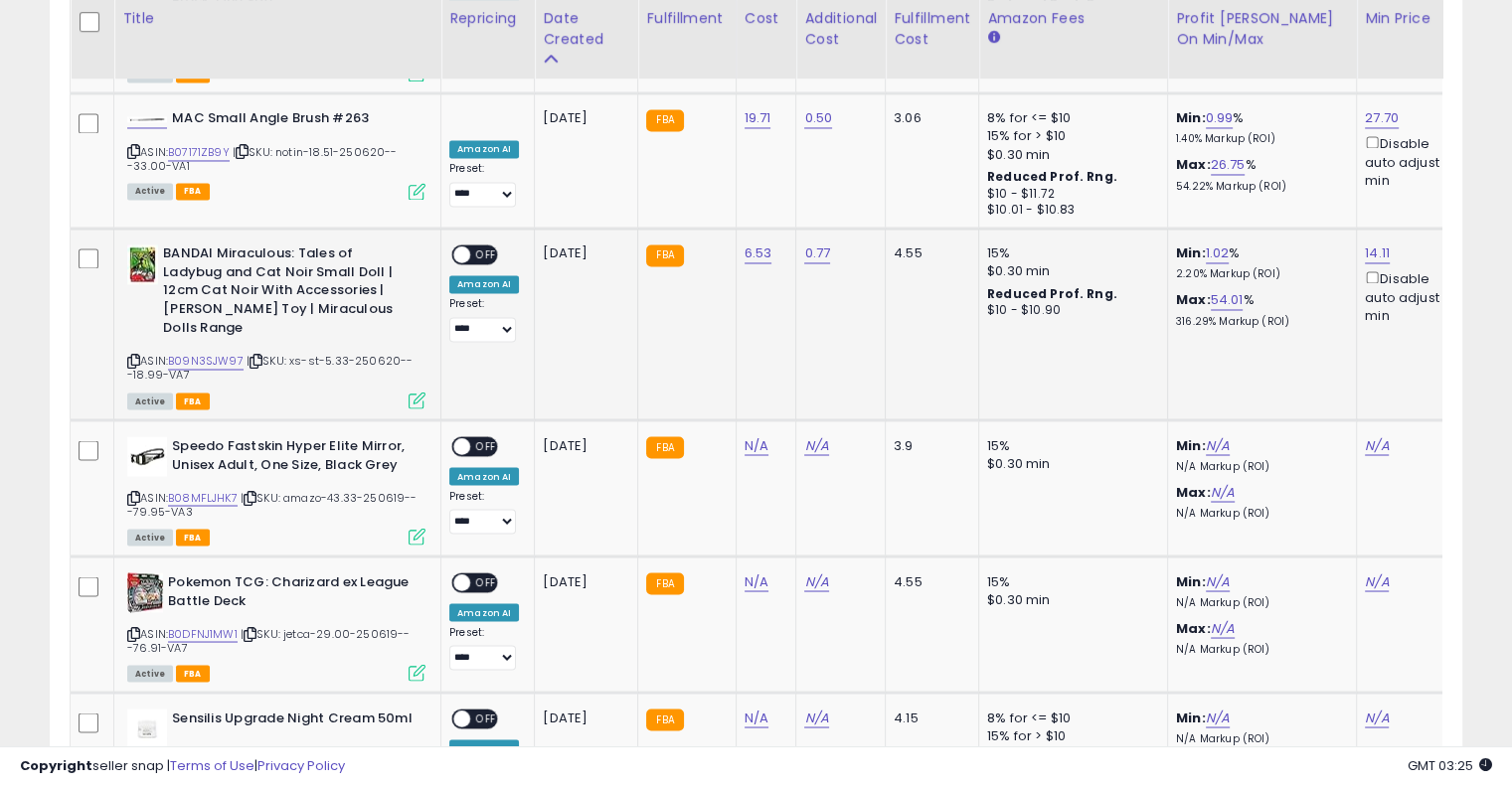 click on "OFF" at bounding box center (486, 254) 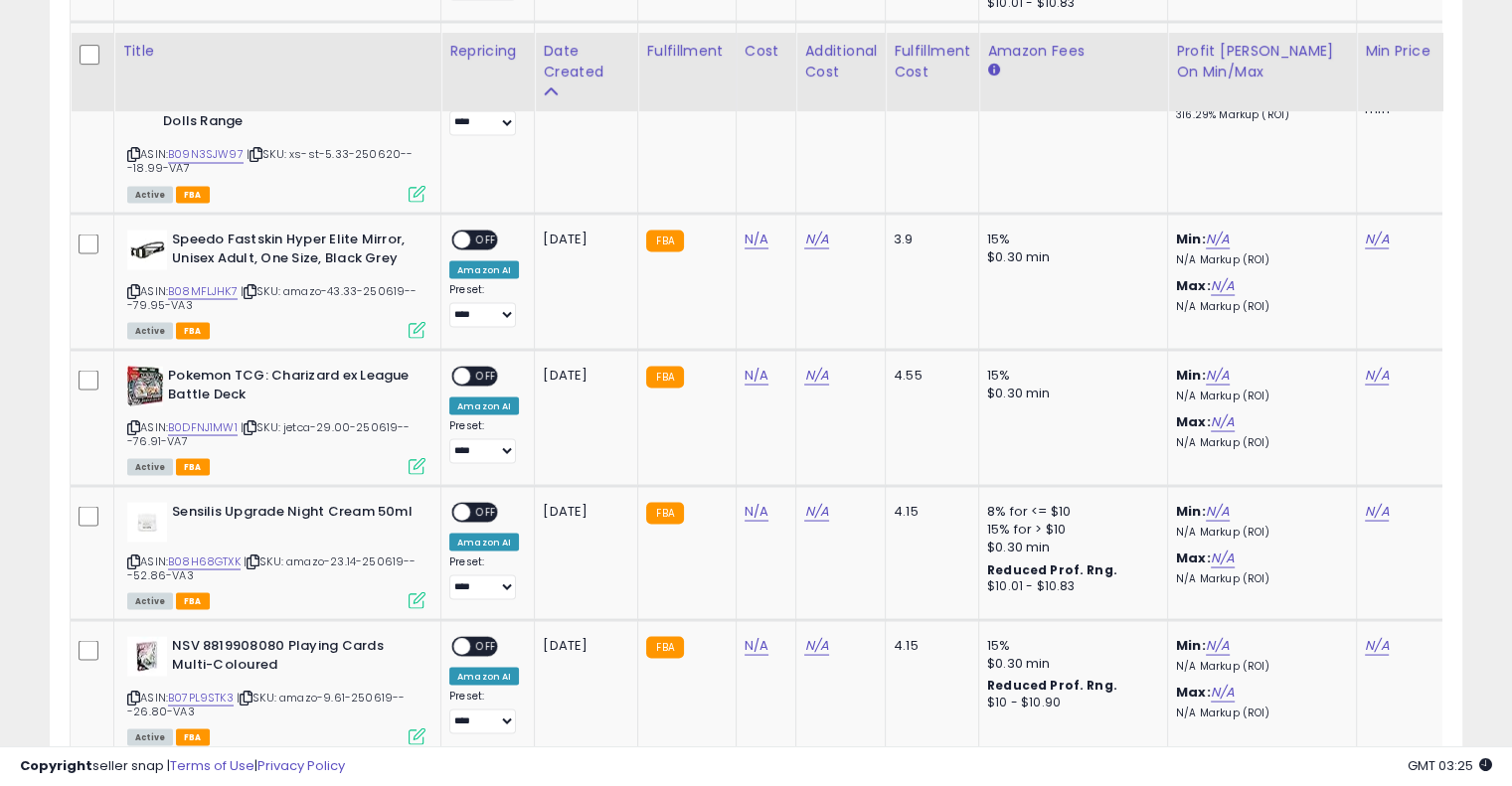 scroll, scrollTop: 3653, scrollLeft: 0, axis: vertical 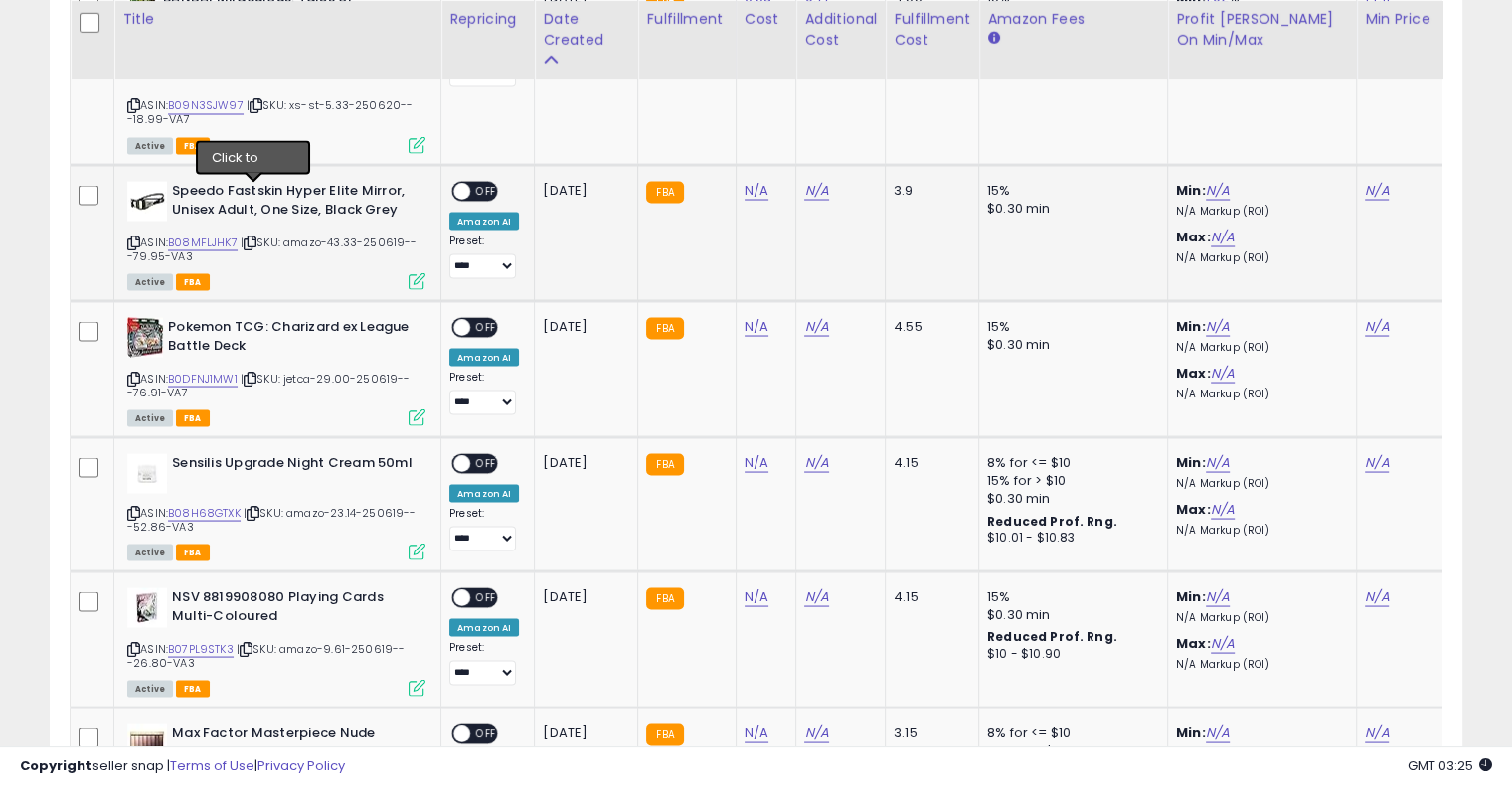 click at bounding box center [250, 241] 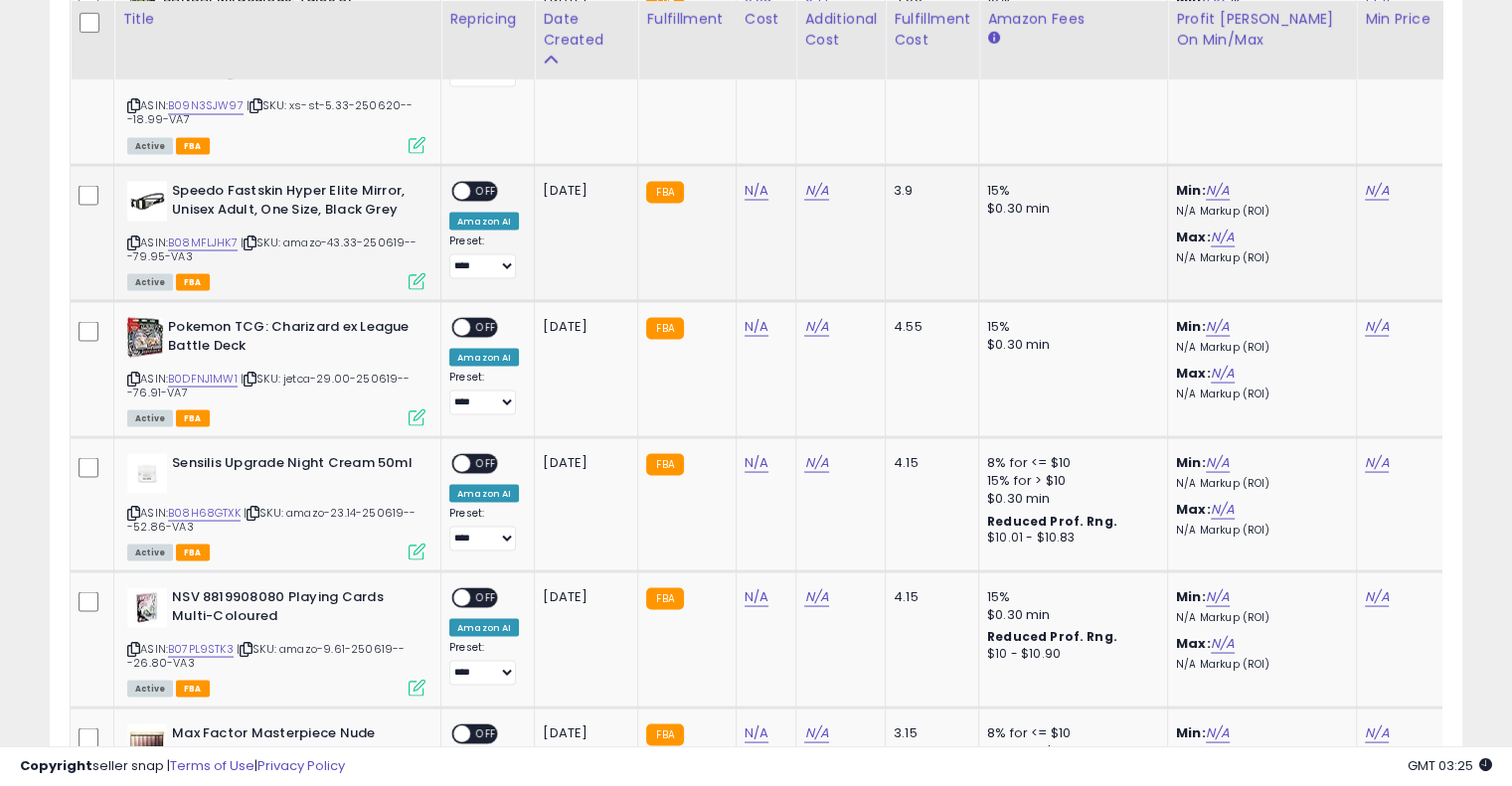click at bounding box center [250, 241] 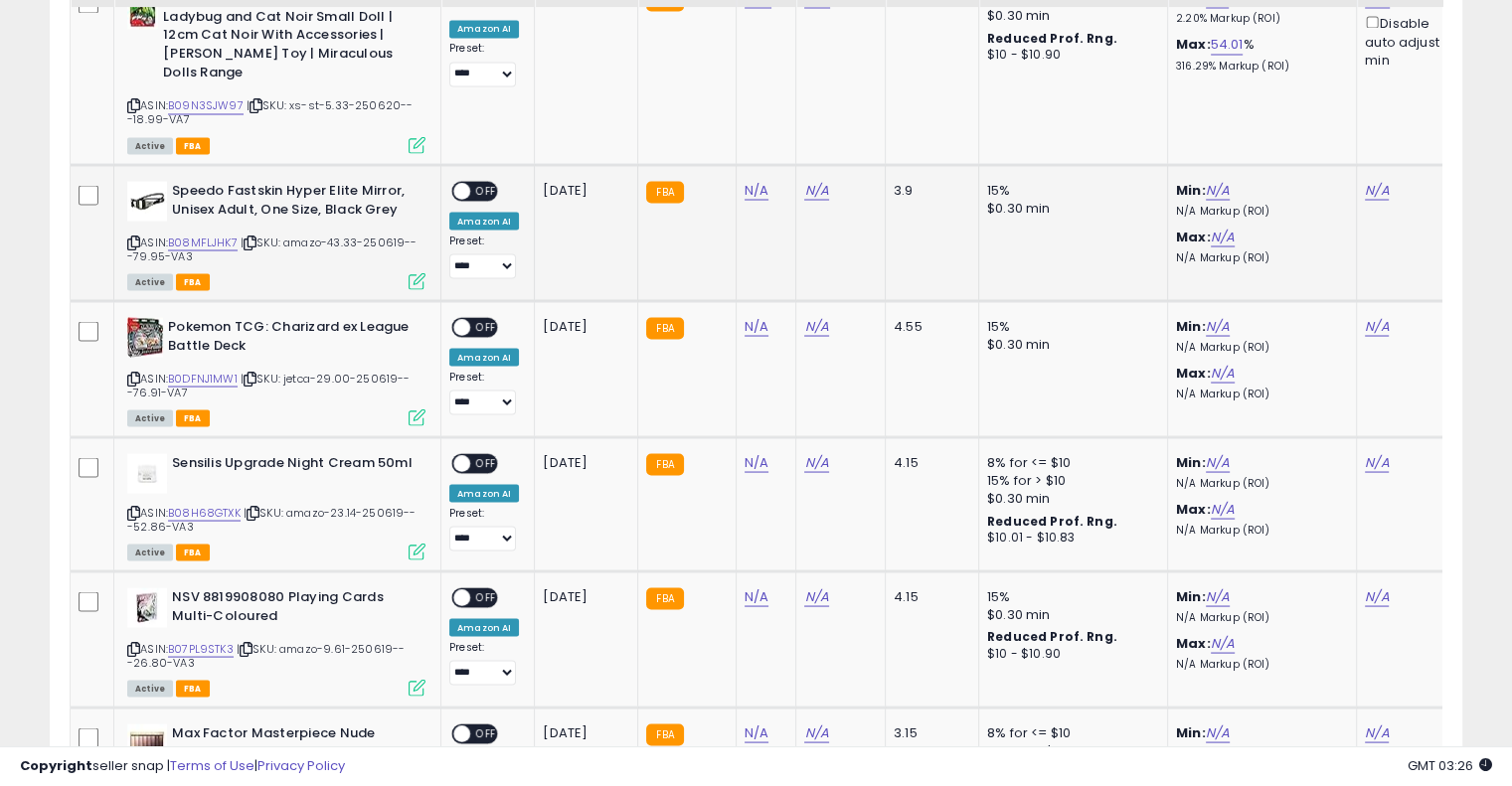 scroll, scrollTop: 3322, scrollLeft: 0, axis: vertical 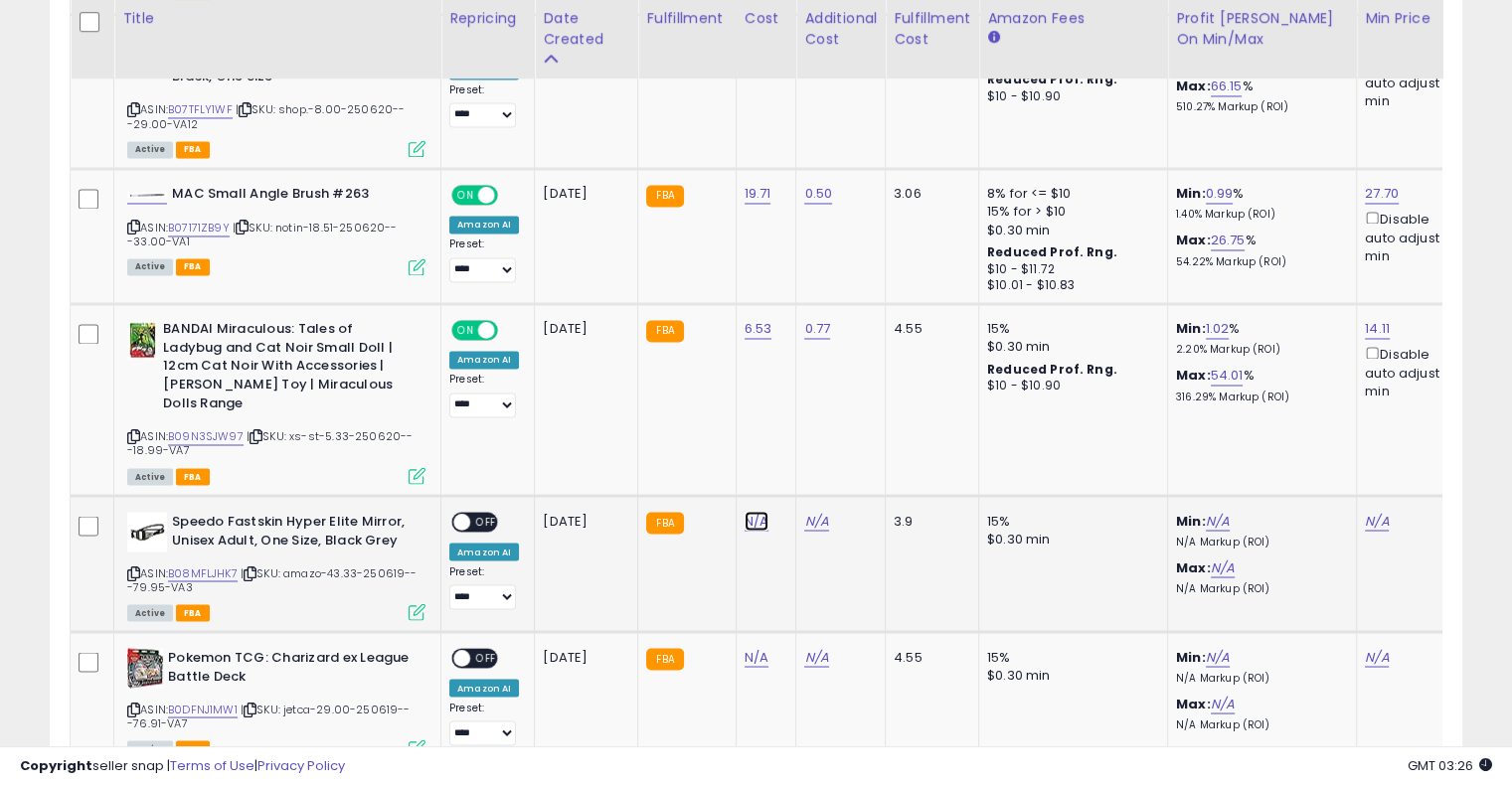 click on "N/A" at bounding box center [756, 521] 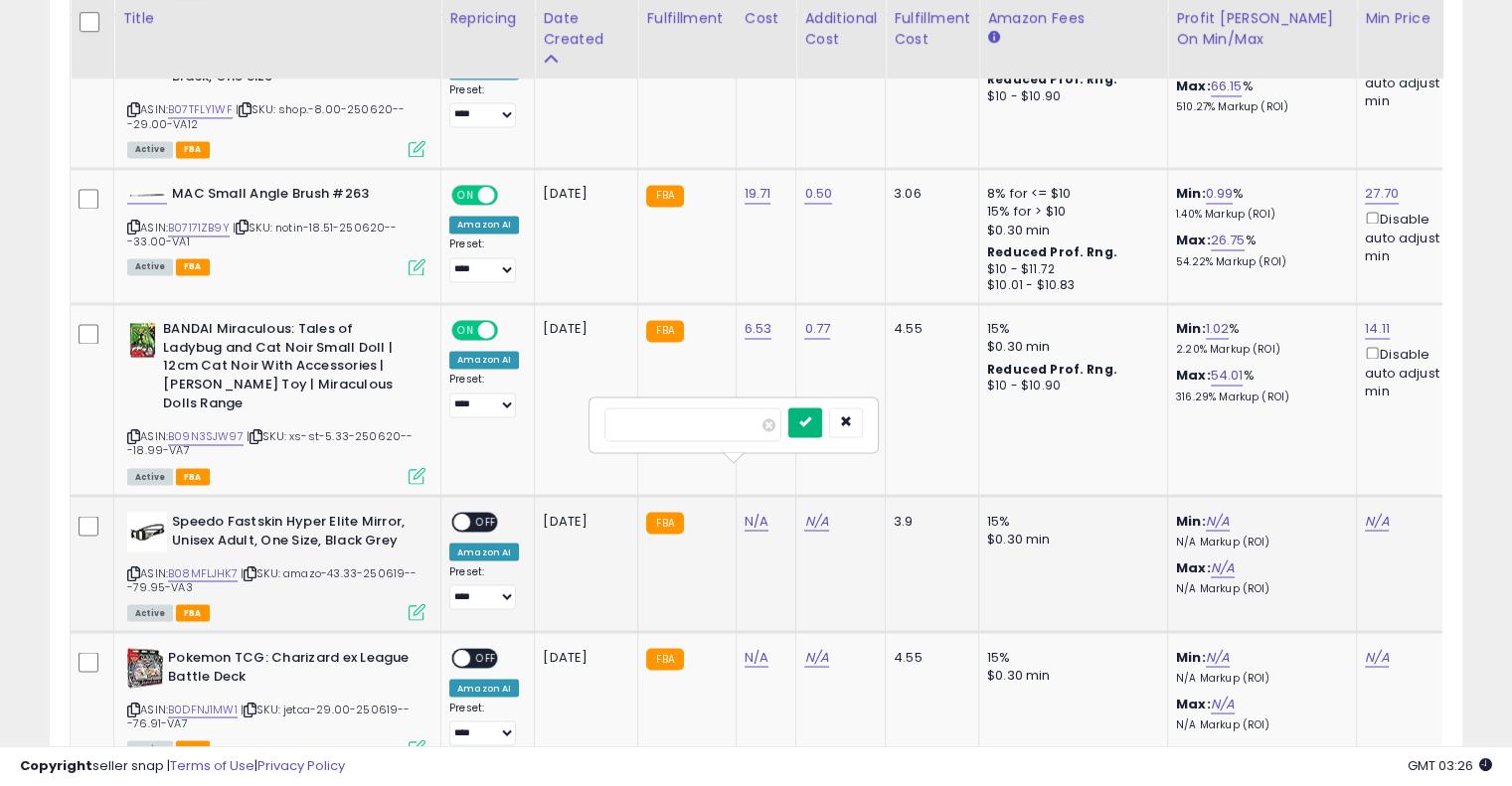 type on "*****" 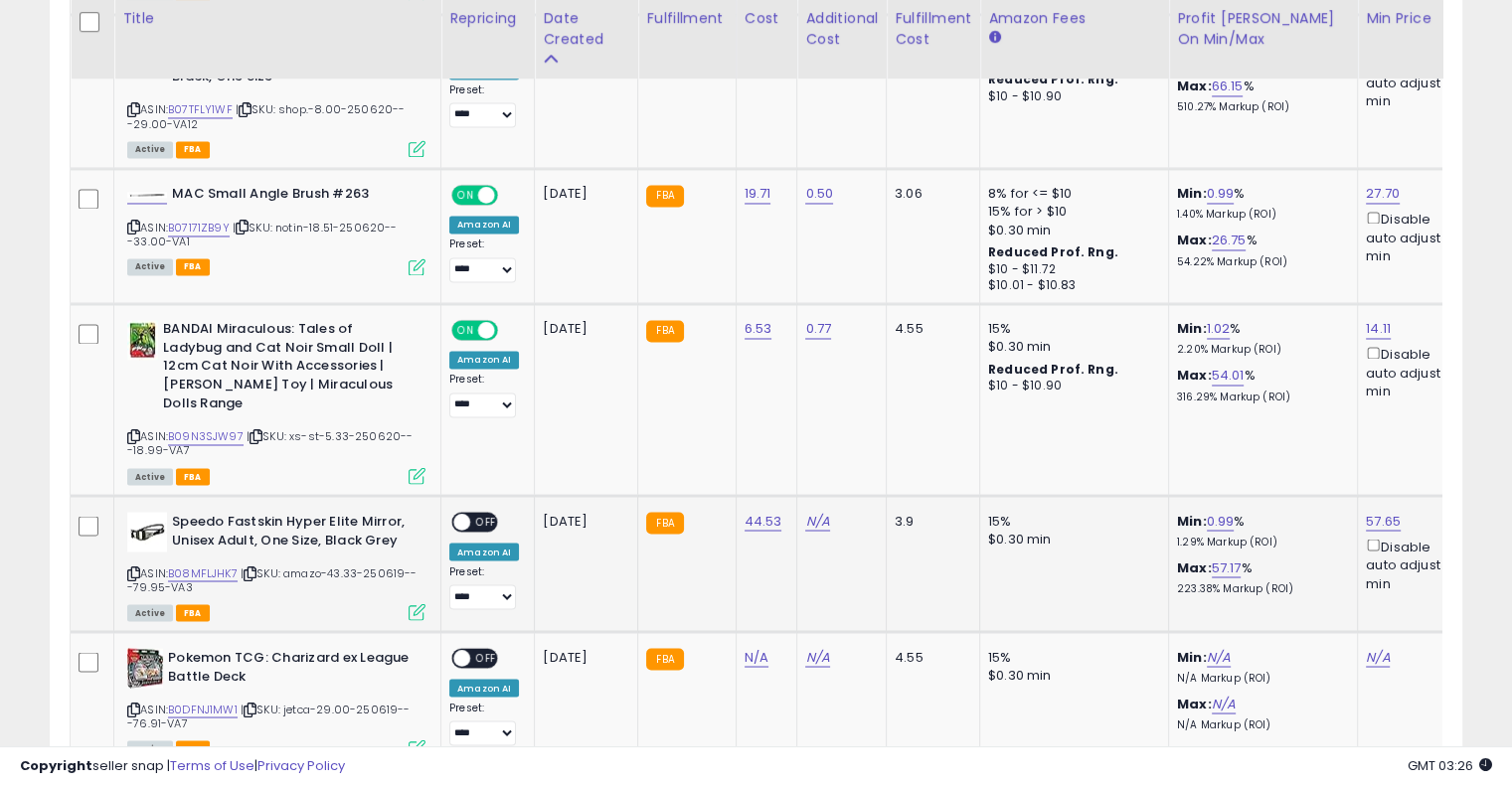 click on "N/A" 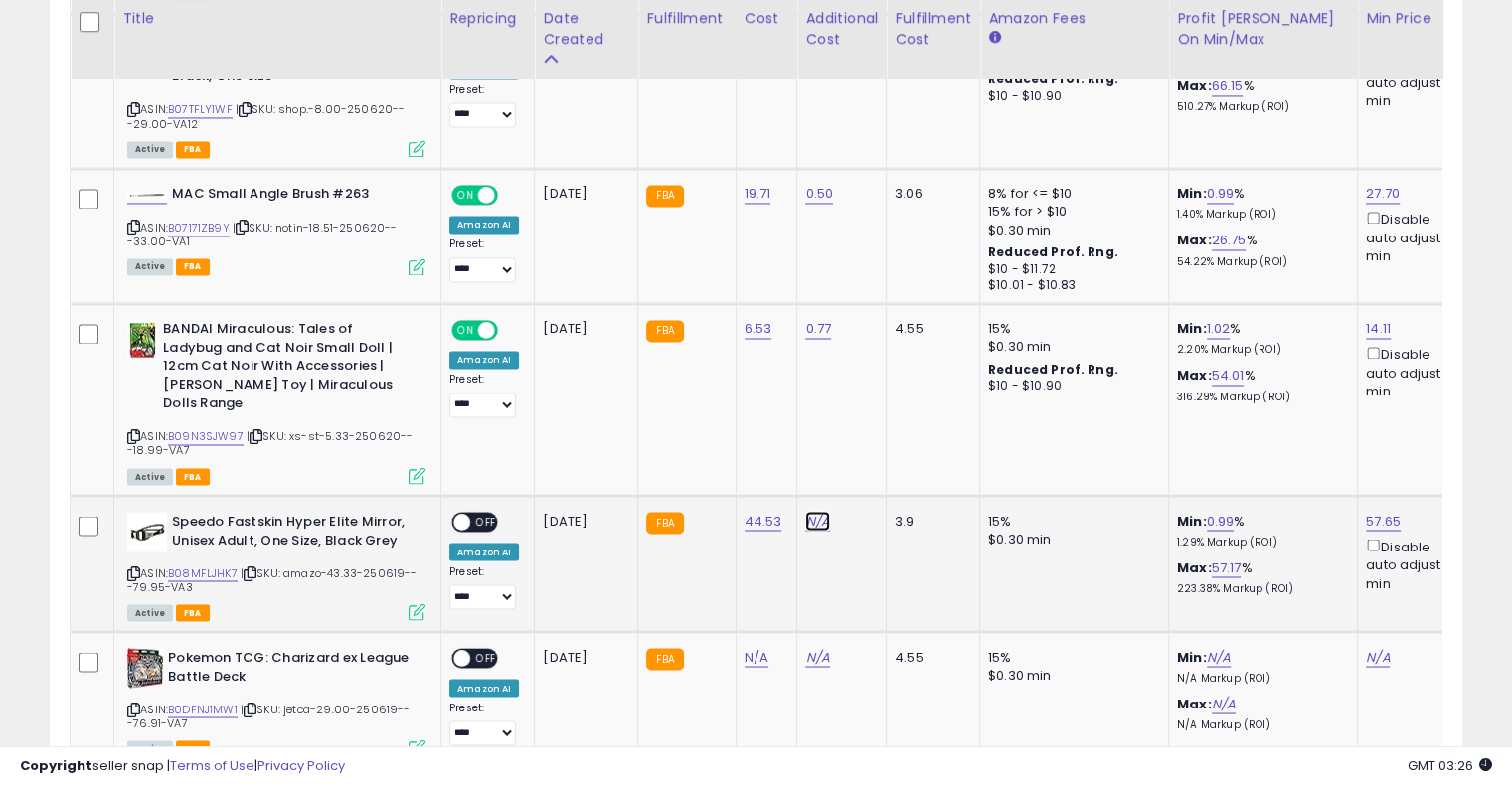 click on "N/A" at bounding box center [817, 521] 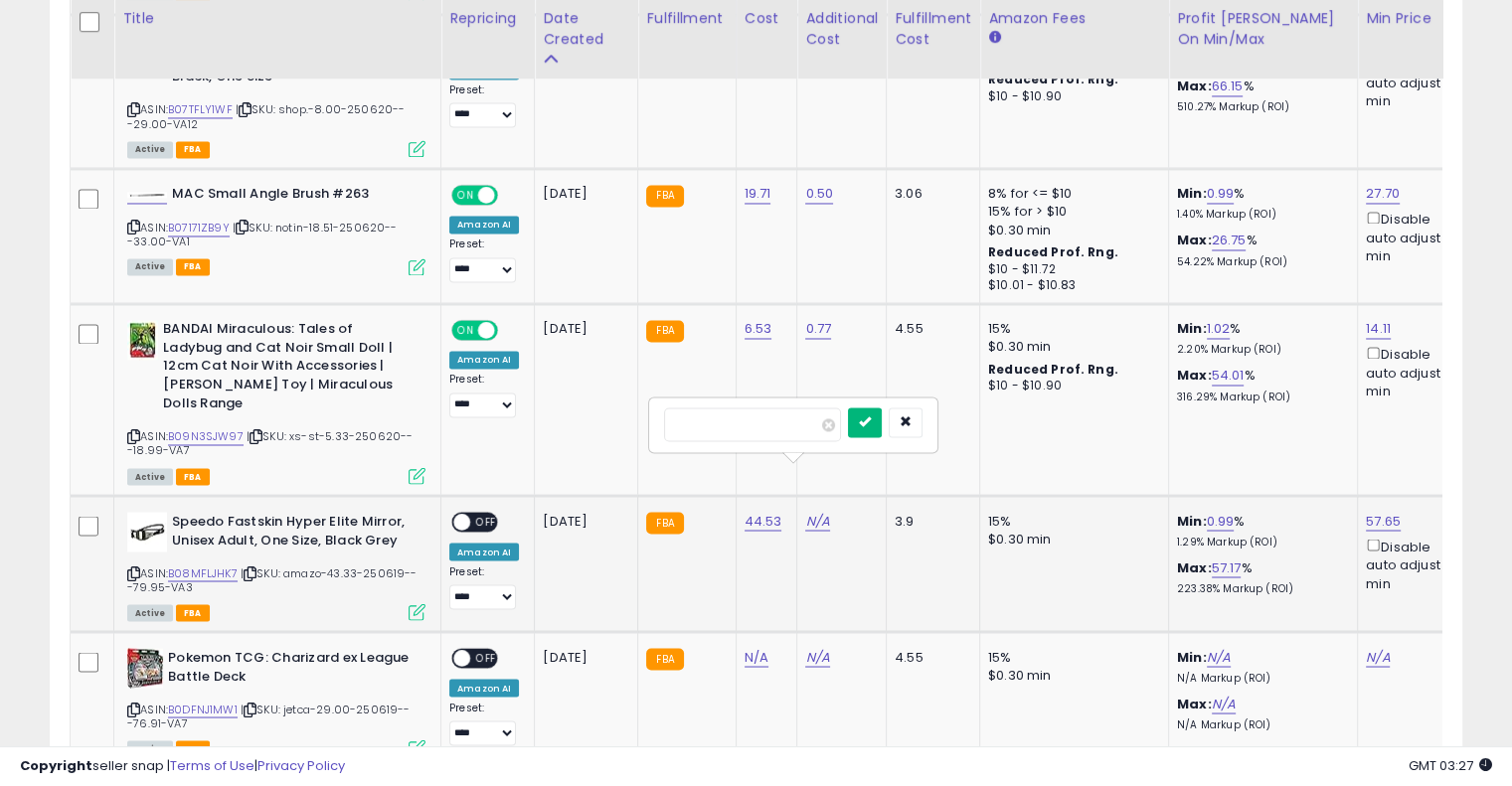 type on "****" 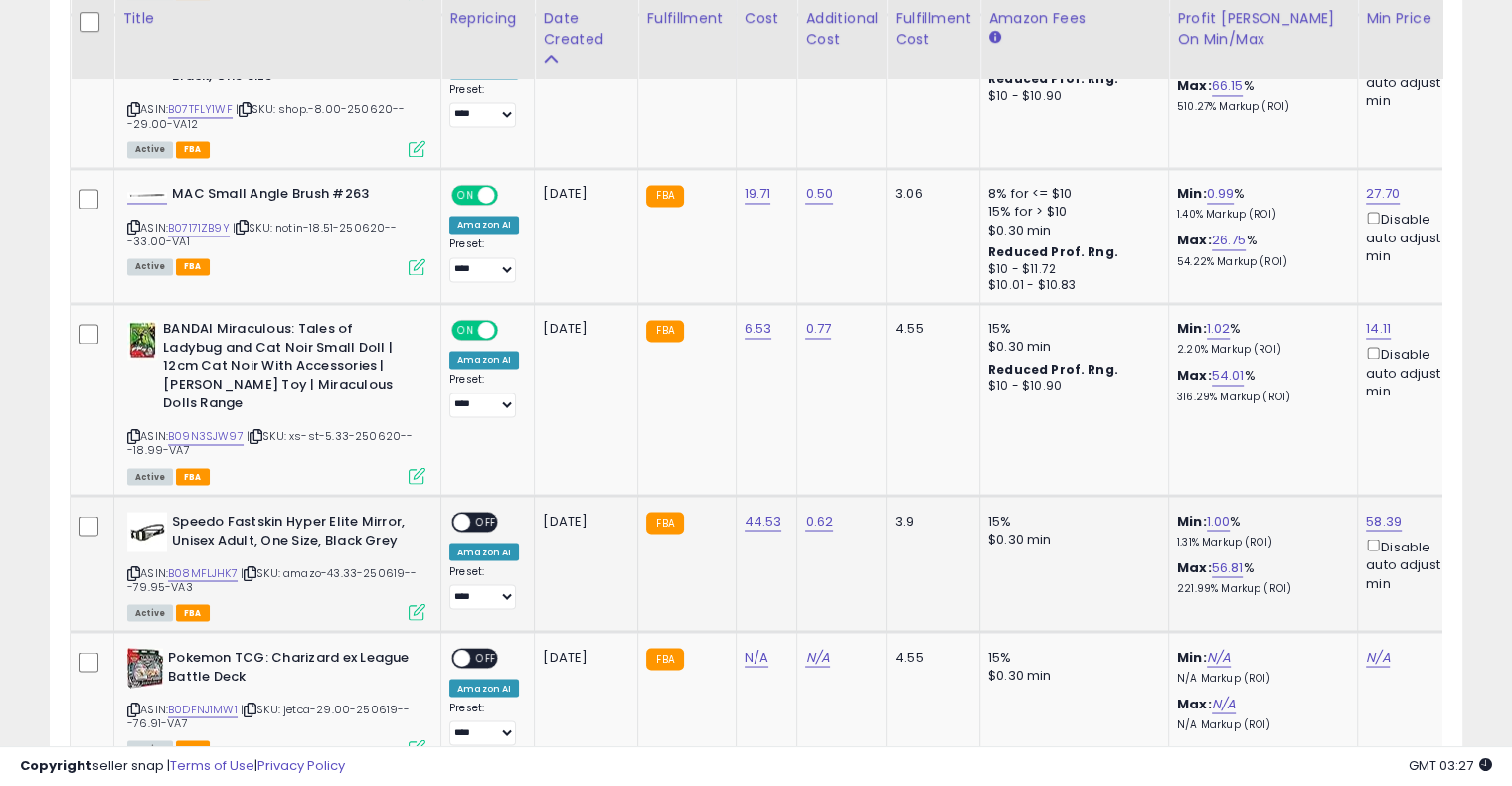click on "OFF" at bounding box center [486, 522] 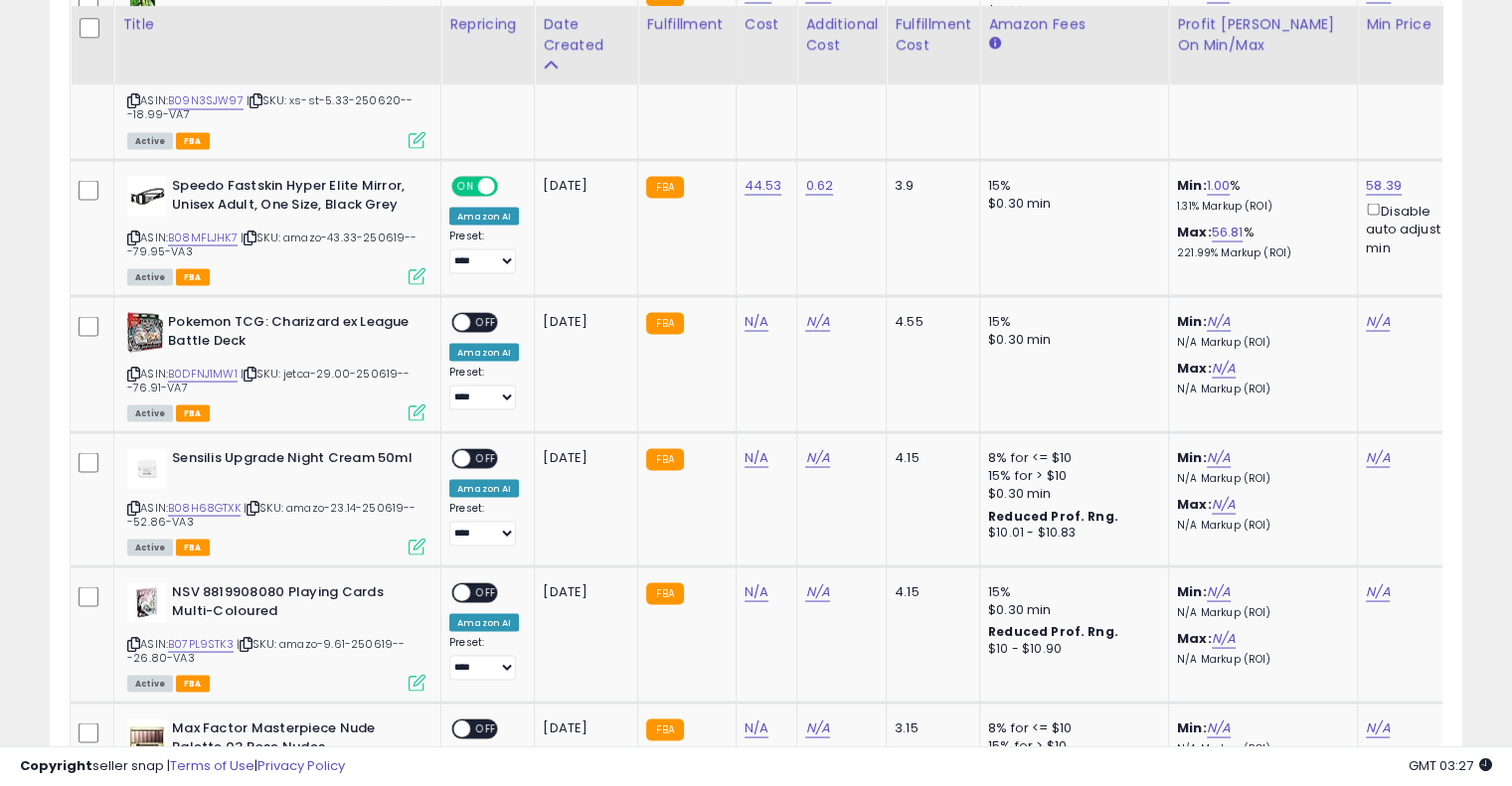 scroll, scrollTop: 3669, scrollLeft: 0, axis: vertical 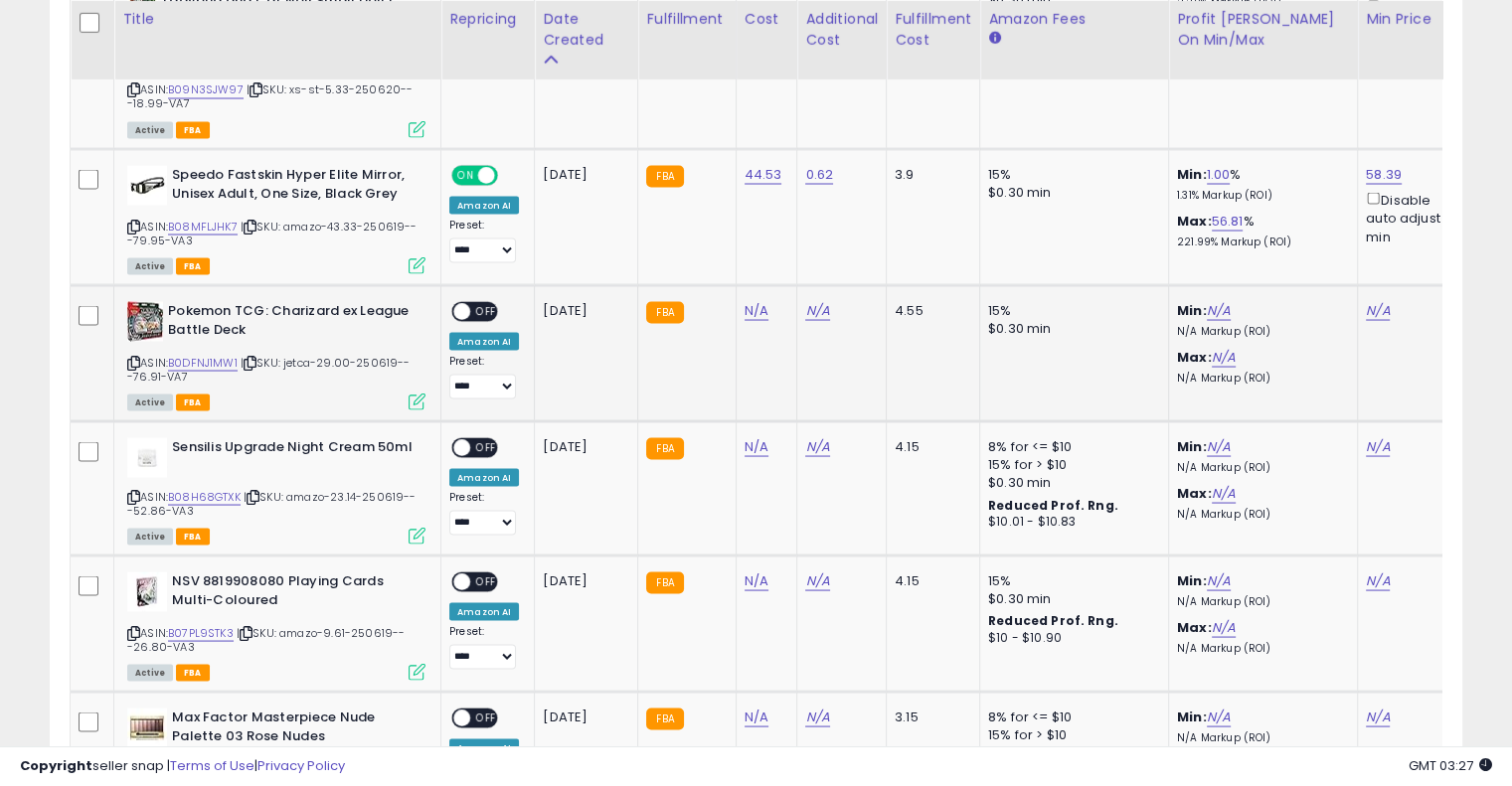 click at bounding box center [250, 362] 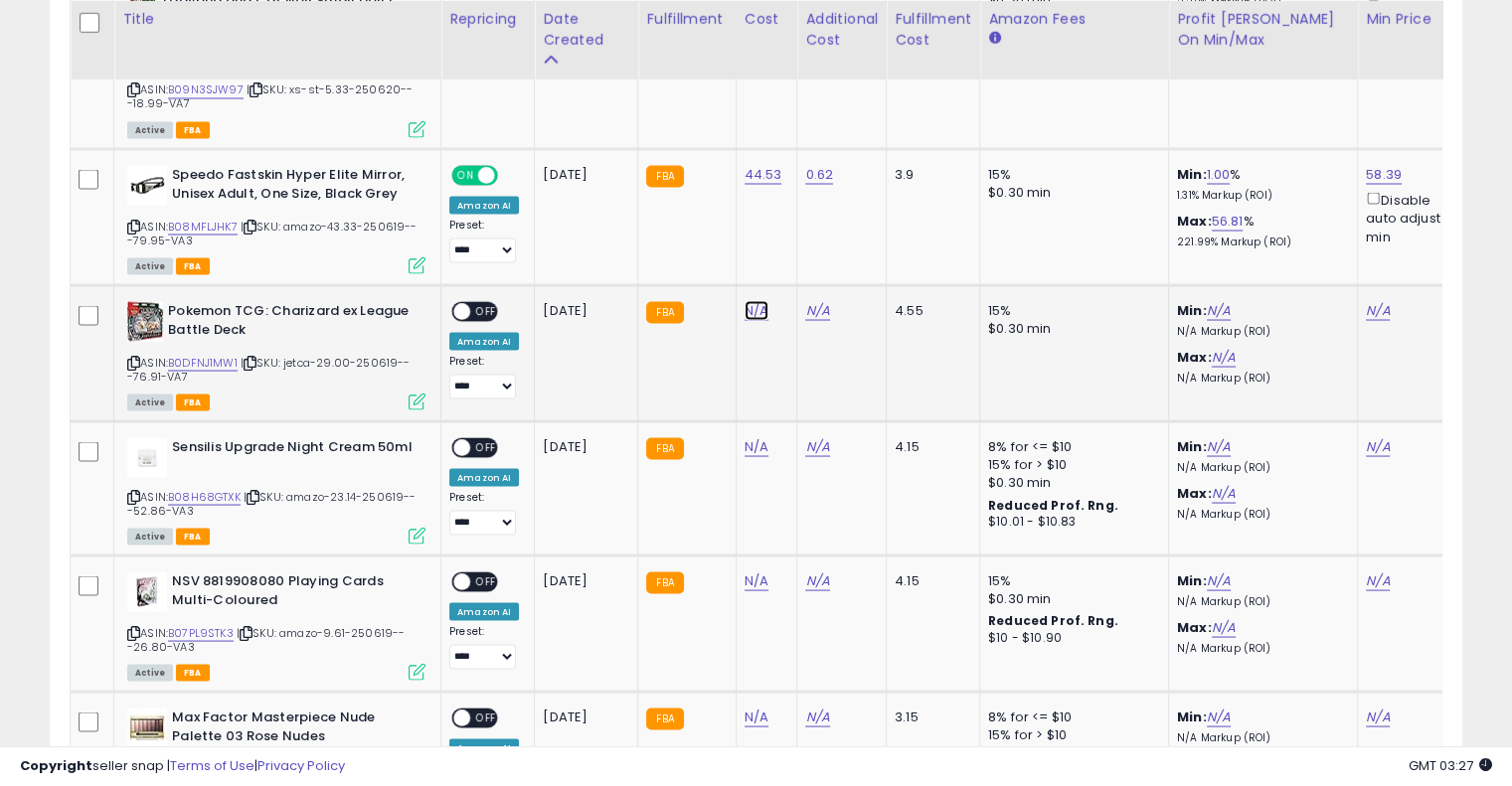 click on "N/A" at bounding box center [756, 310] 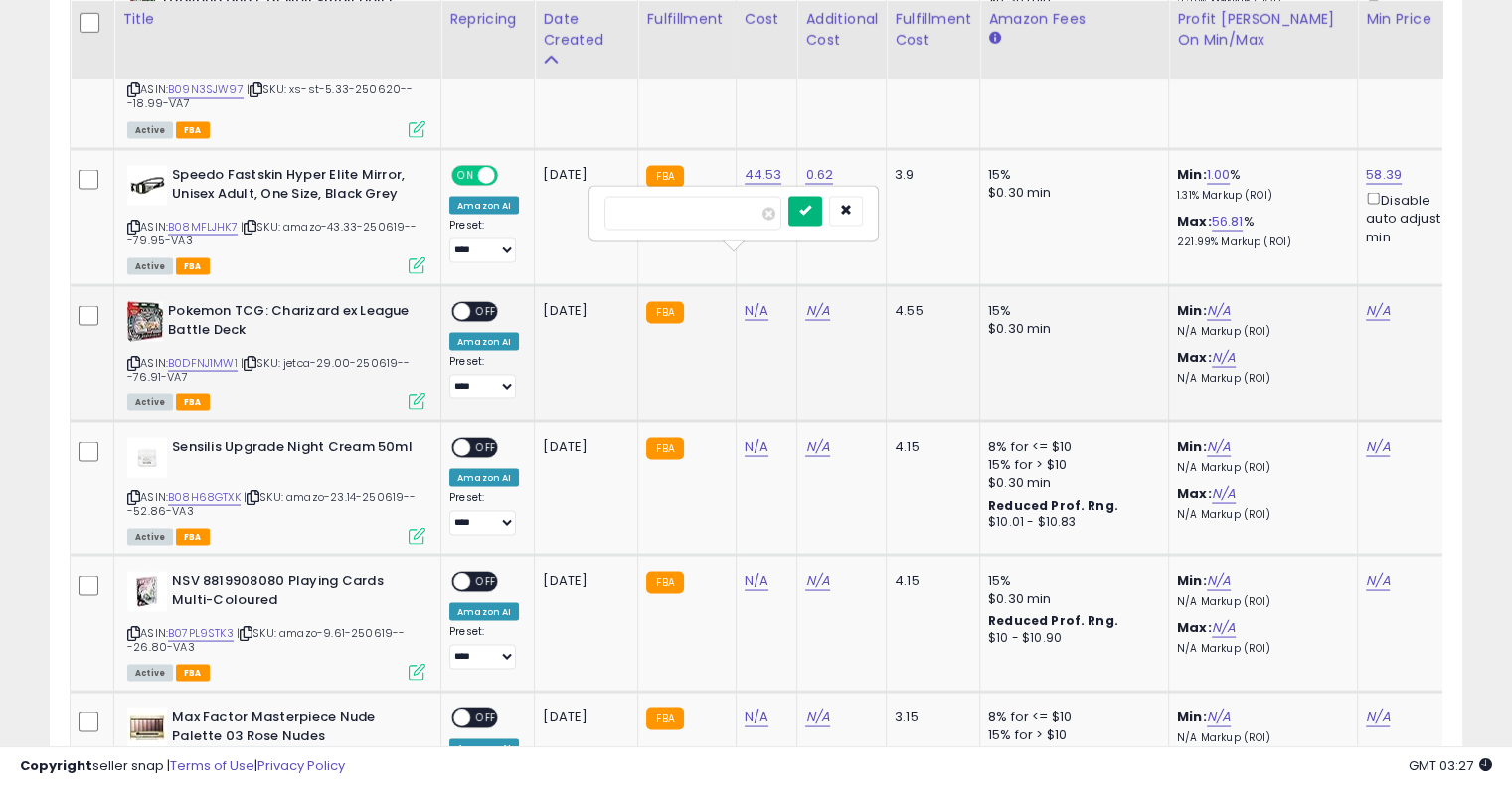 type on "****" 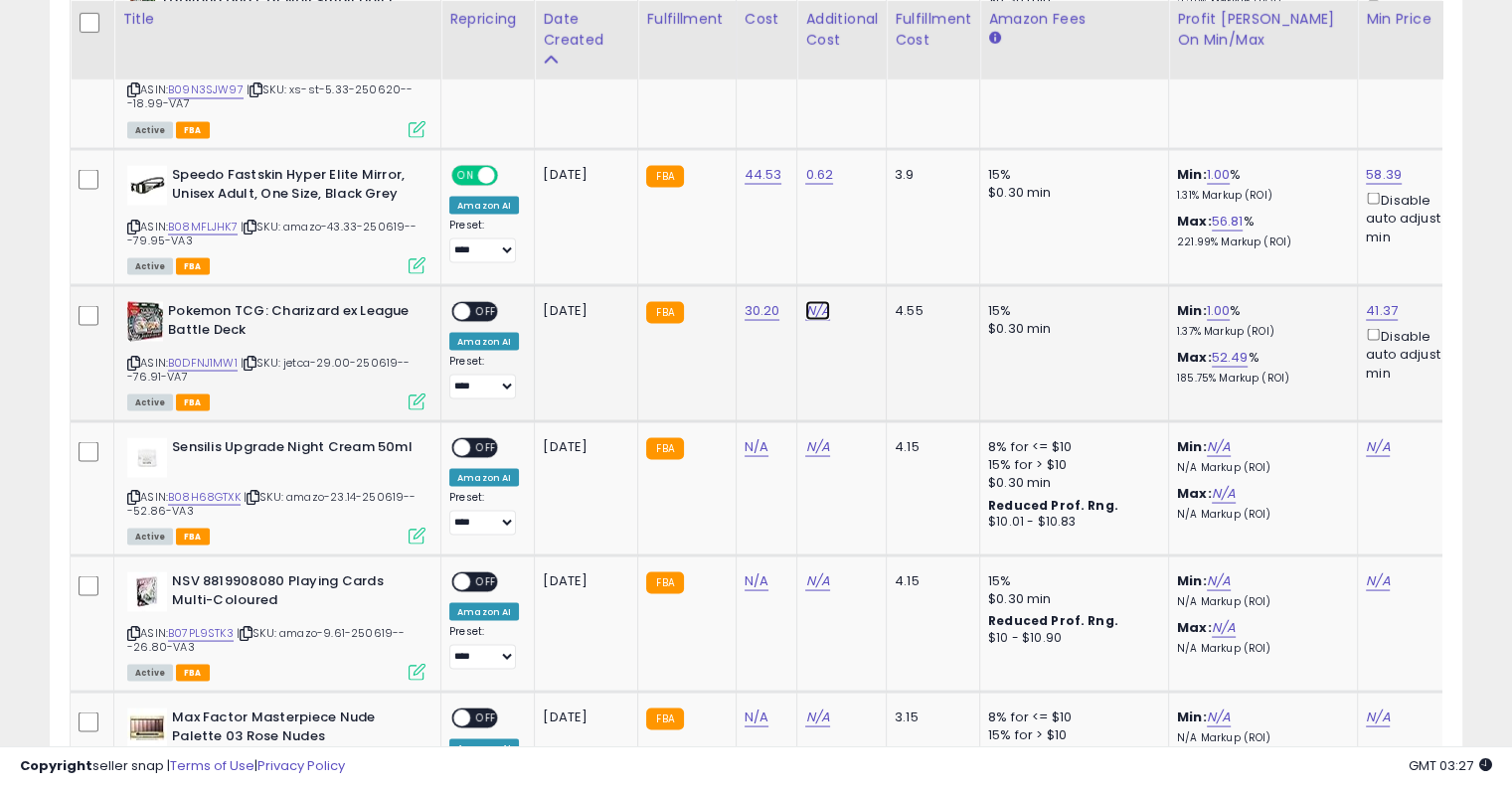 click on "N/A" at bounding box center (817, 310) 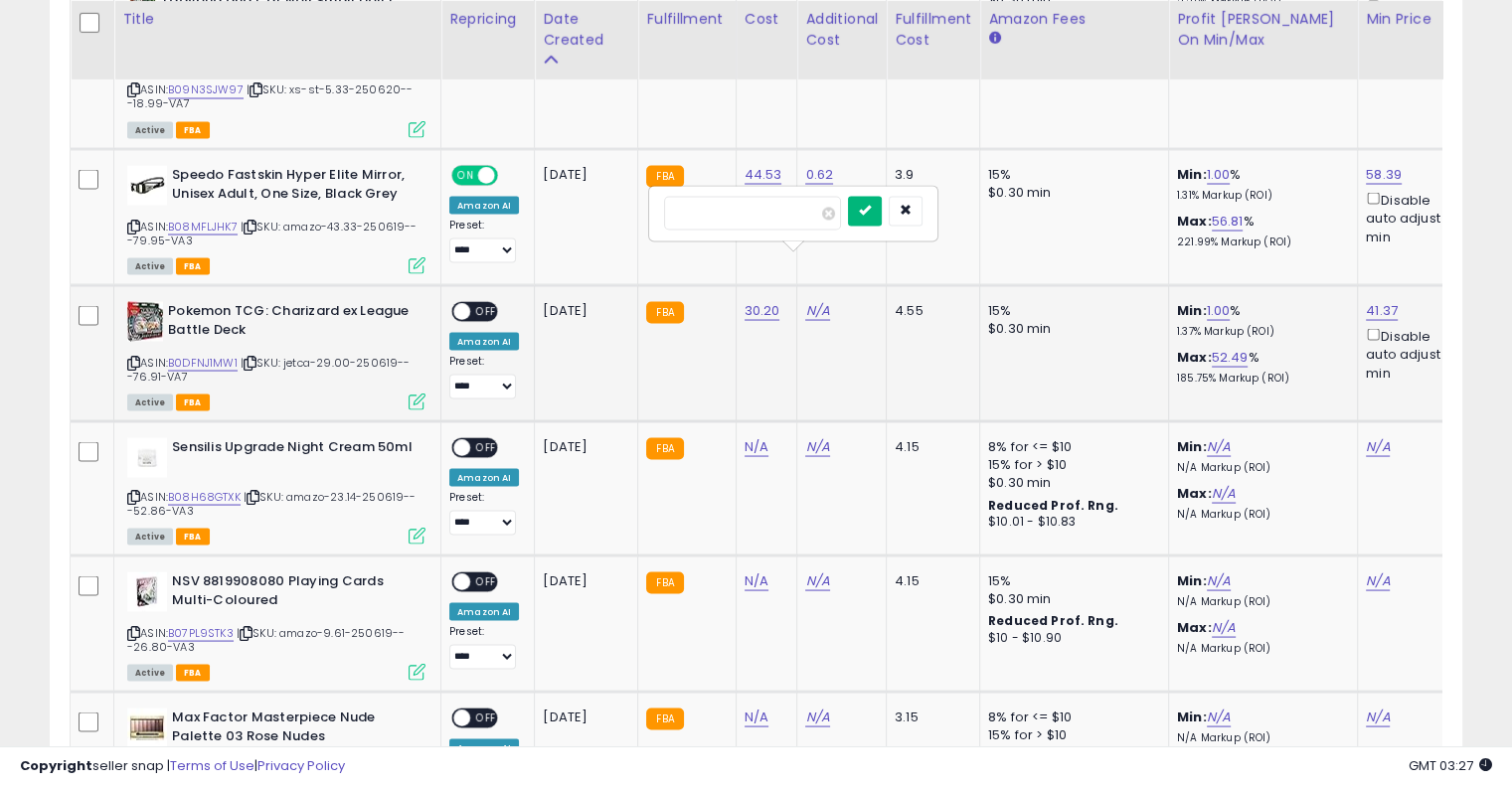 type on "****" 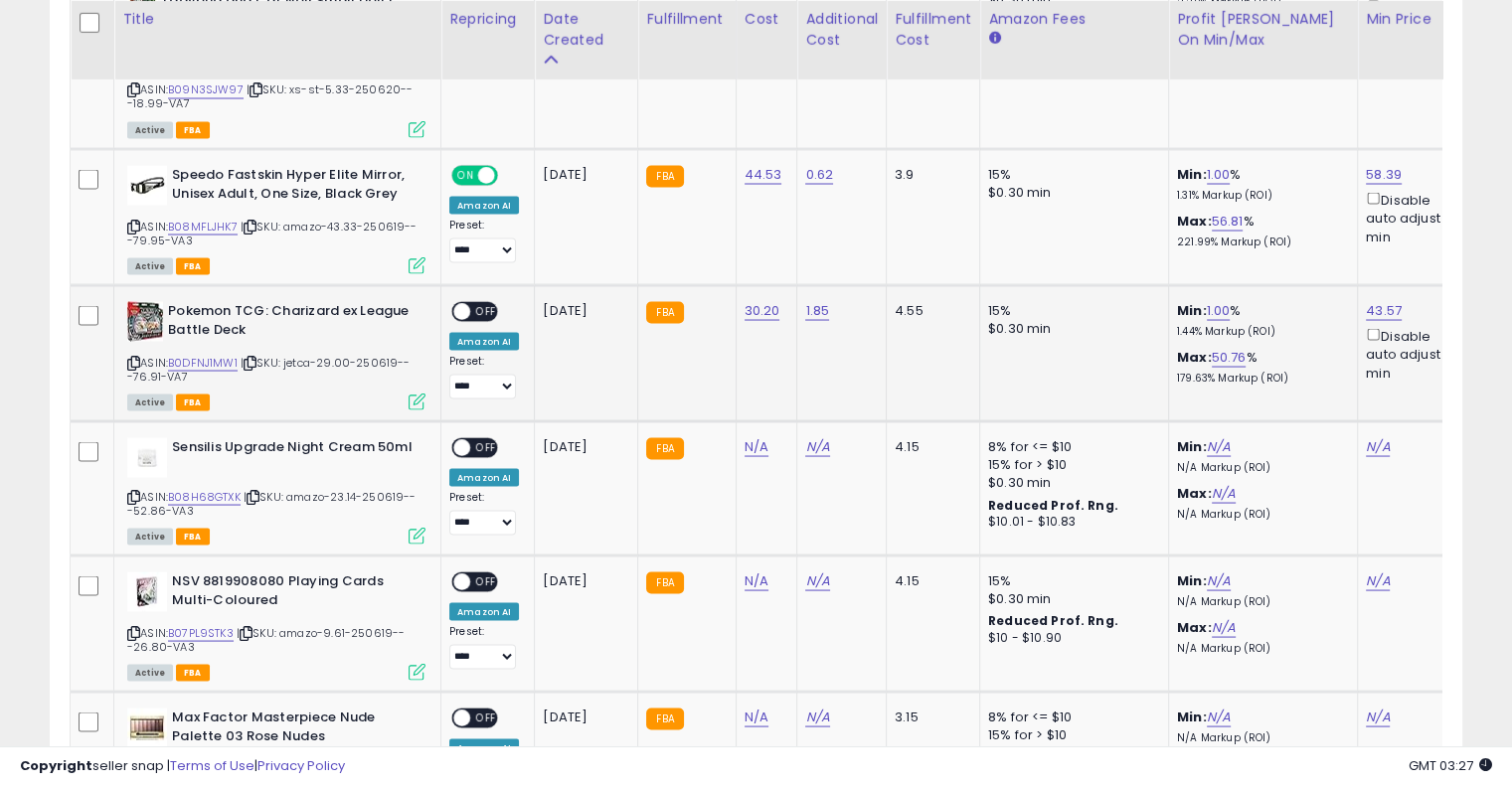 click on "OFF" at bounding box center (486, 311) 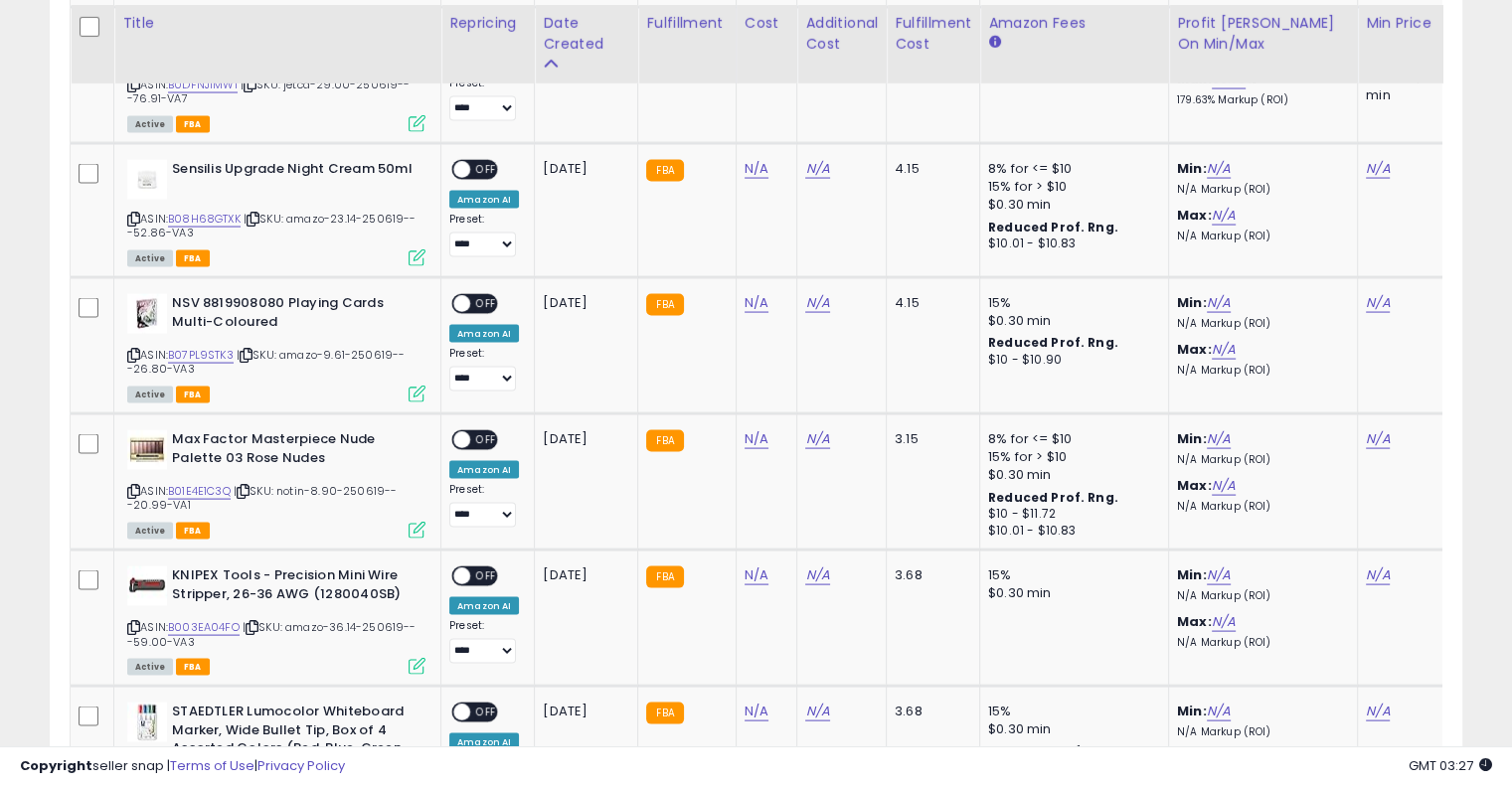 scroll, scrollTop: 3957, scrollLeft: 0, axis: vertical 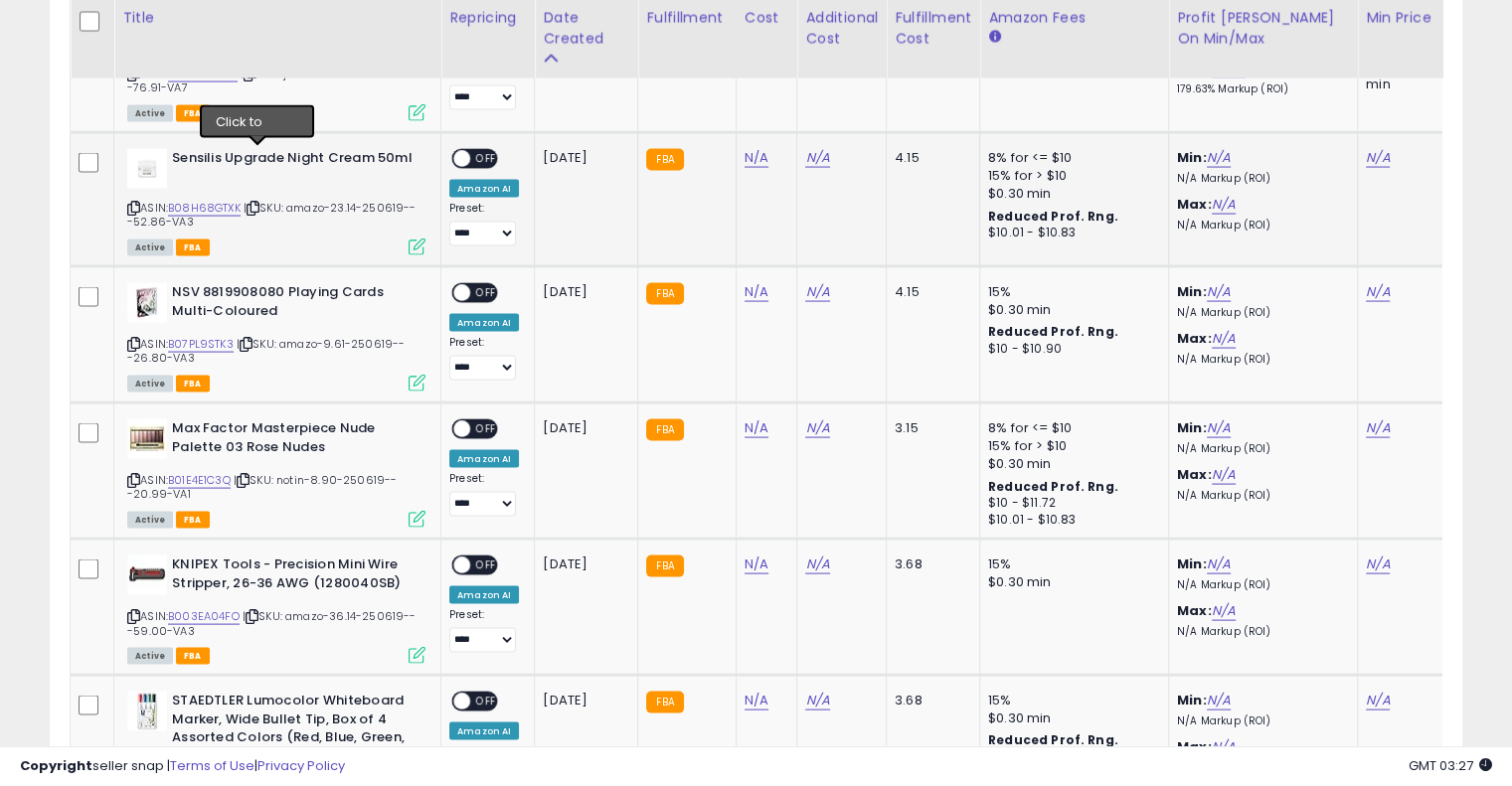 click at bounding box center [252, 208] 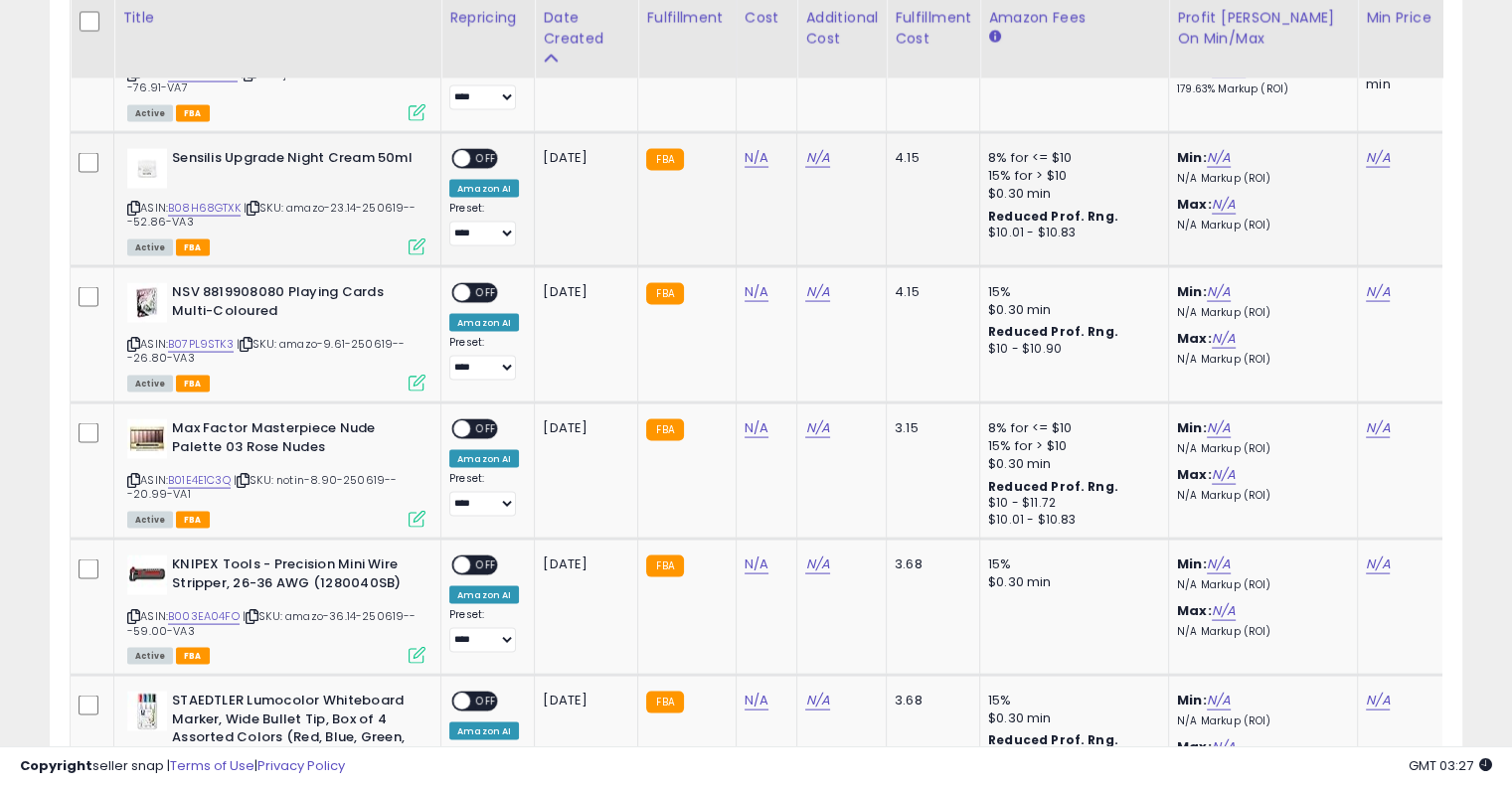 click at bounding box center [252, 208] 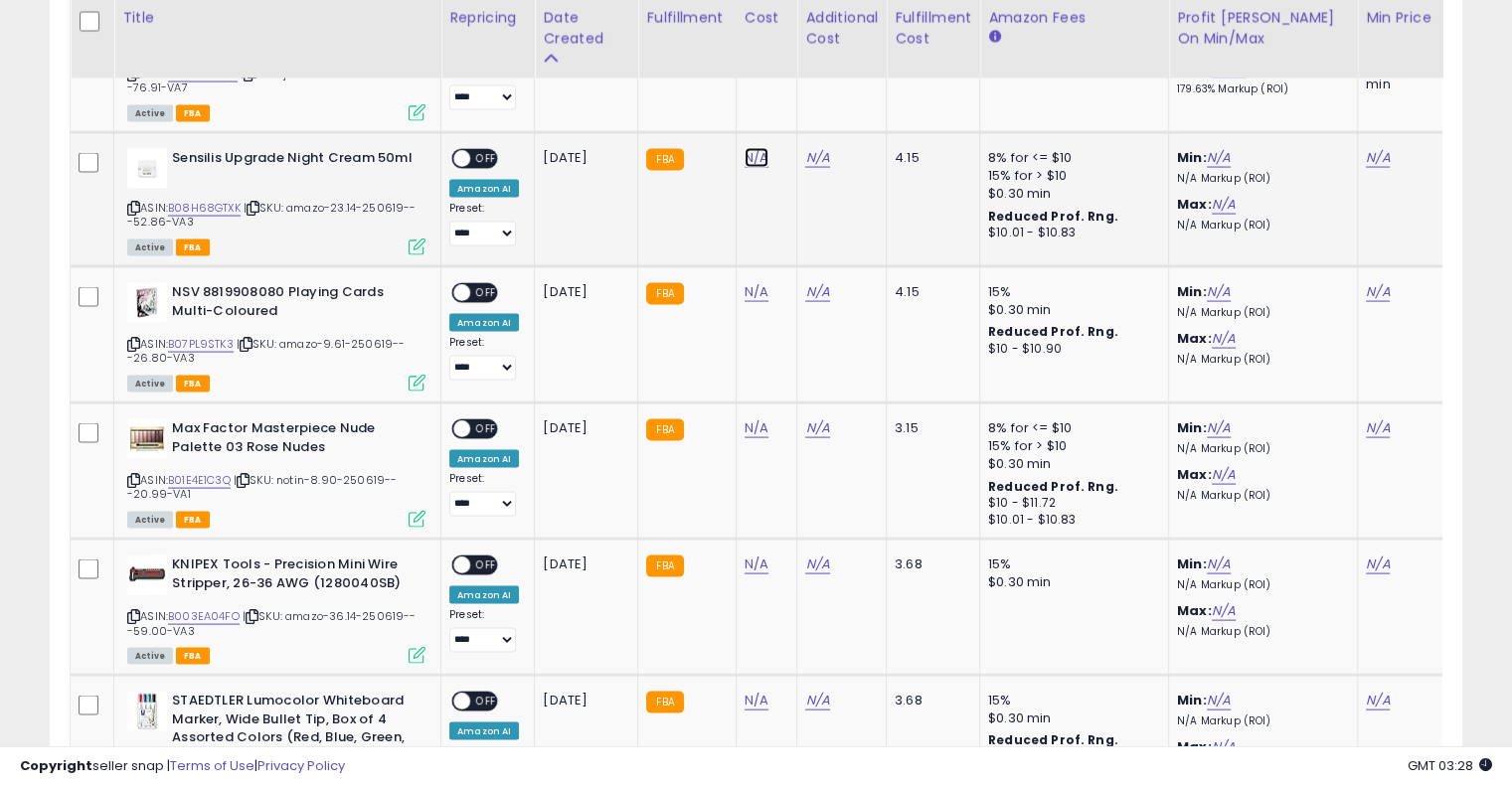 click on "N/A" at bounding box center (756, 158) 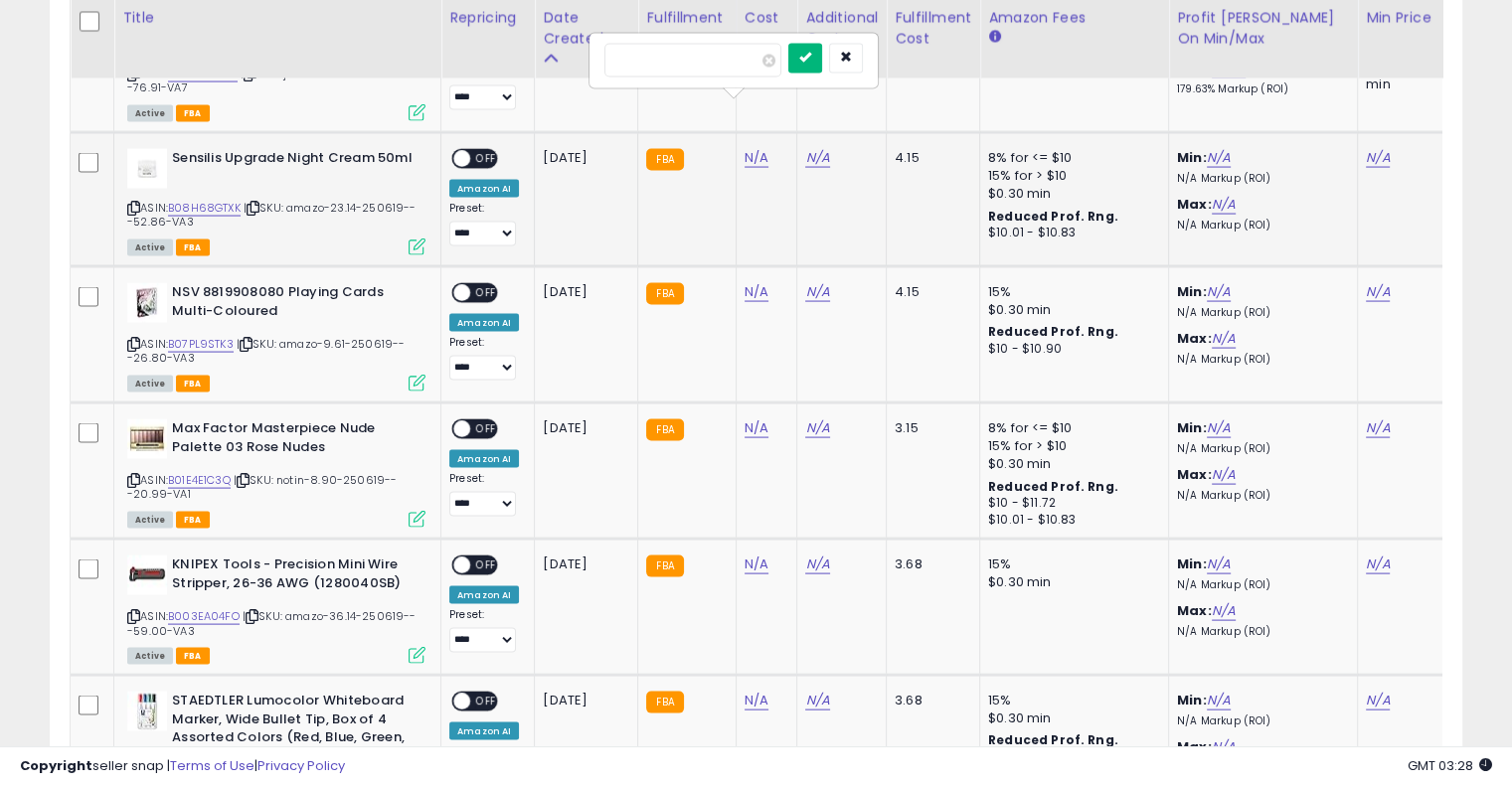 type on "*****" 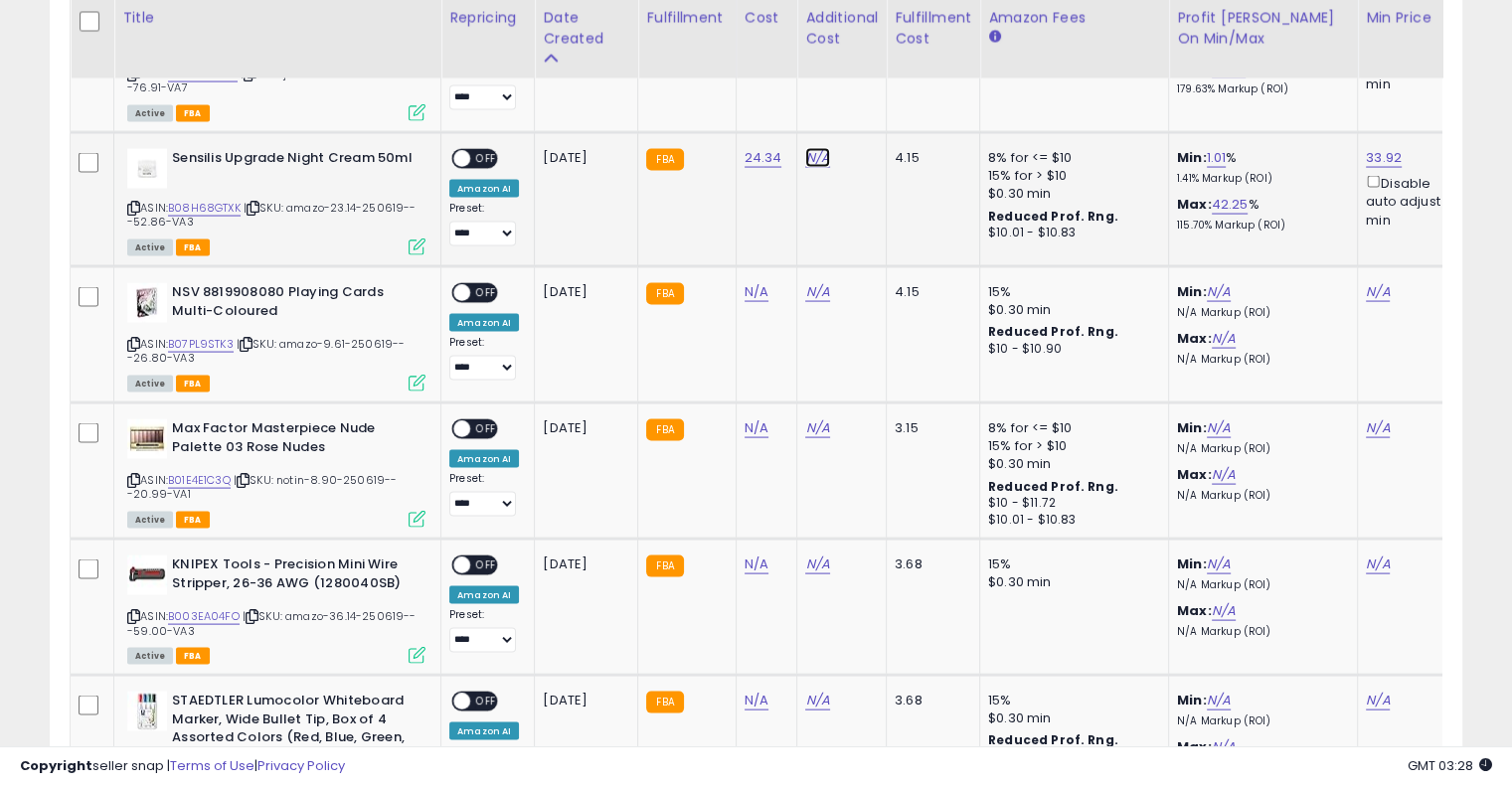 click on "N/A" at bounding box center [817, 158] 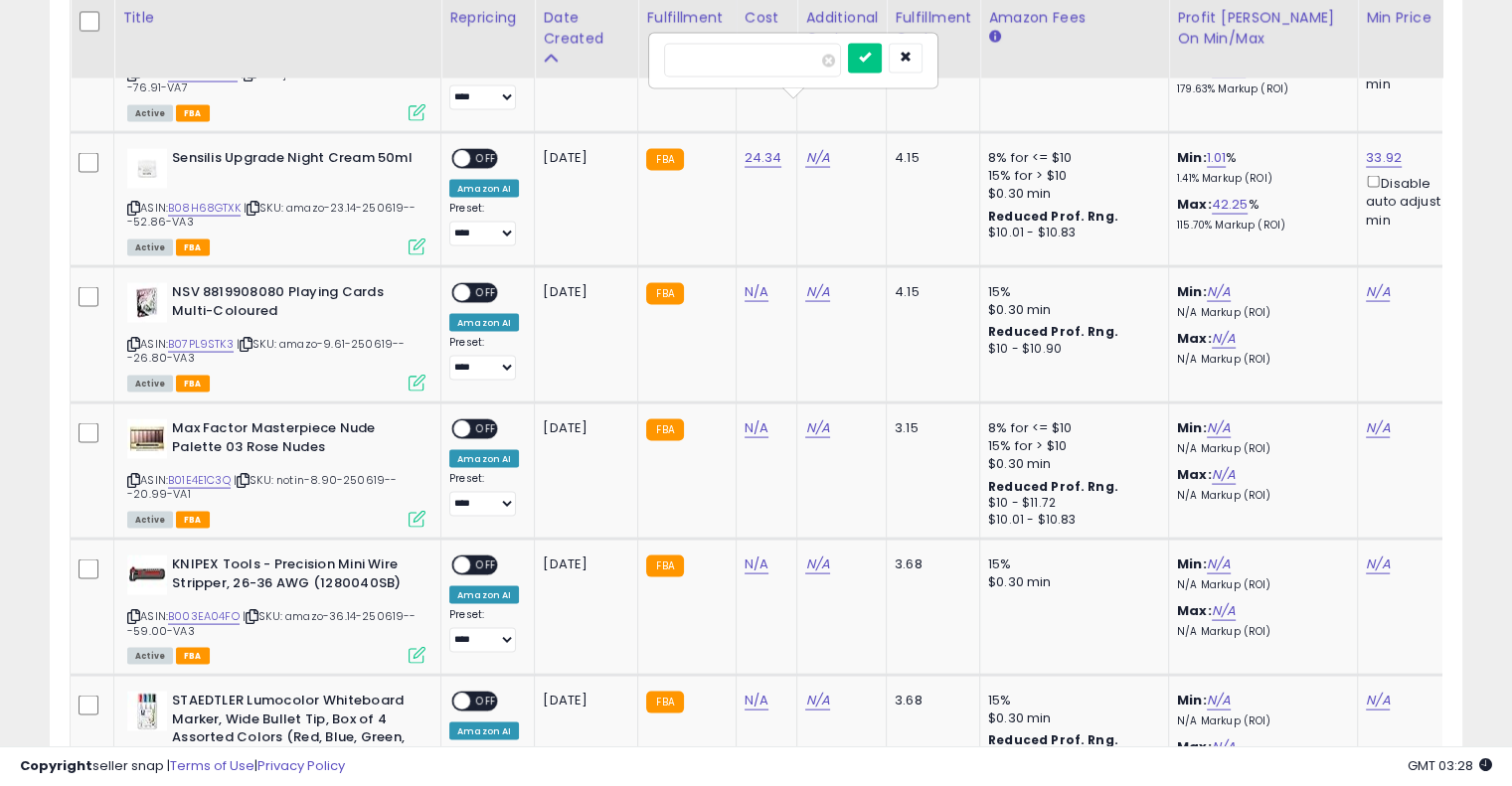 type on "****" 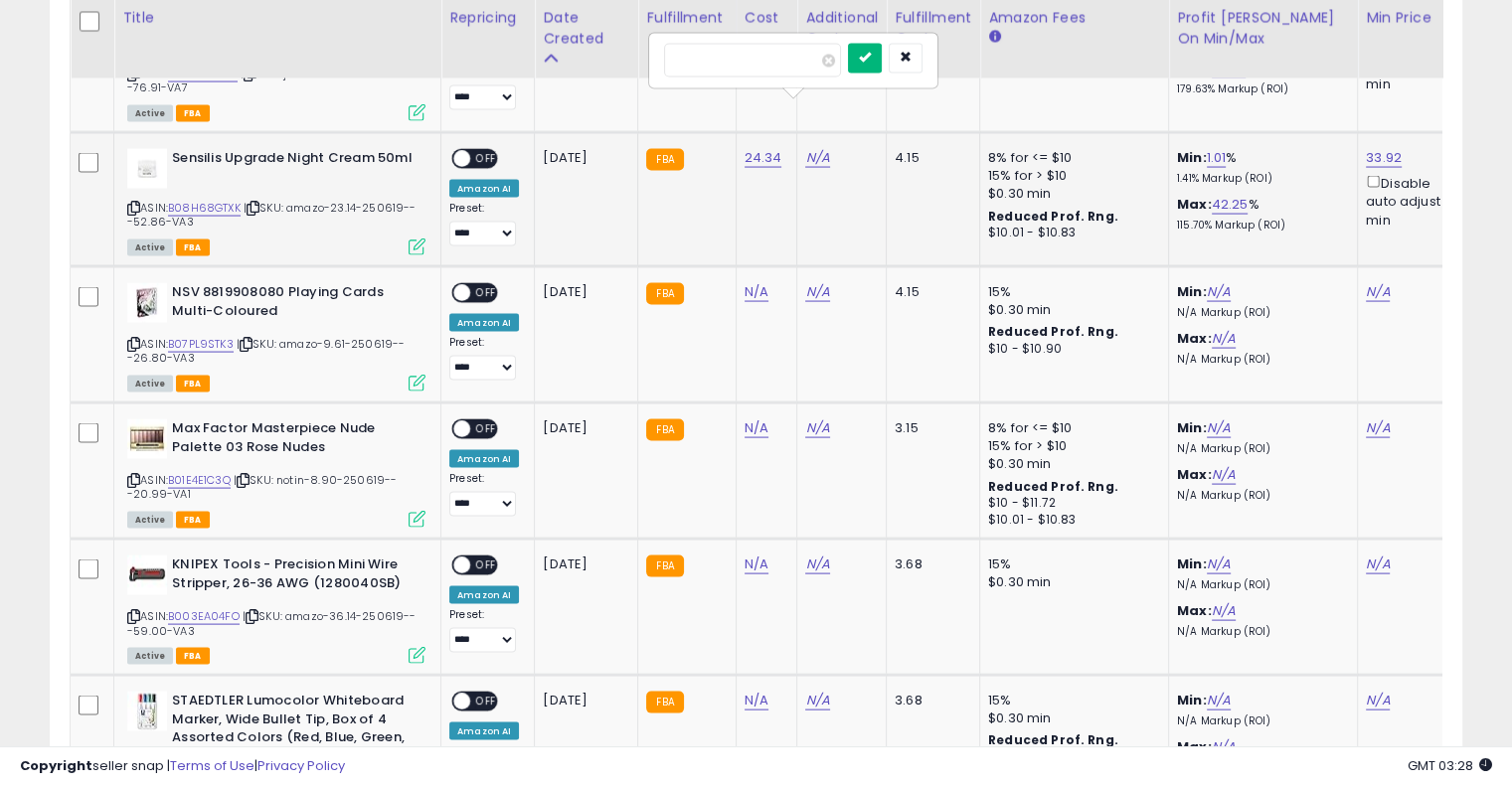 click at bounding box center (865, 58) 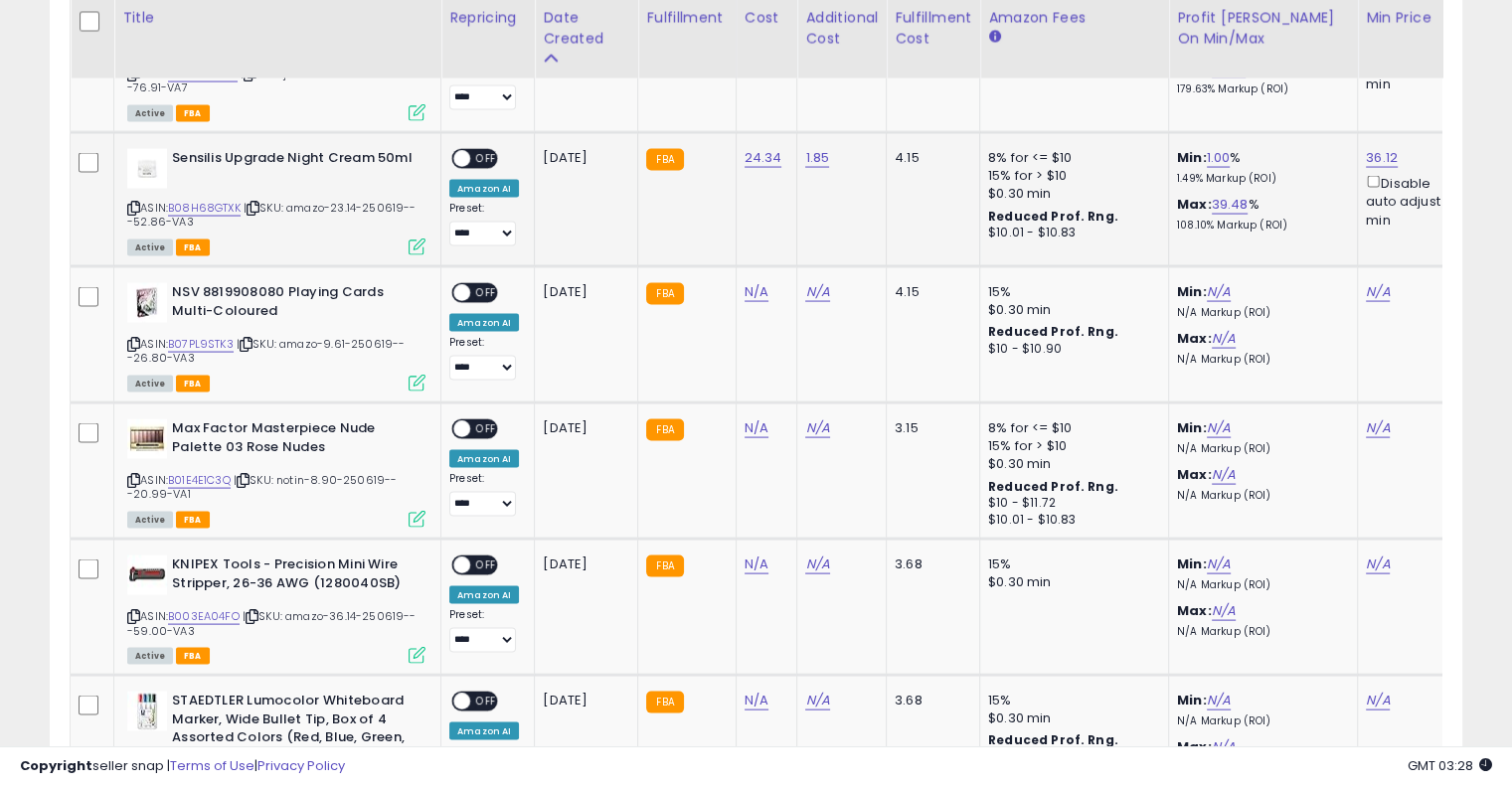 click on "OFF" at bounding box center [486, 159] 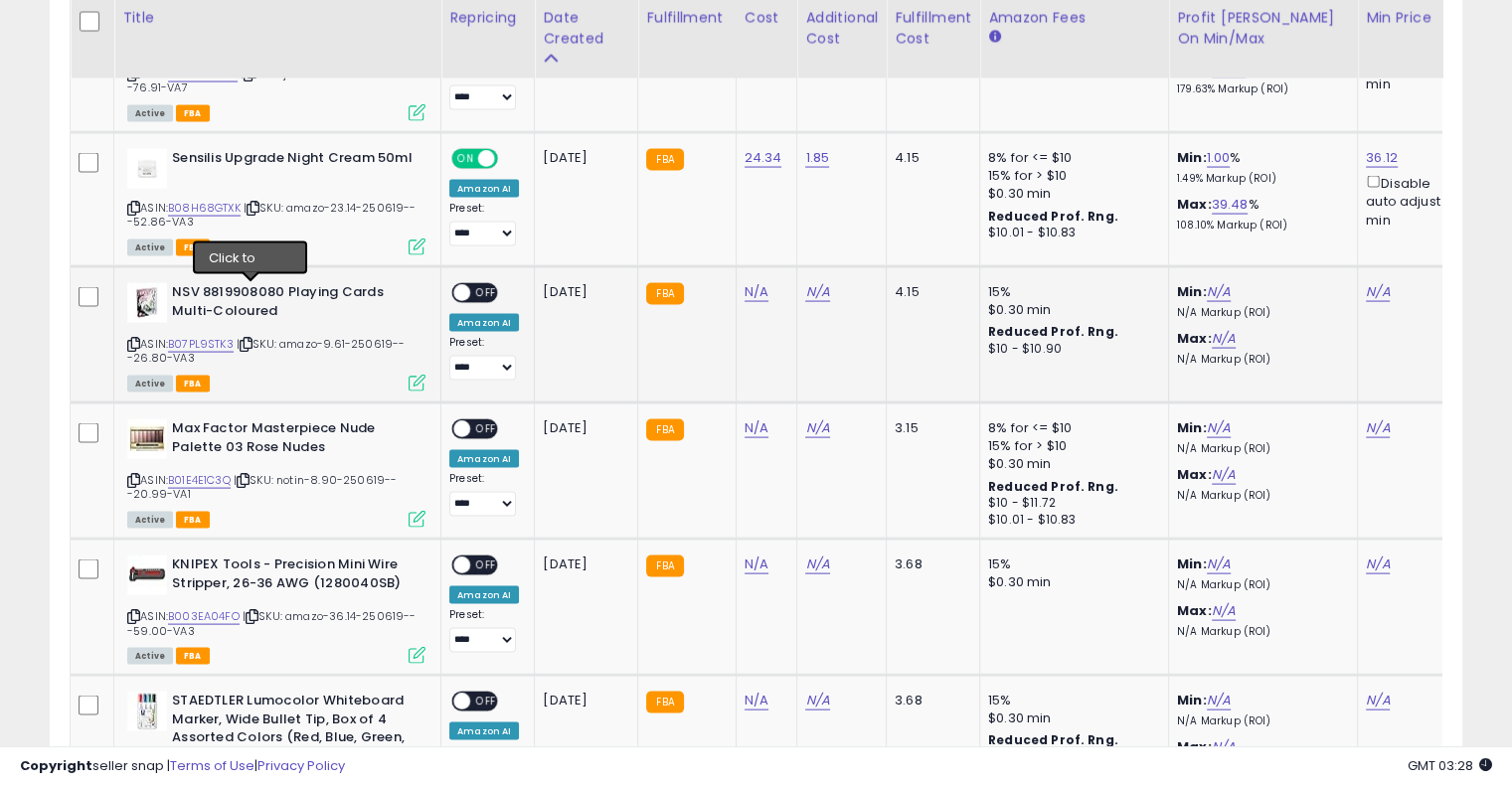 click at bounding box center [246, 344] 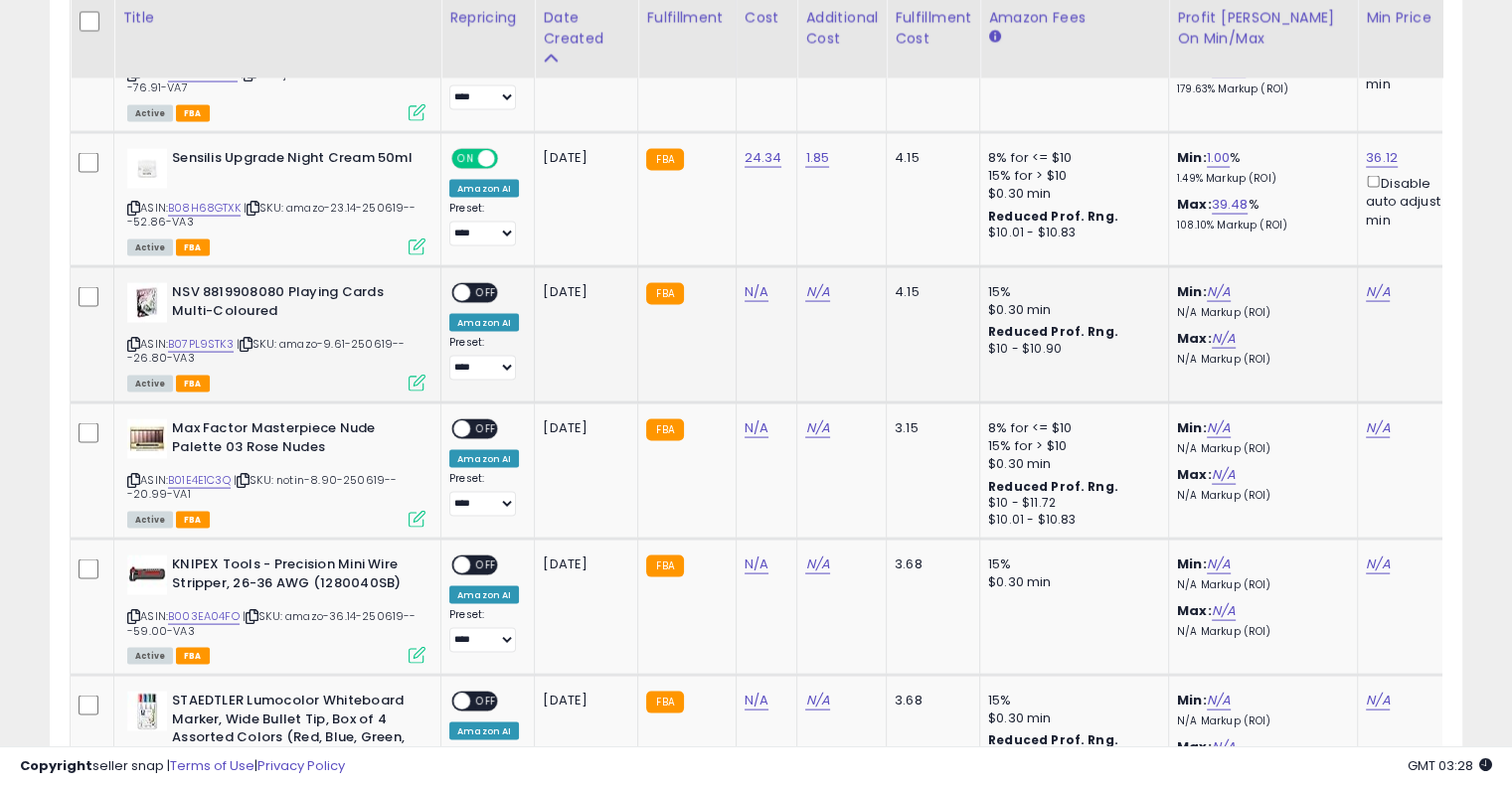 click at bounding box center (246, 344) 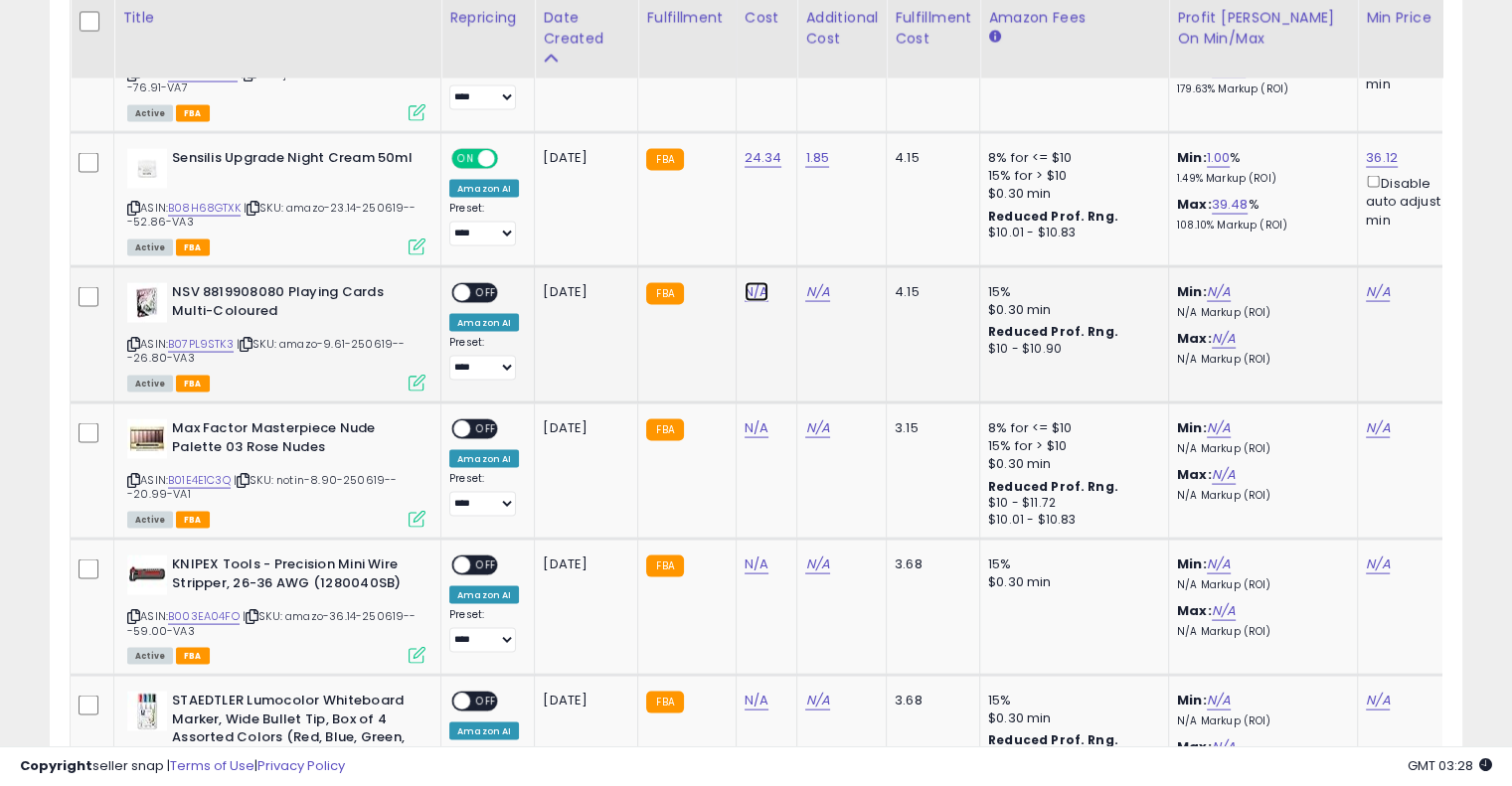 click on "N/A" at bounding box center [756, 292] 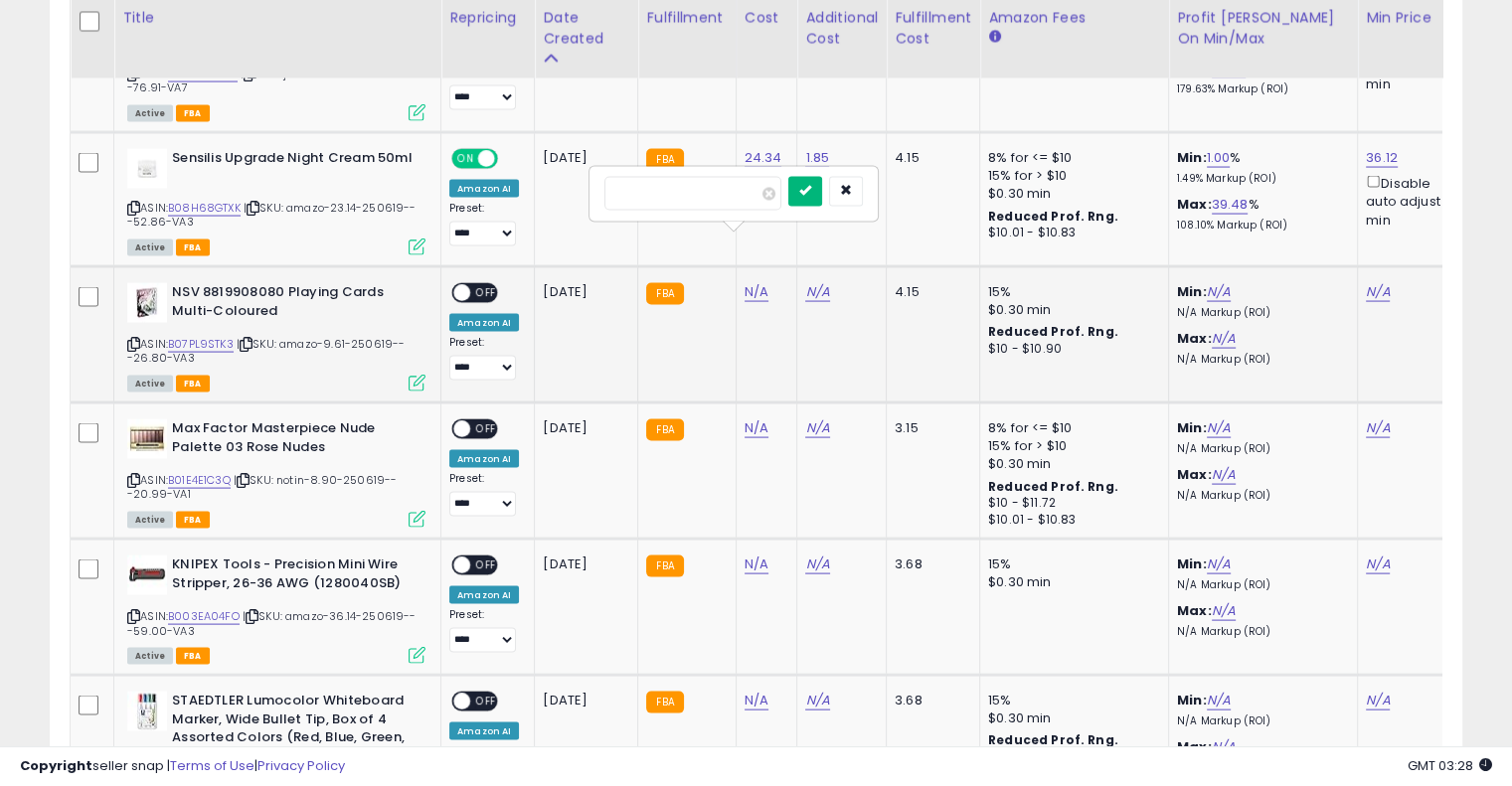 type on "*****" 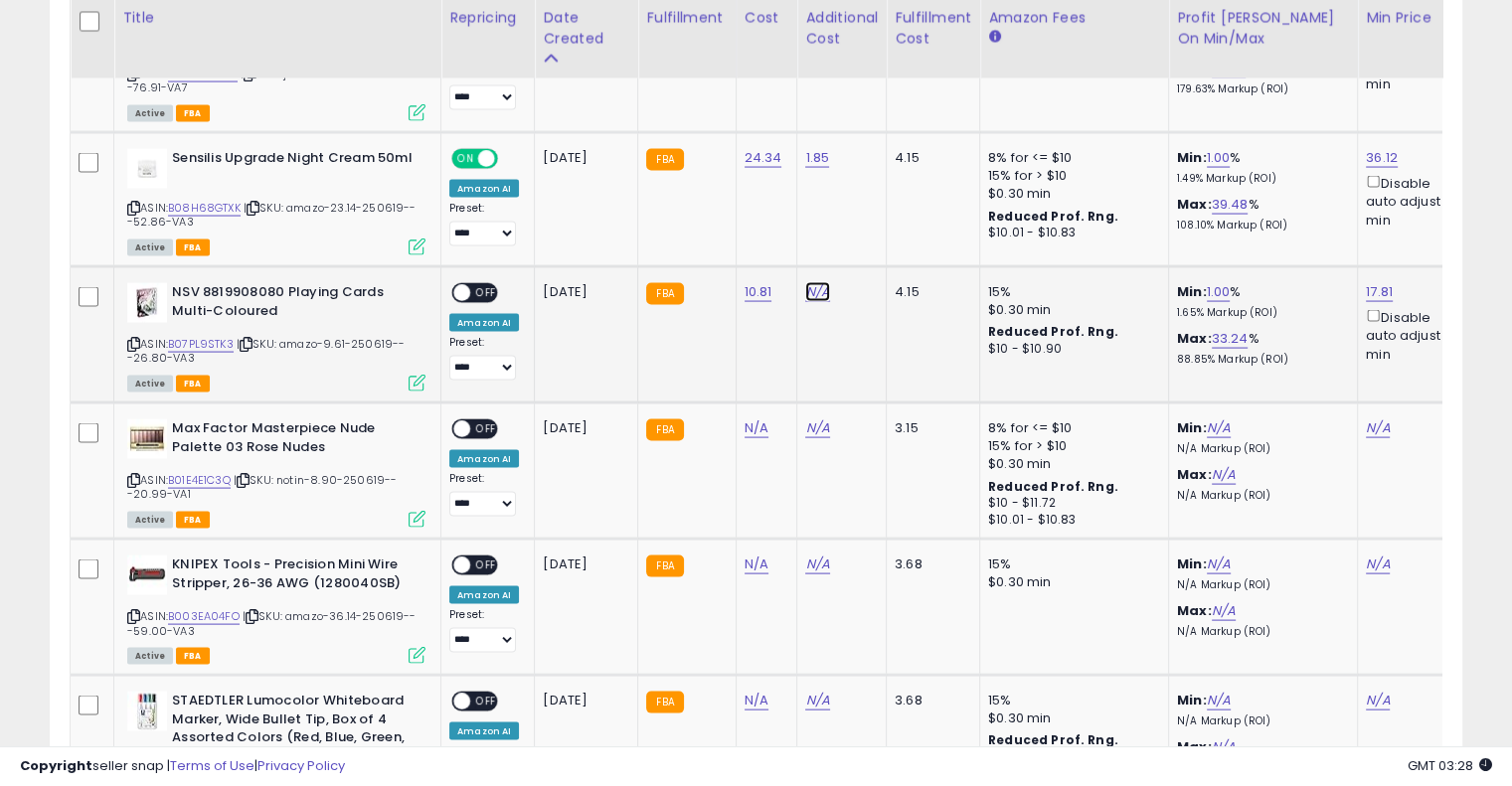 click on "N/A" at bounding box center (817, 292) 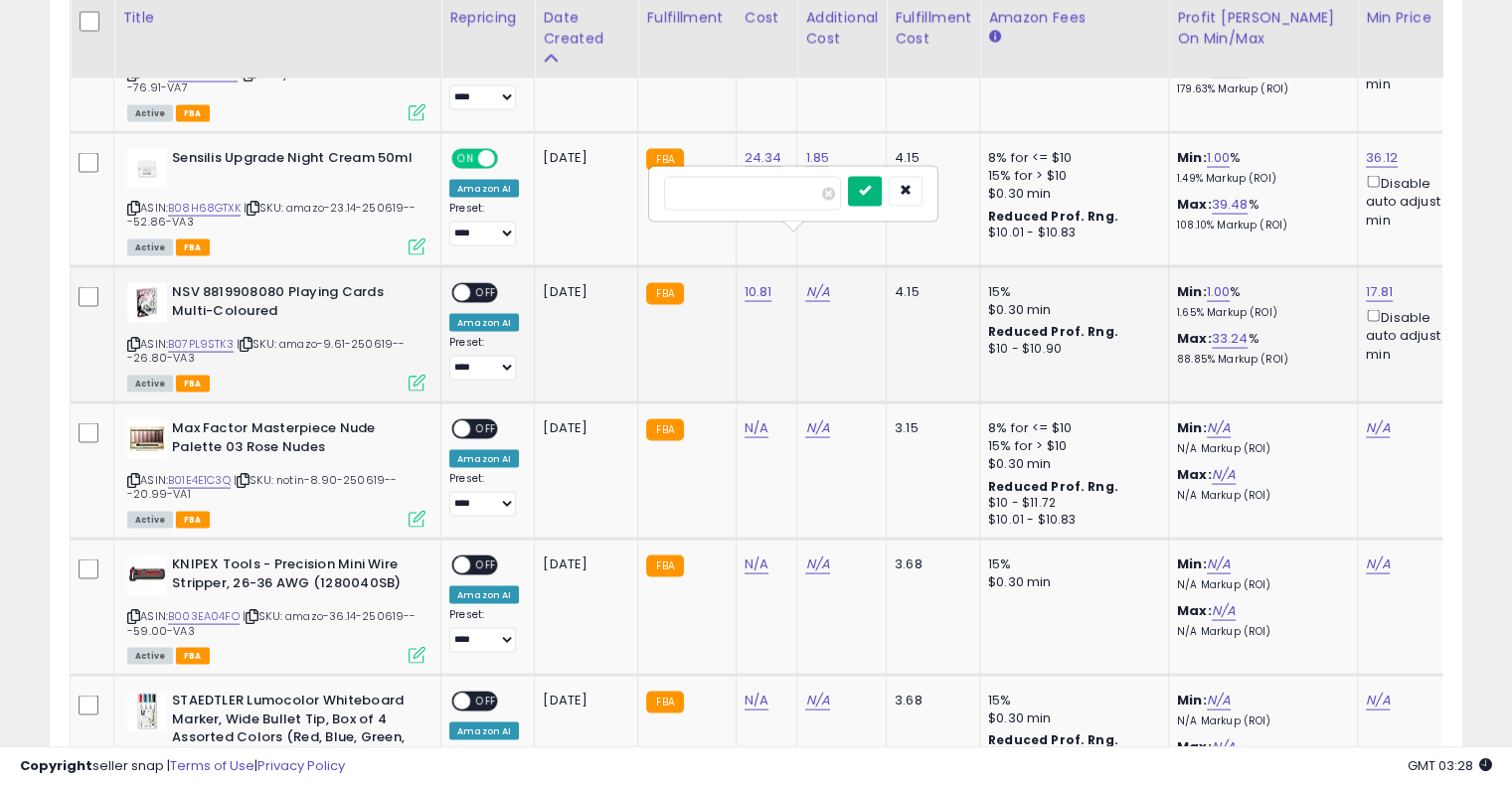 type on "****" 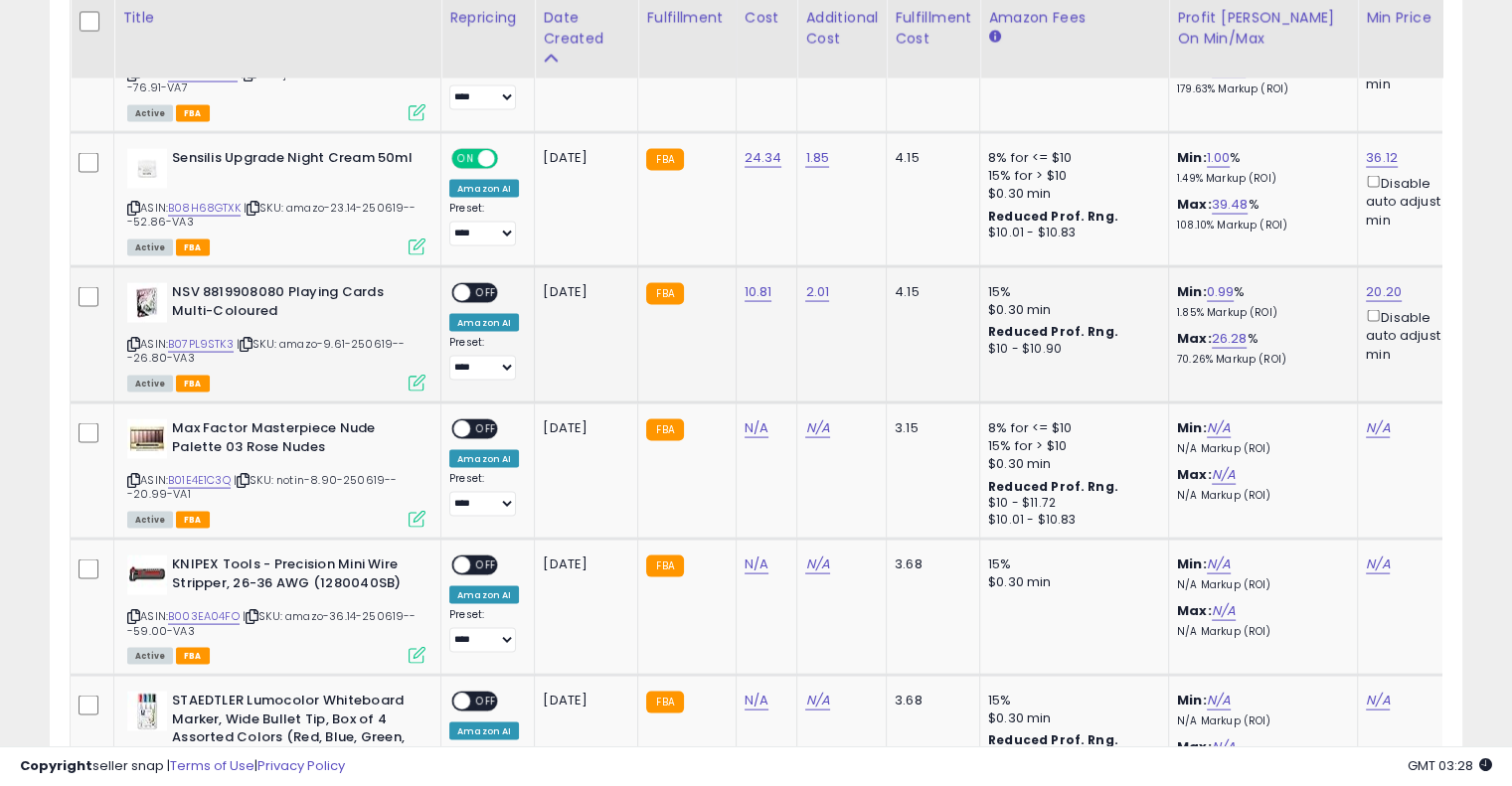click on "OFF" at bounding box center [486, 293] 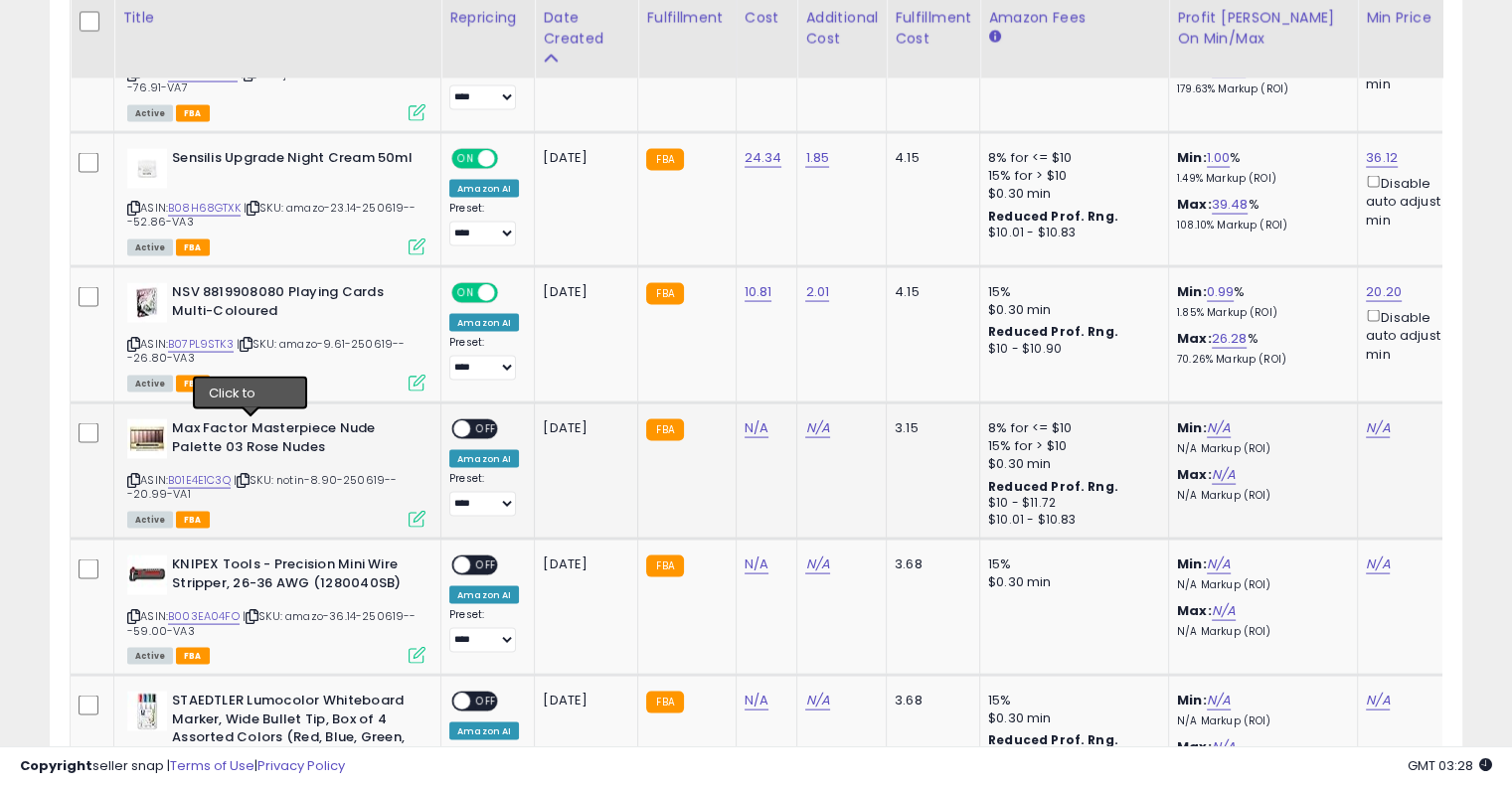click at bounding box center [243, 480] 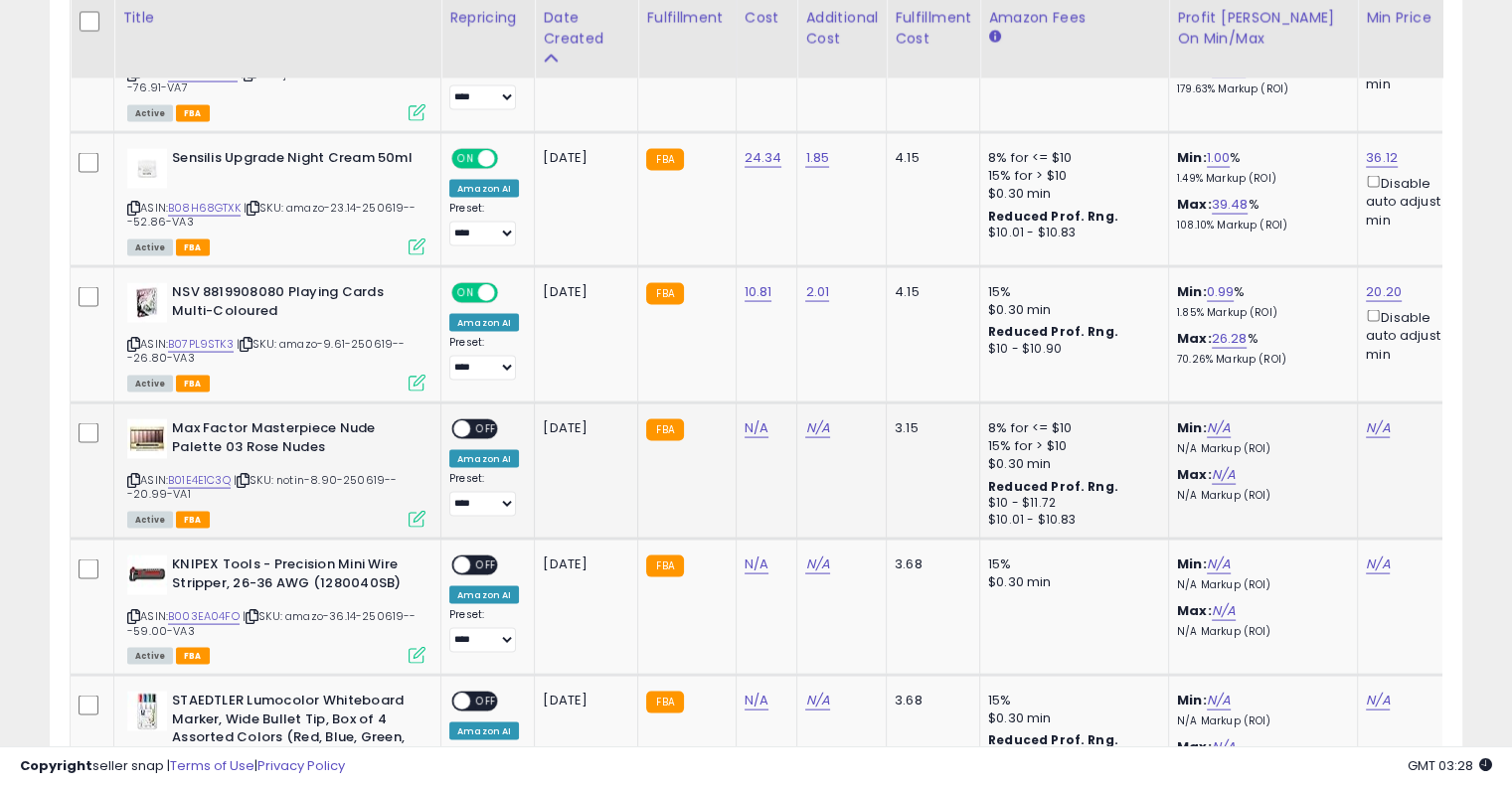 click at bounding box center [243, 480] 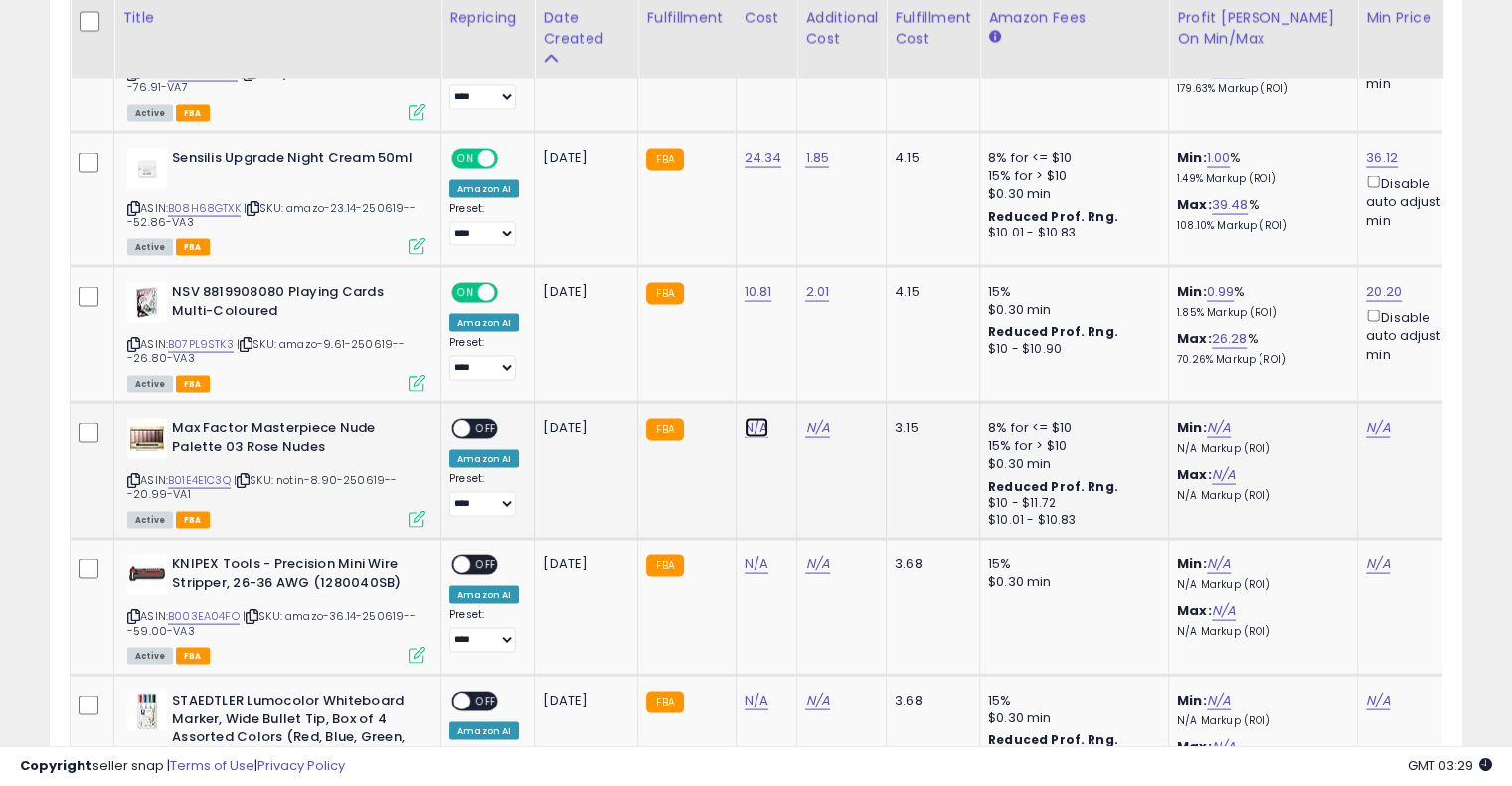 click on "N/A" at bounding box center (756, 428) 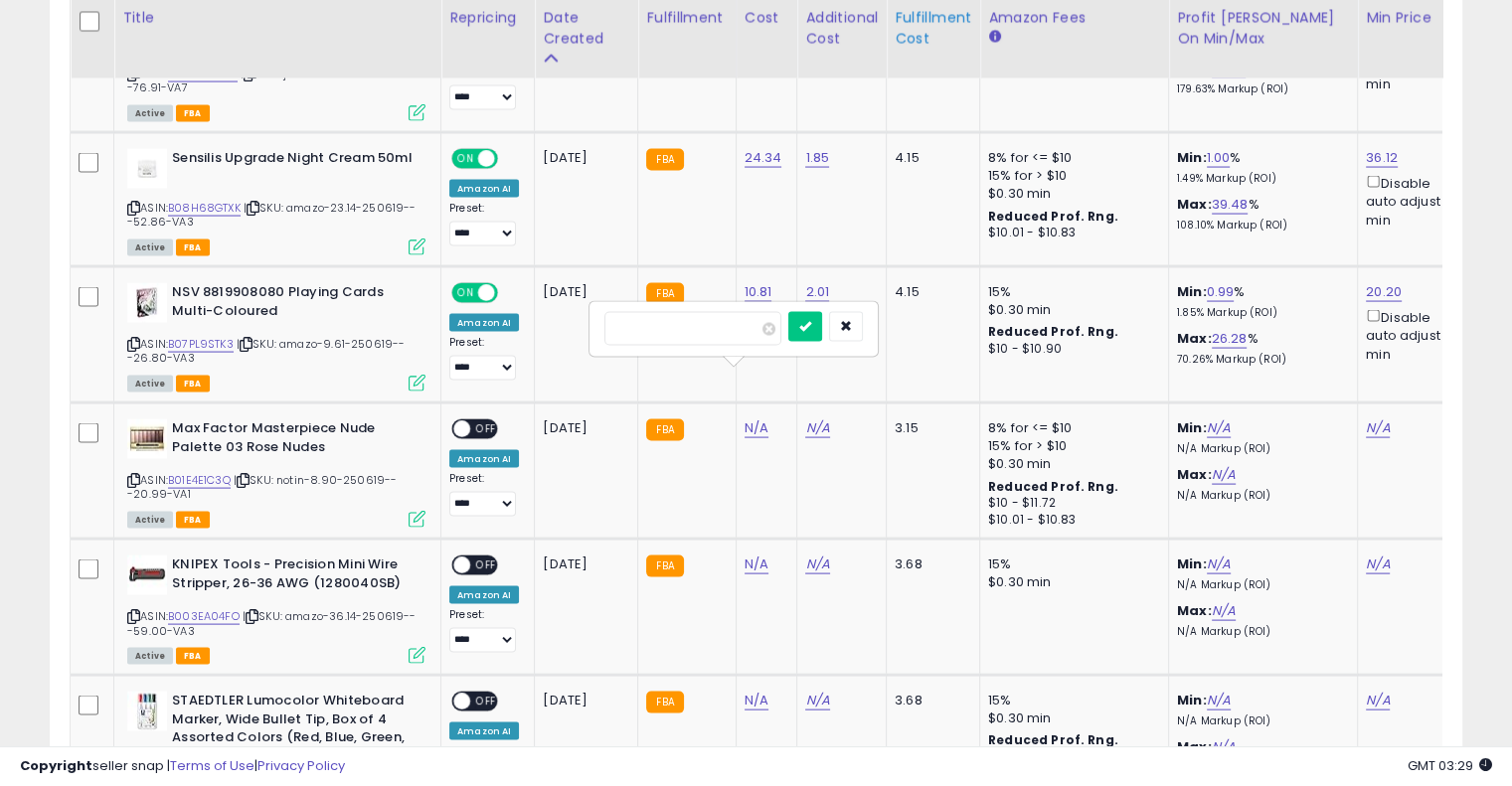 type on "****" 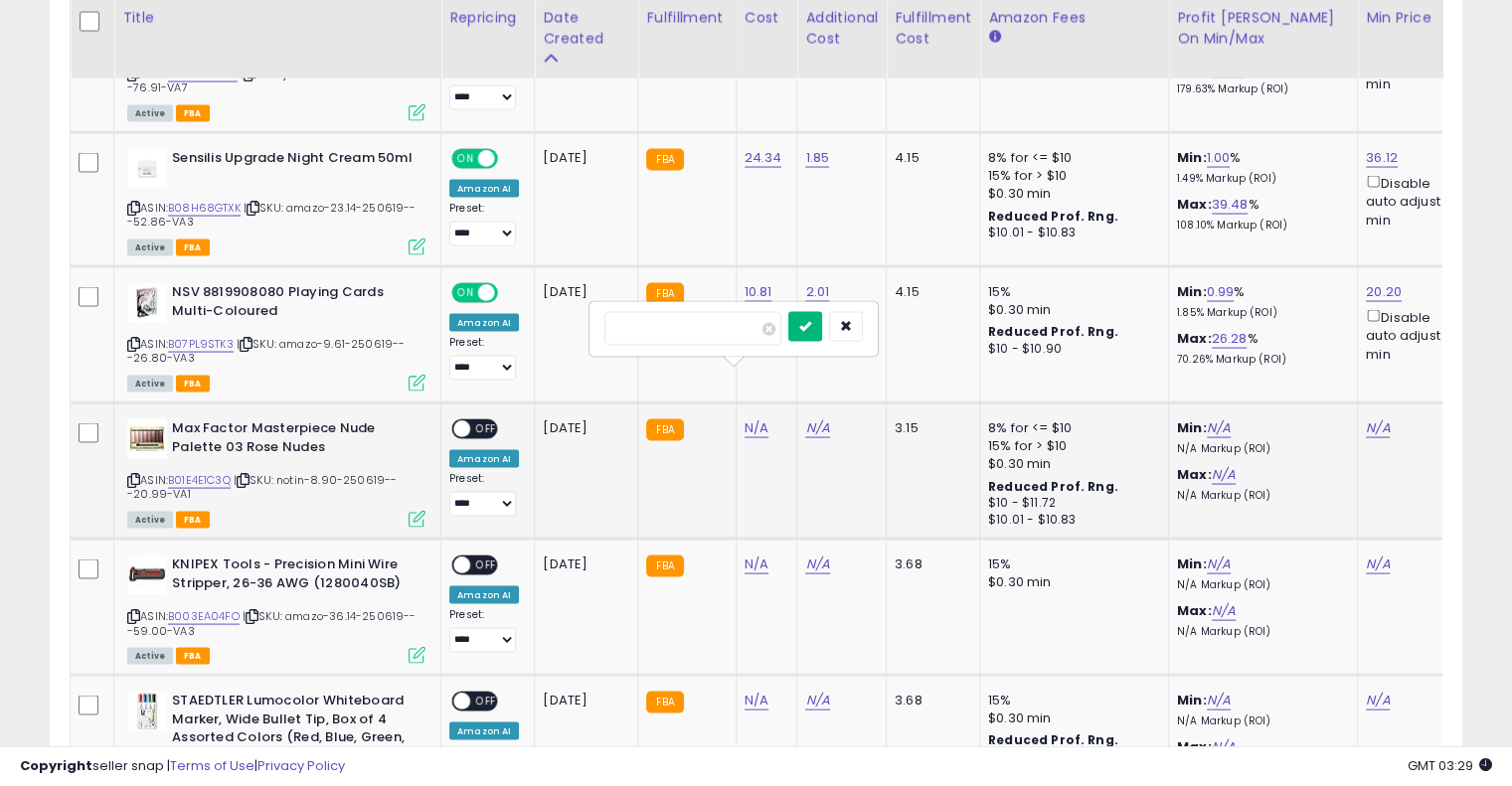 click at bounding box center [805, 327] 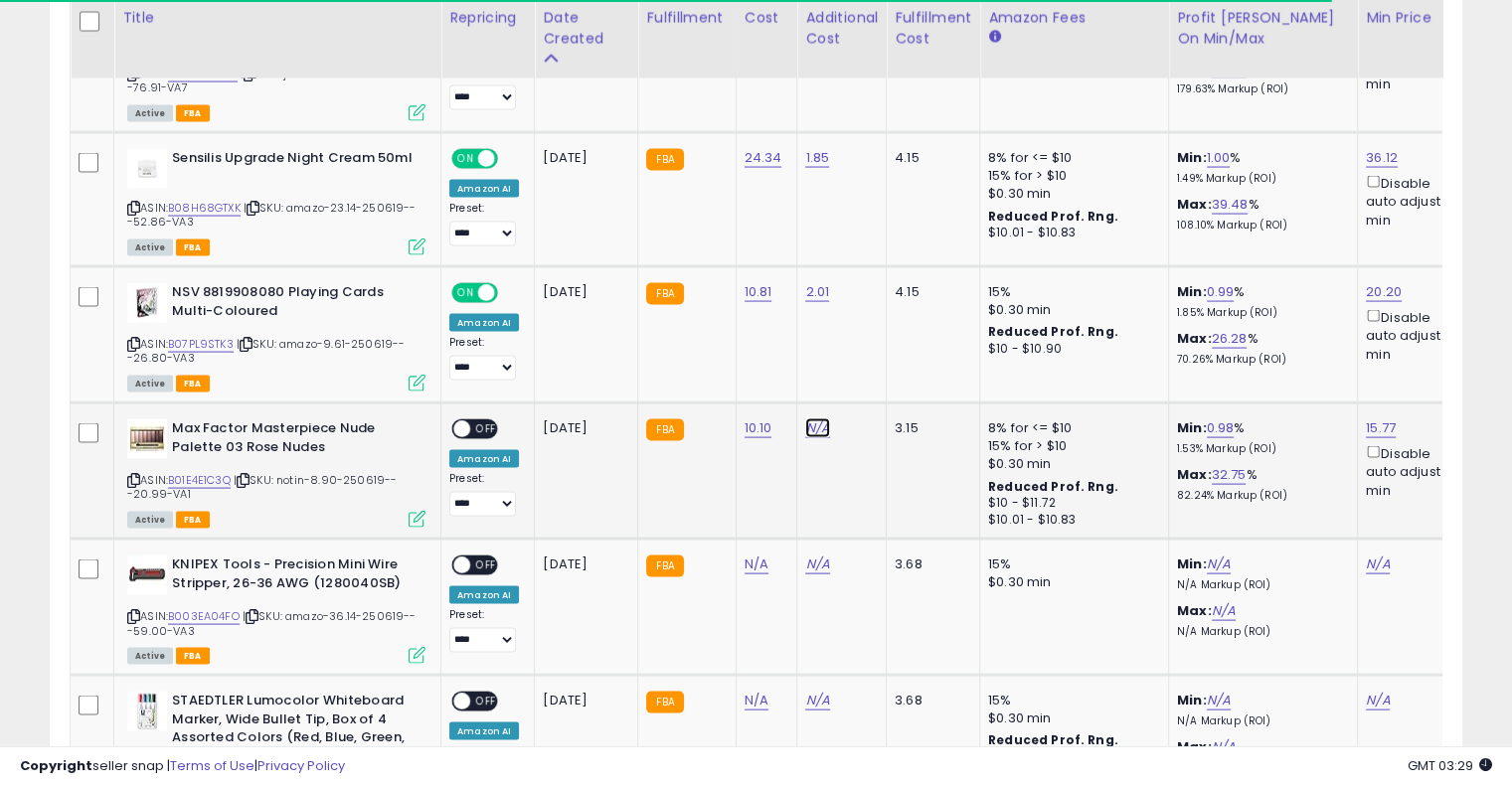 drag, startPoint x: 812, startPoint y: 381, endPoint x: 1034, endPoint y: 381, distance: 222 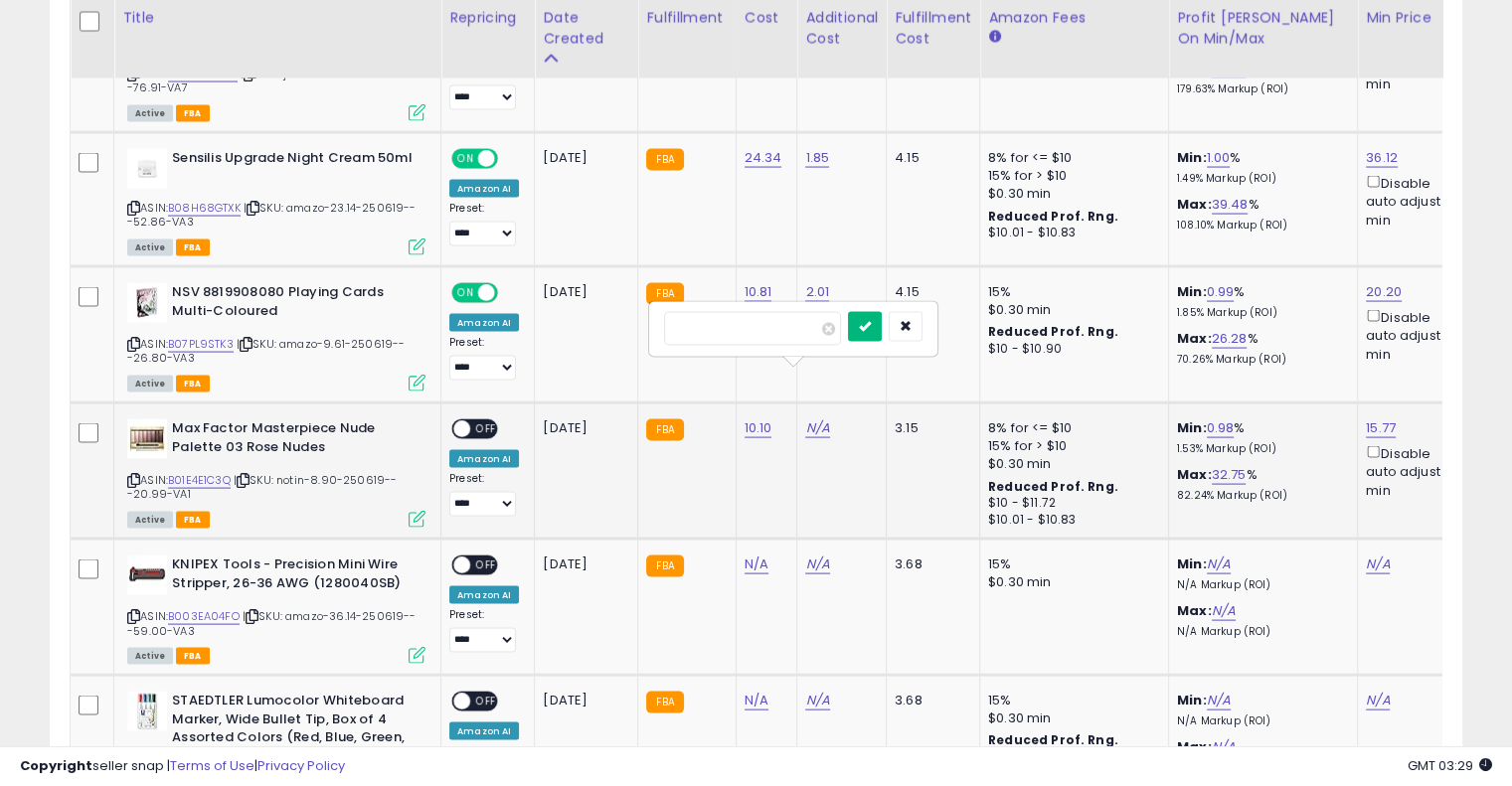type on "****" 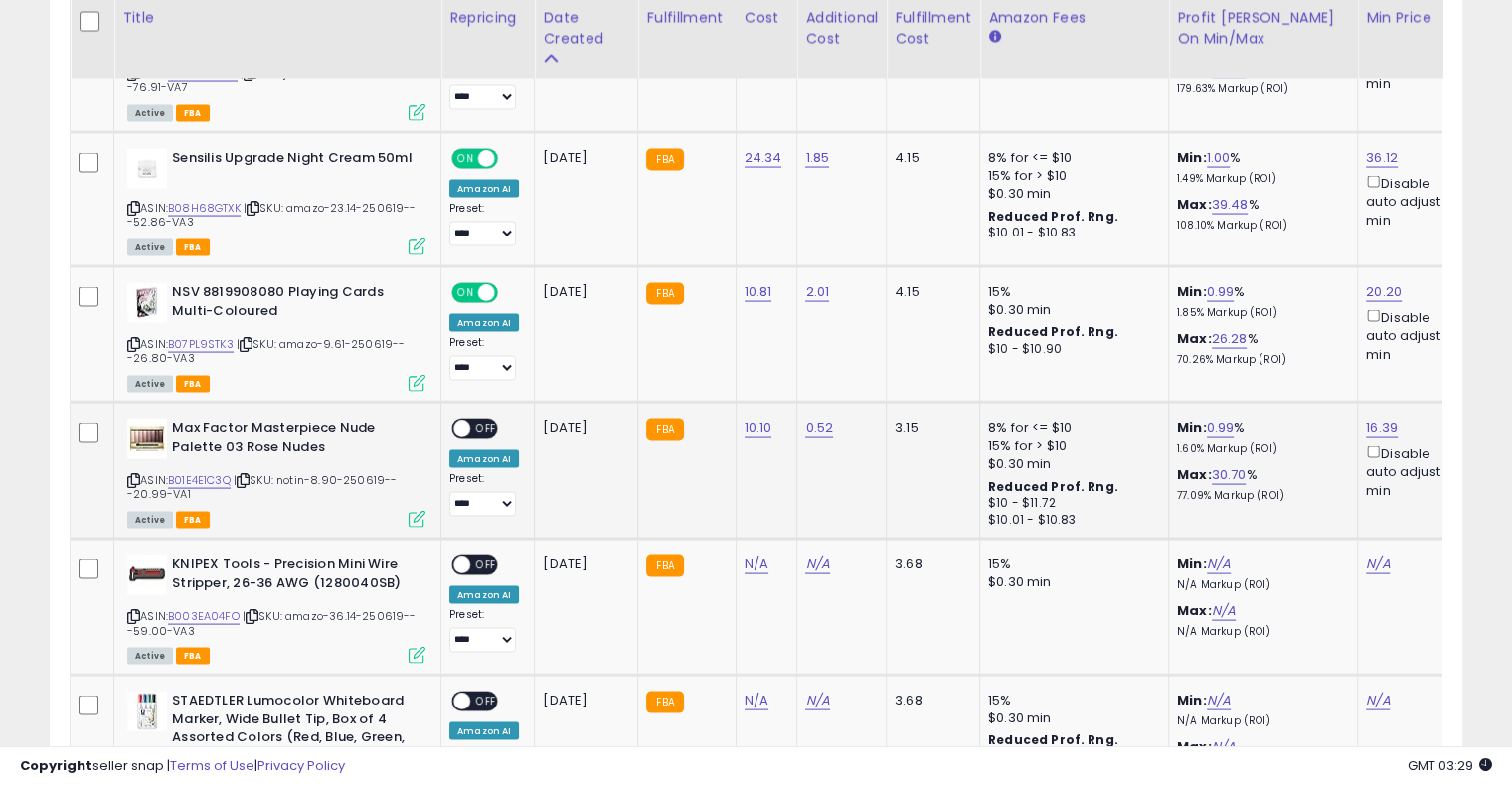 click on "OFF" at bounding box center [486, 429] 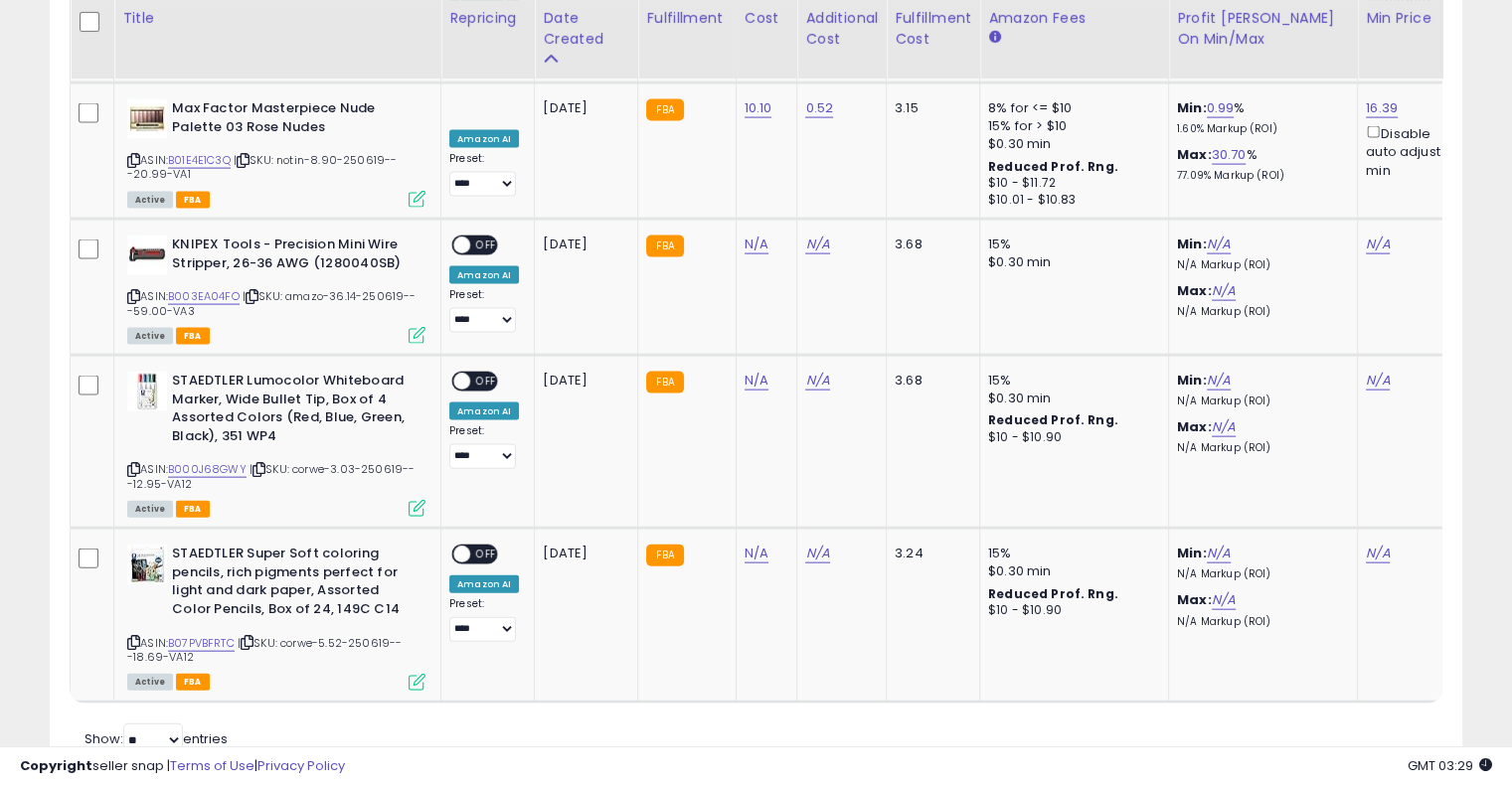 scroll, scrollTop: 4299, scrollLeft: 0, axis: vertical 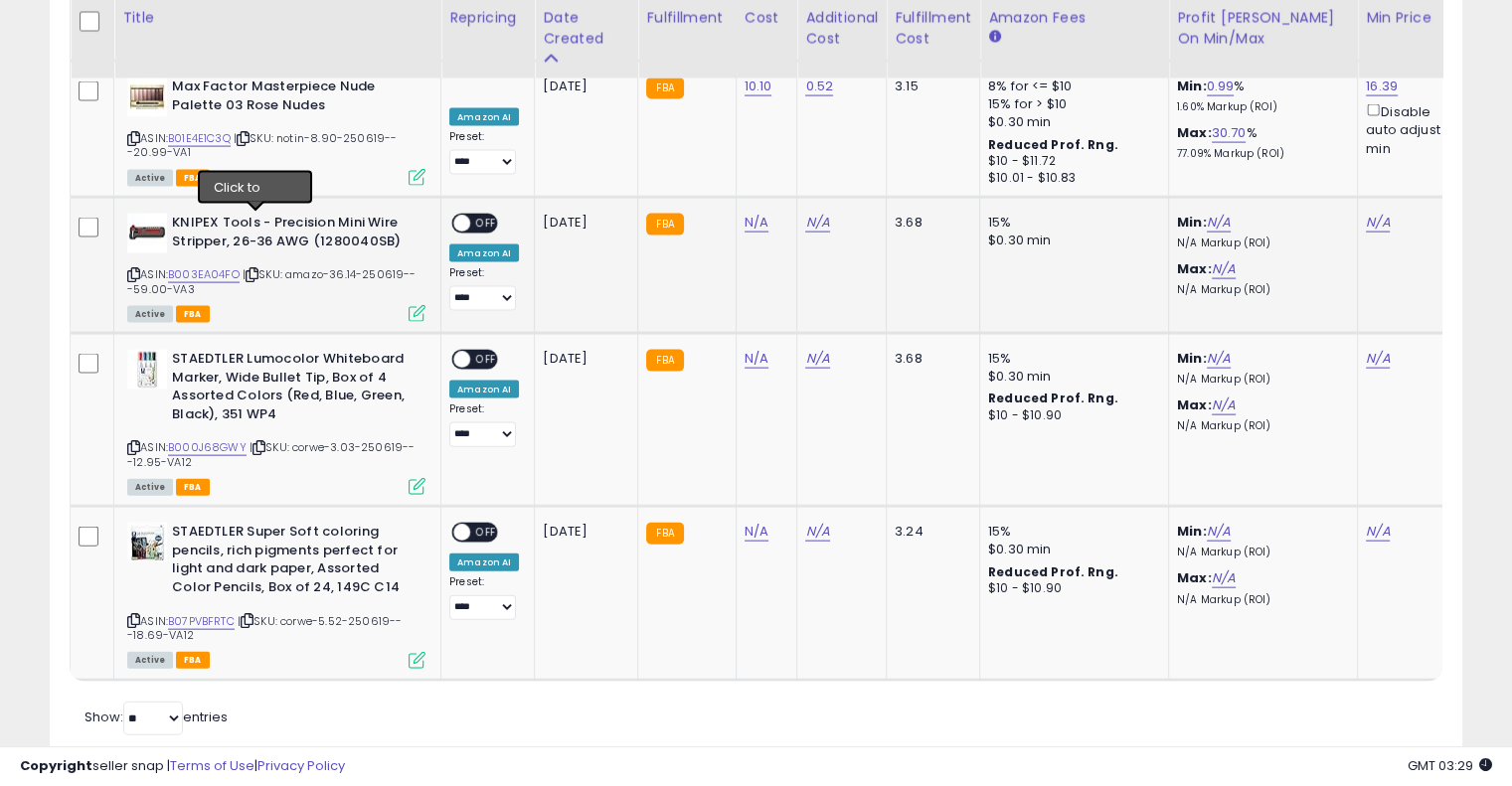 click at bounding box center [252, 274] 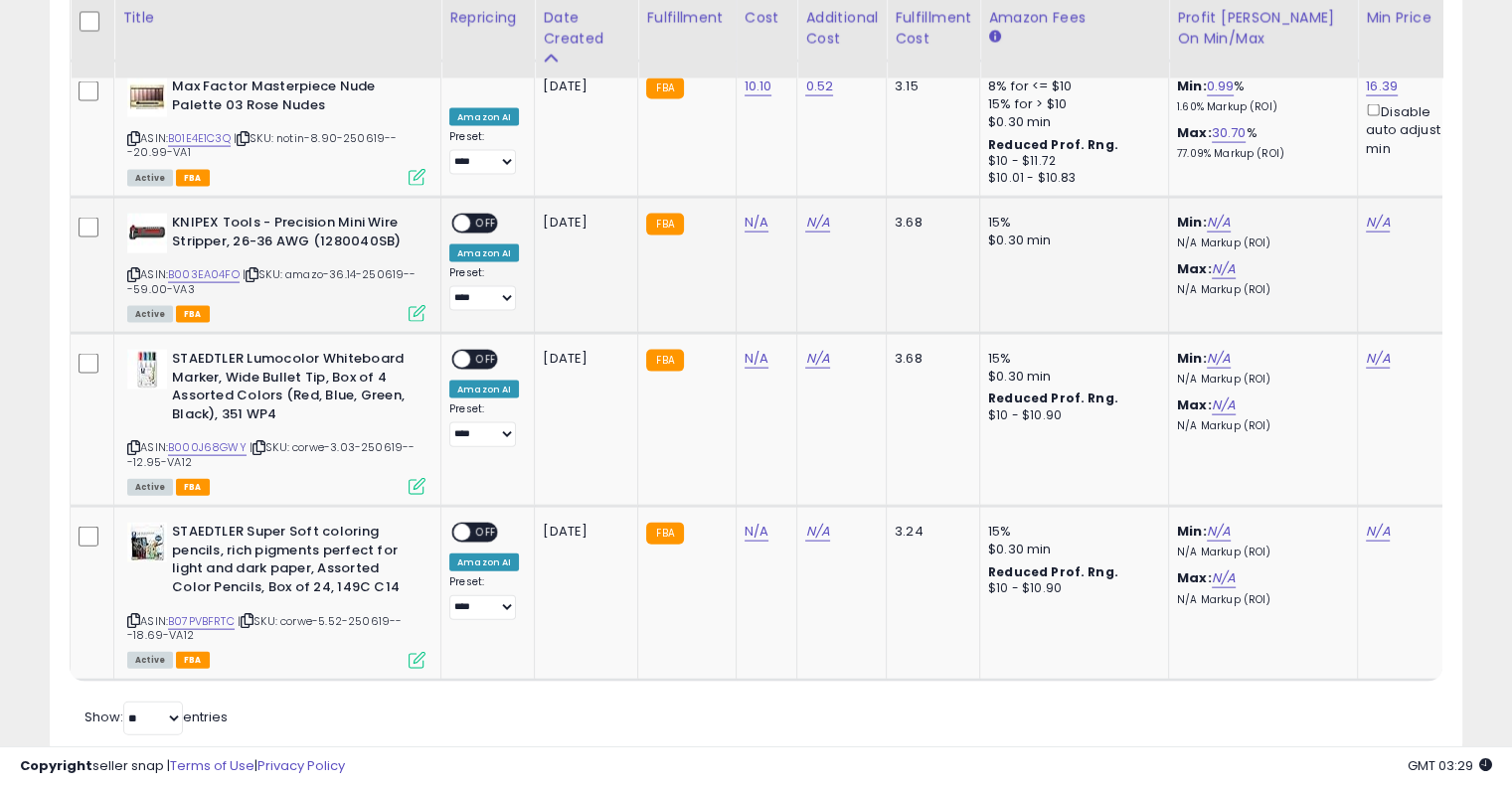 click at bounding box center [252, 274] 